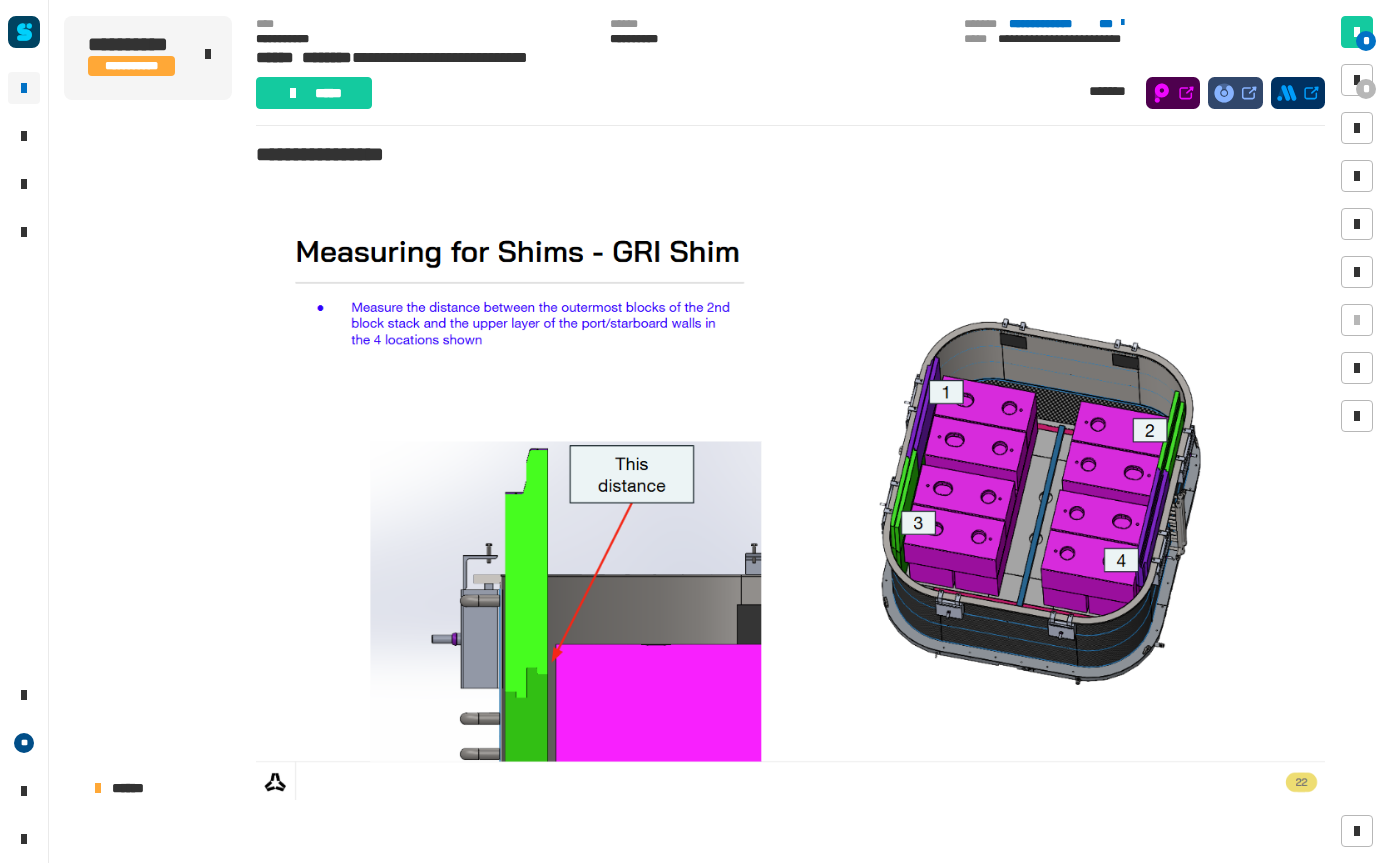scroll, scrollTop: 0, scrollLeft: 0, axis: both 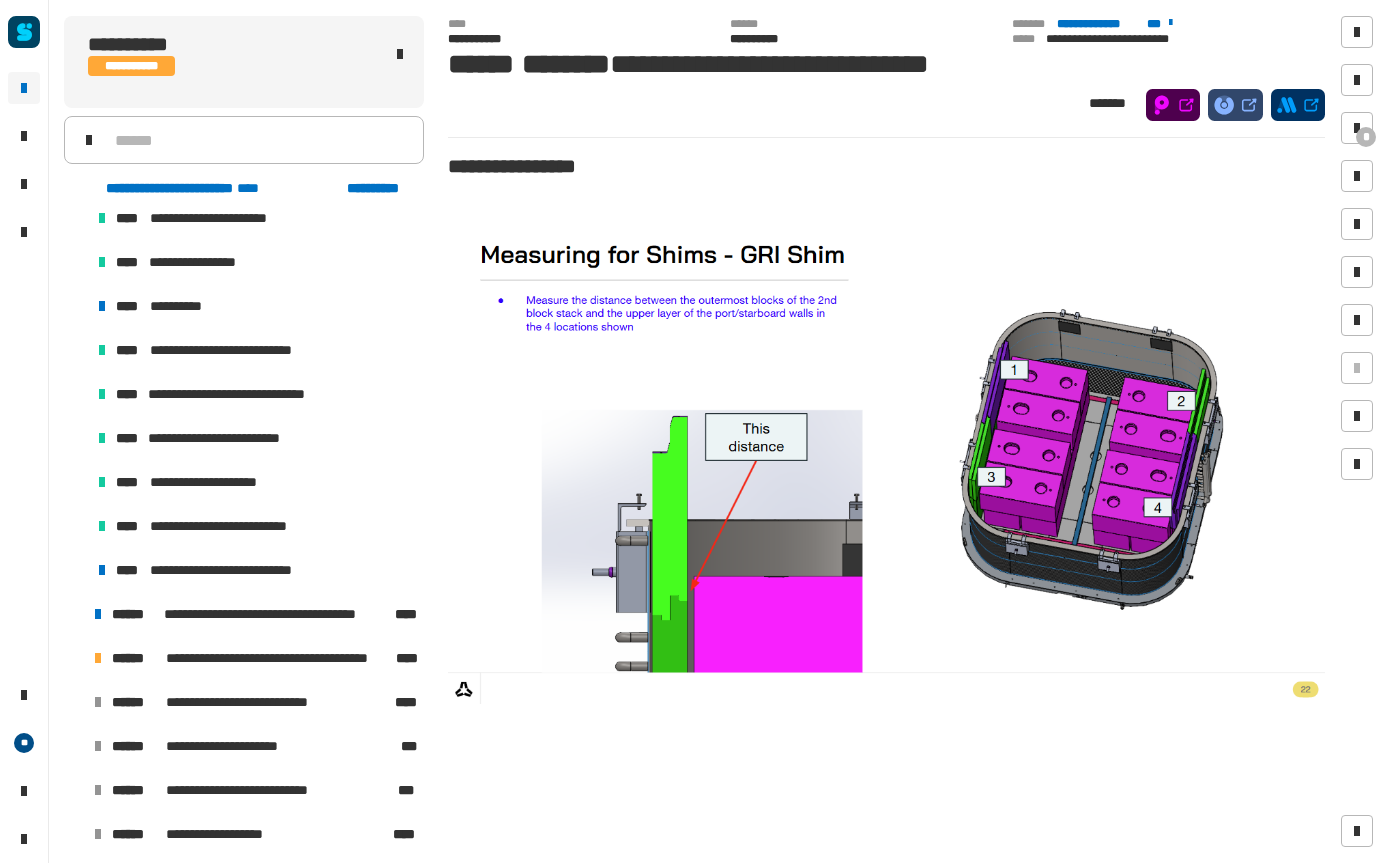 click on "**********" at bounding box center [256, 570] 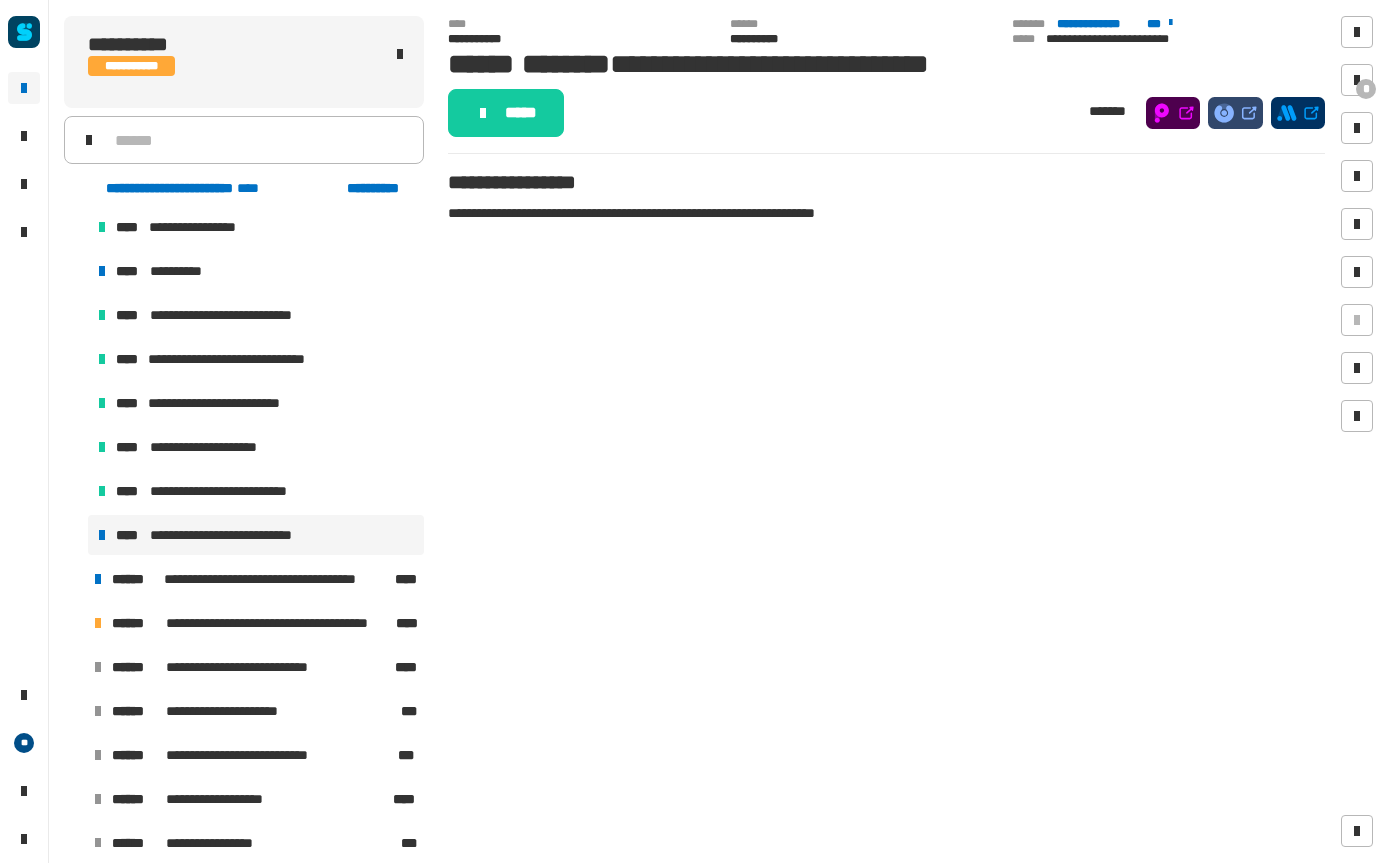 scroll, scrollTop: 2292, scrollLeft: 0, axis: vertical 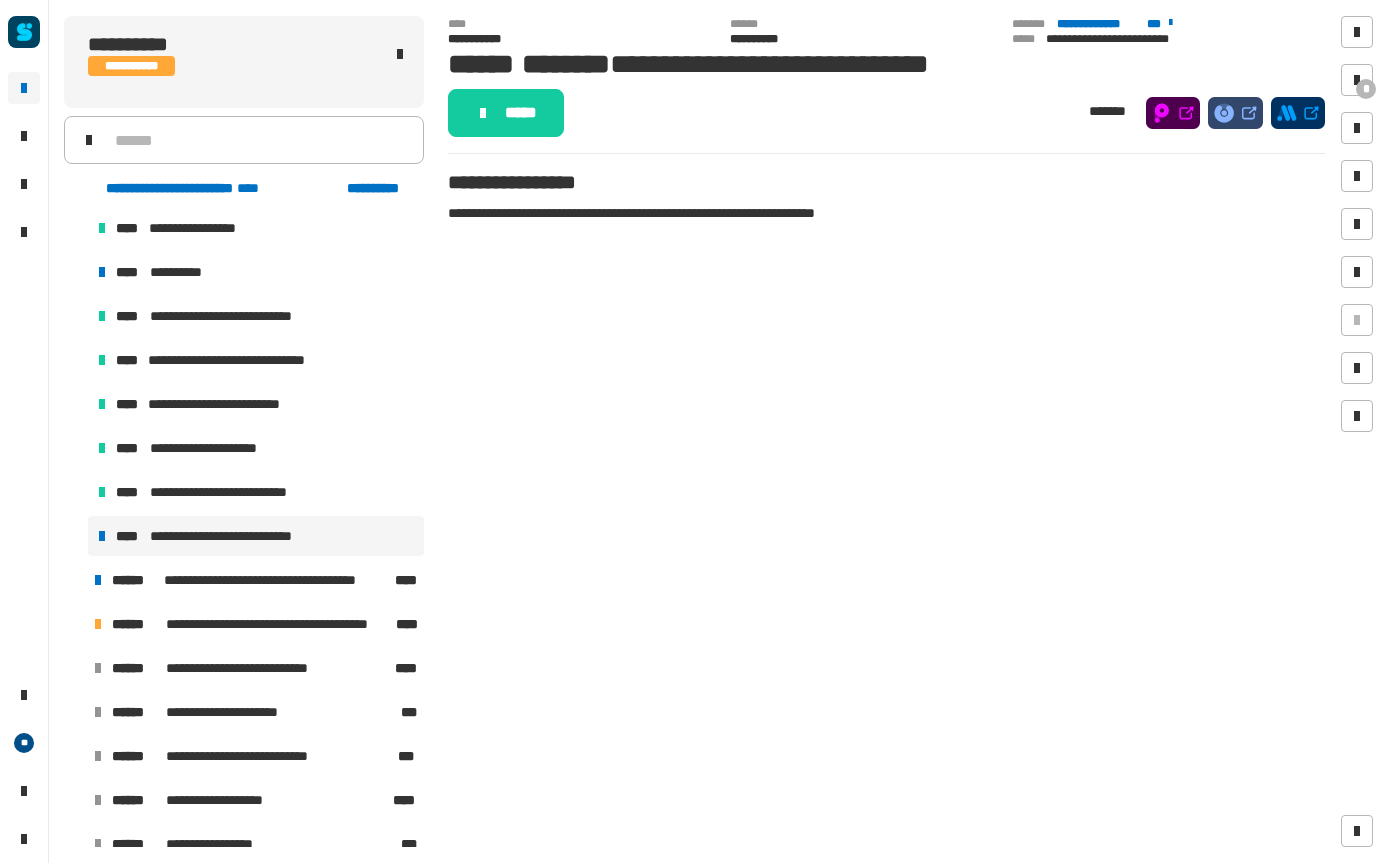 click on "**********" at bounding box center (256, 536) 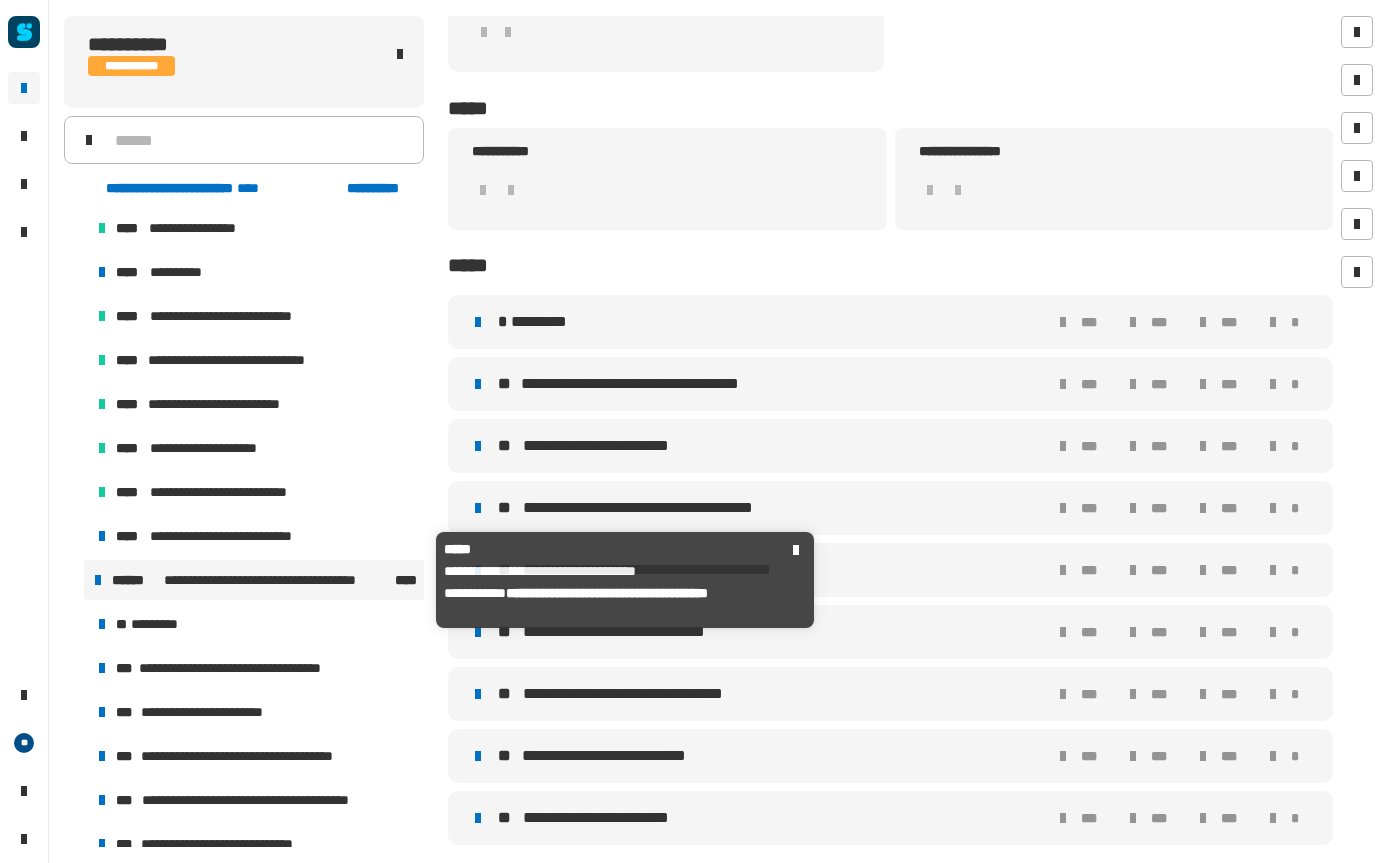scroll, scrollTop: 444, scrollLeft: 0, axis: vertical 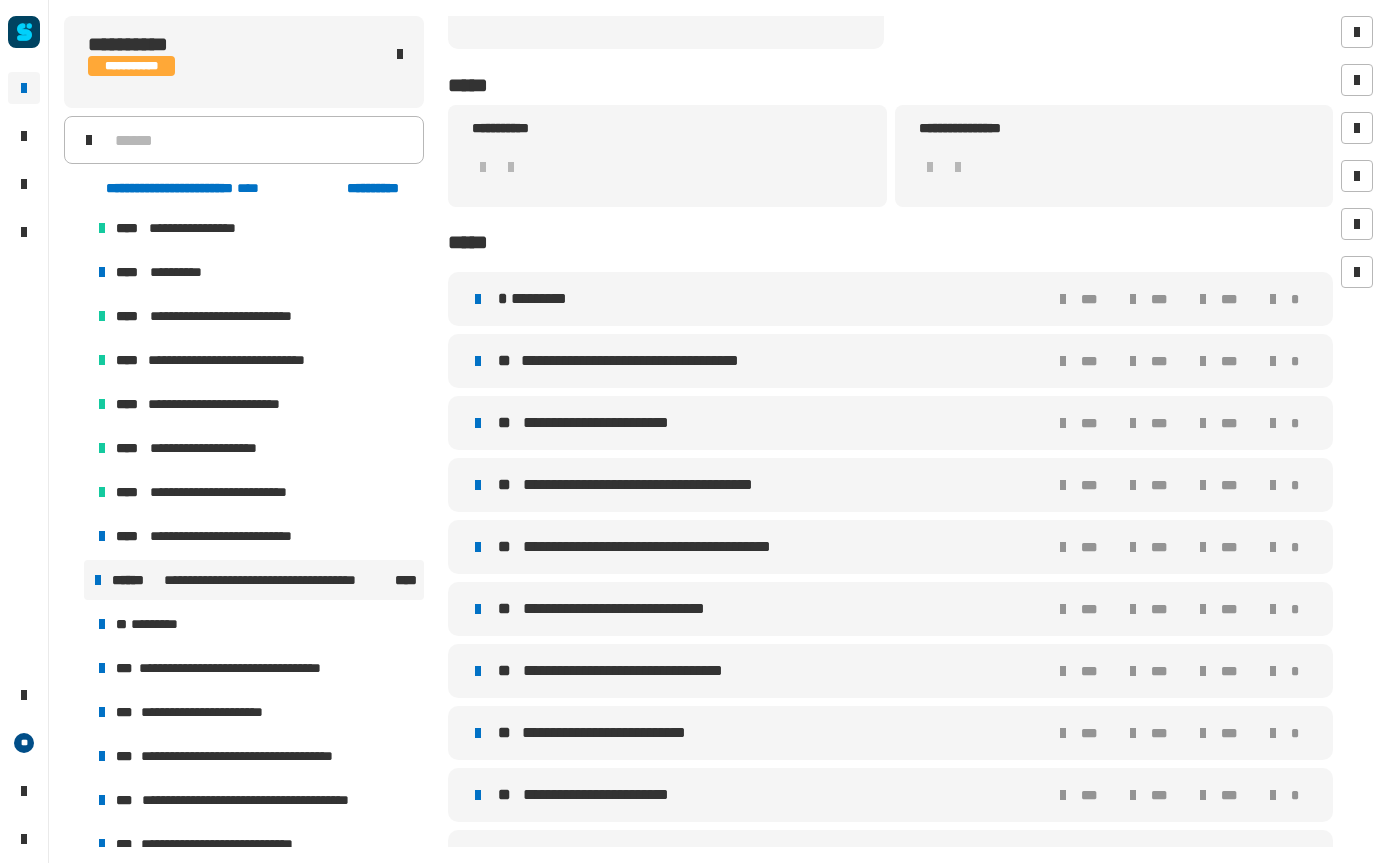 click on "**********" at bounding box center (767, 361) 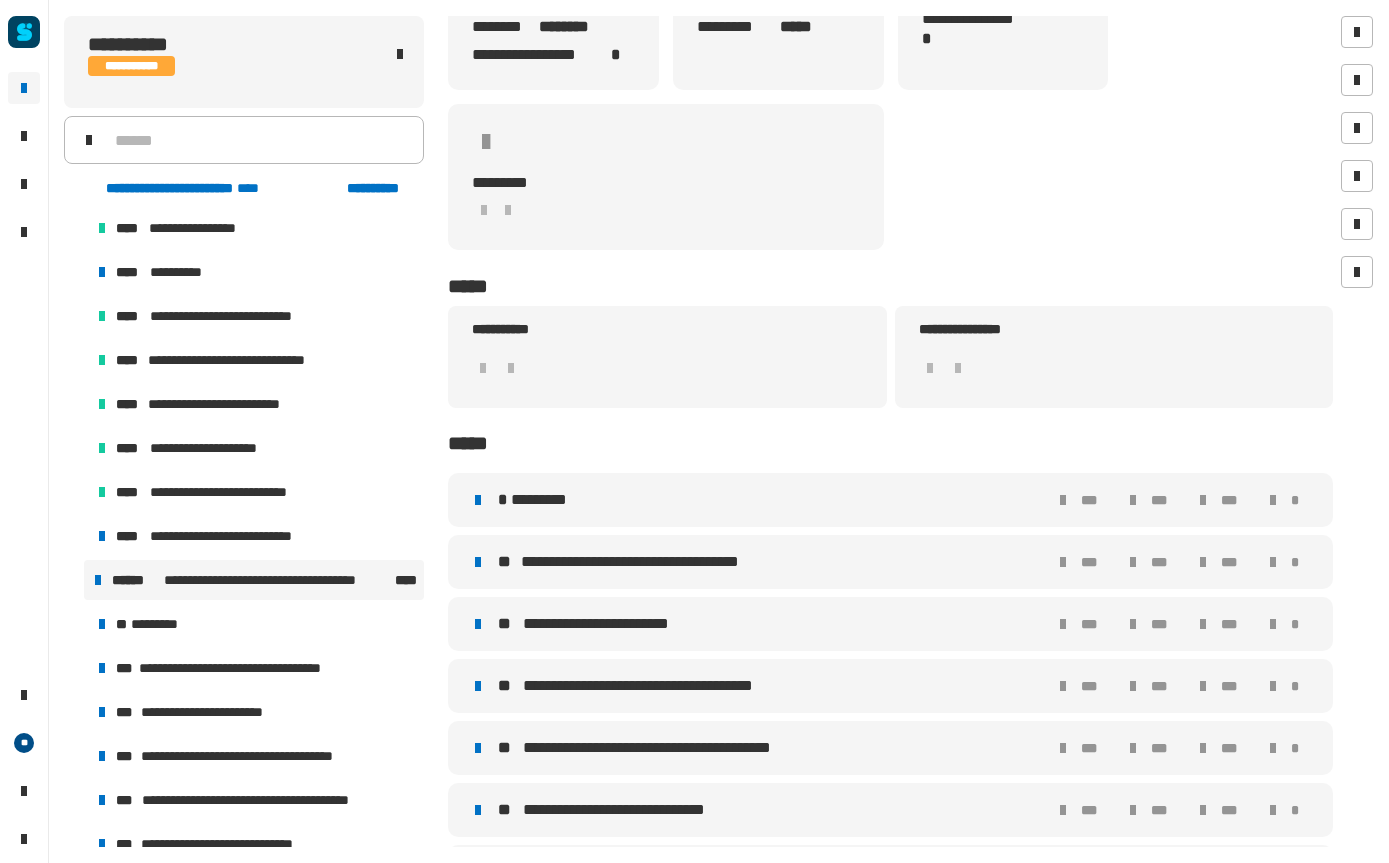 scroll, scrollTop: 136, scrollLeft: 0, axis: vertical 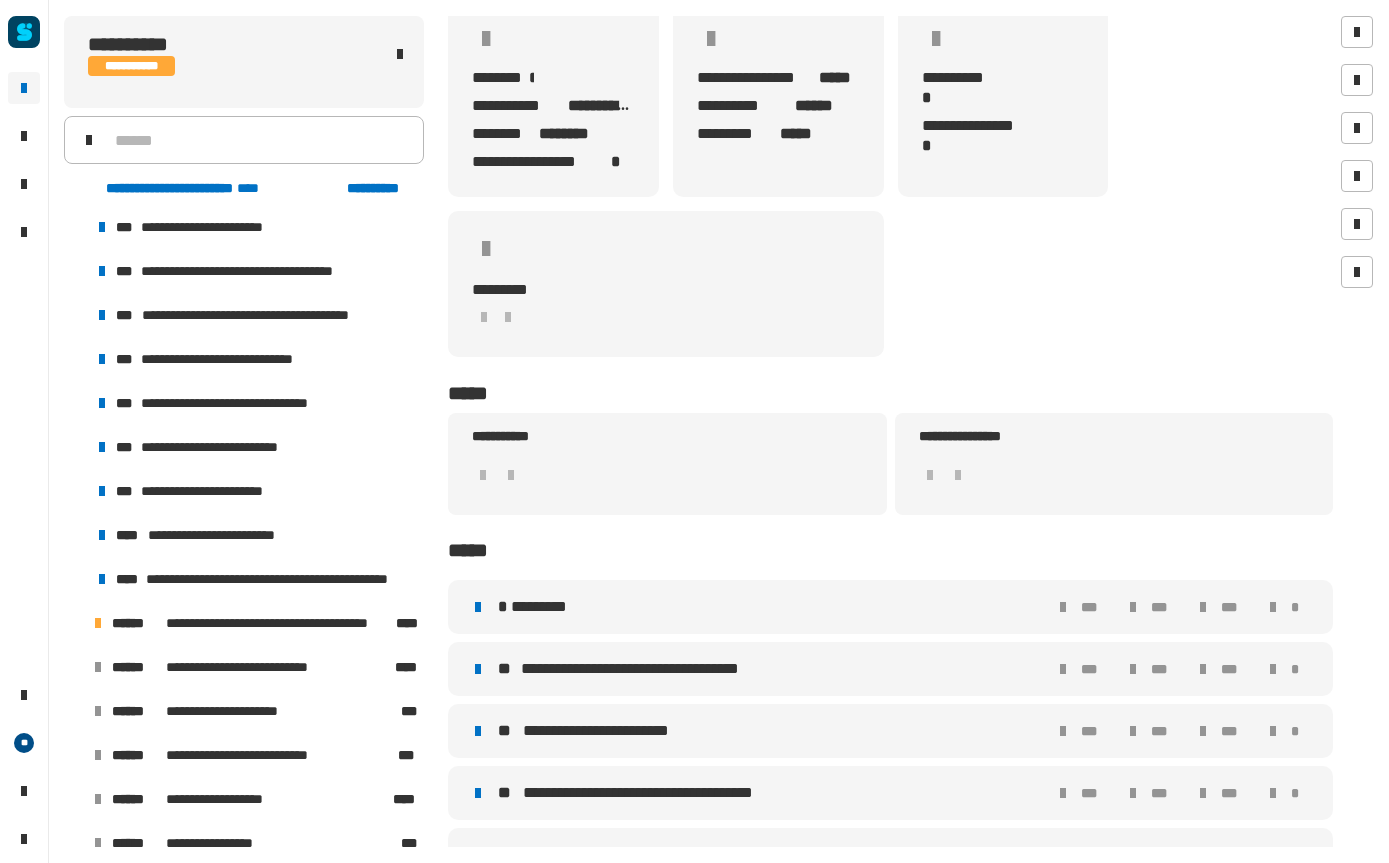 click on "**********" at bounding box center (293, 579) 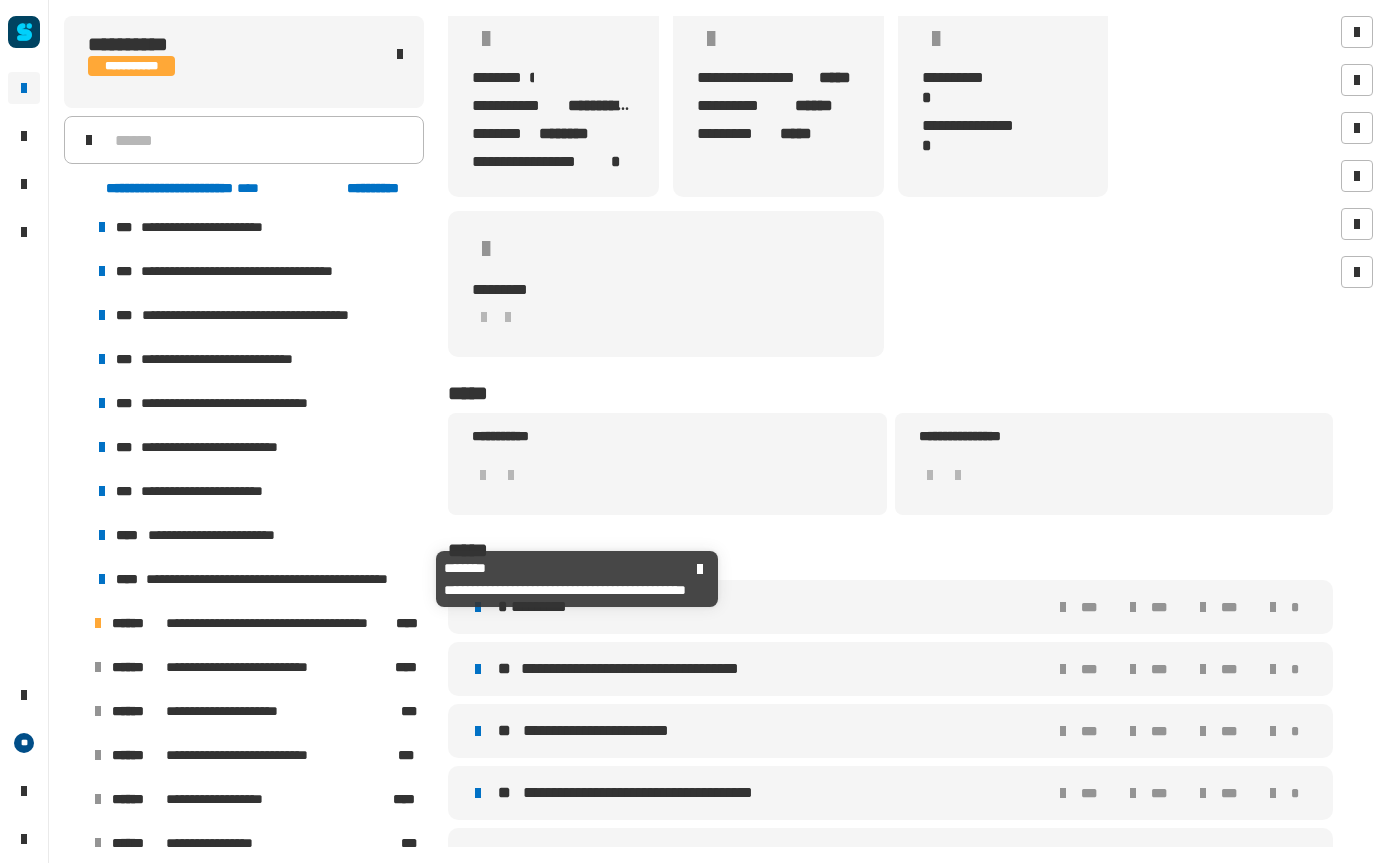 scroll, scrollTop: 365, scrollLeft: 0, axis: vertical 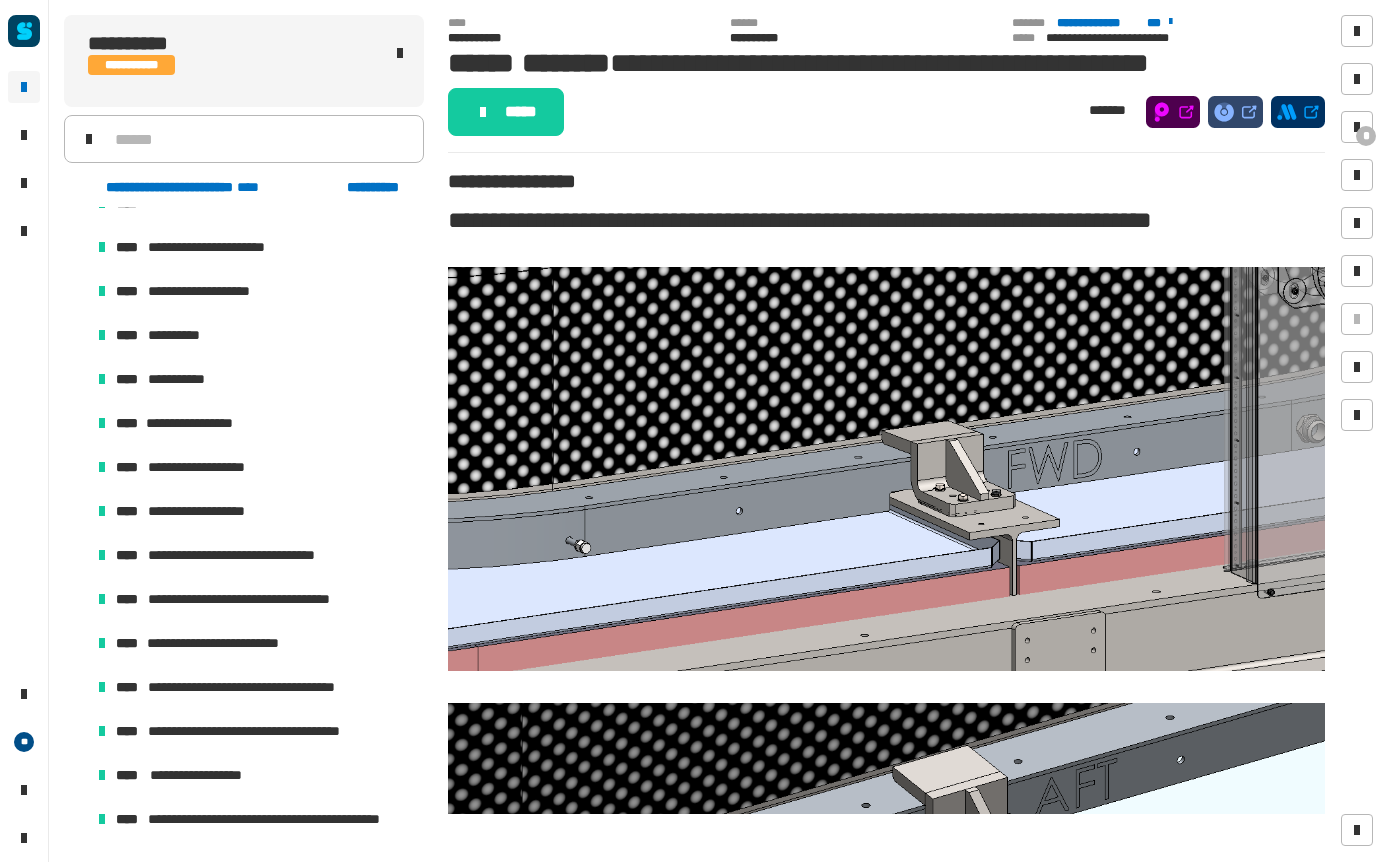 click on "**********" 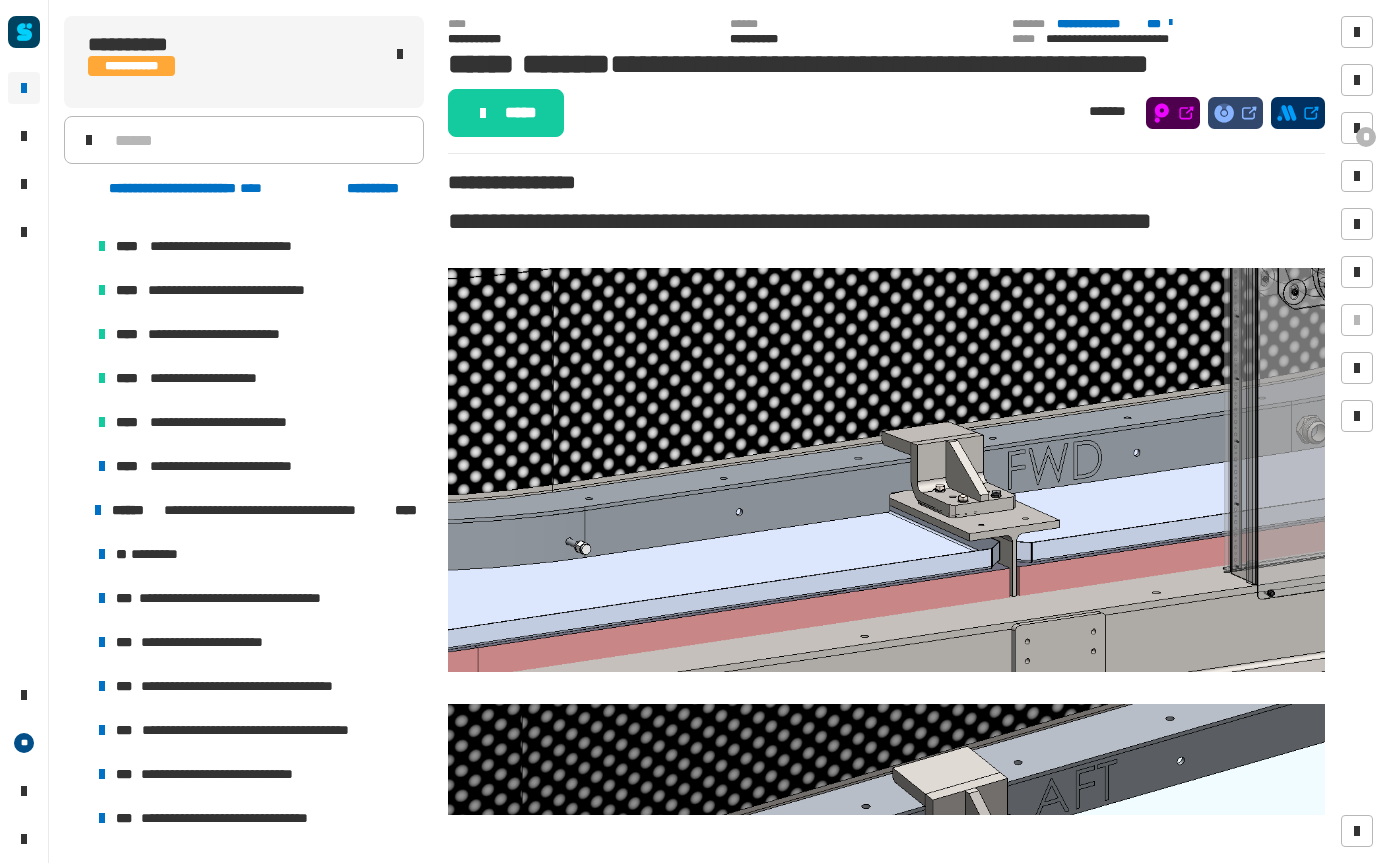 scroll, scrollTop: 1879, scrollLeft: 0, axis: vertical 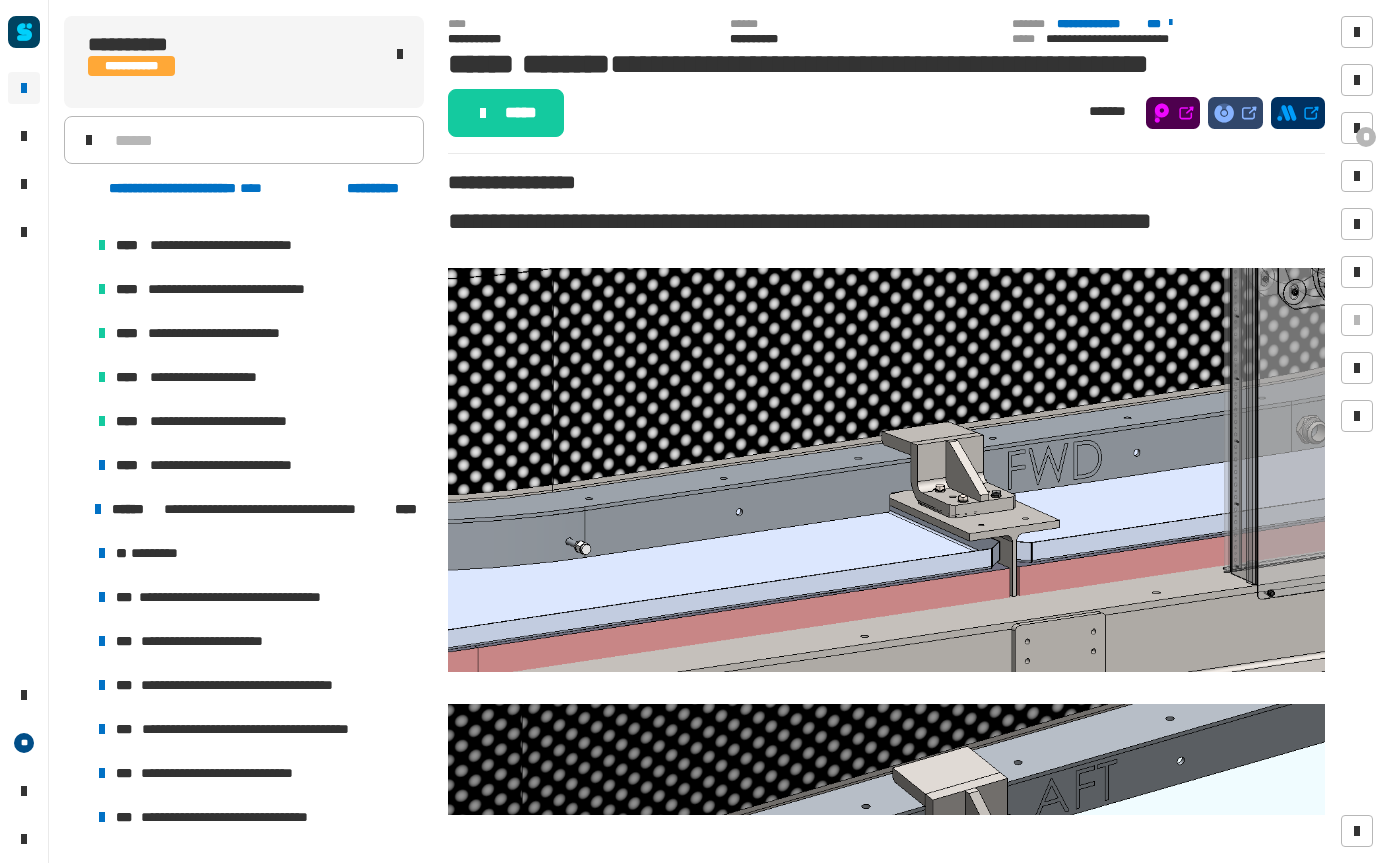 click on "**********" at bounding box center [256, 465] 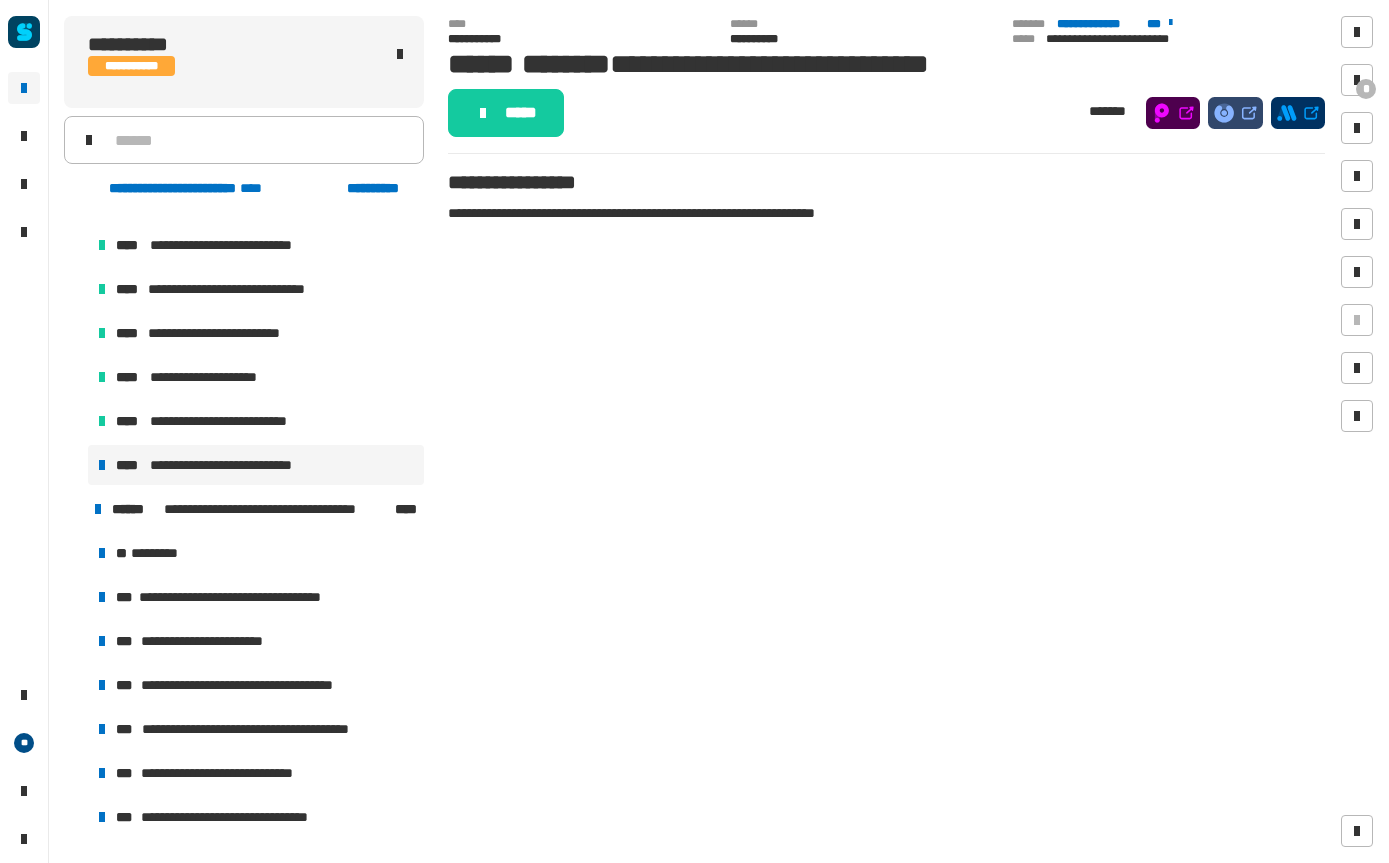 click on "**********" at bounding box center (278, 509) 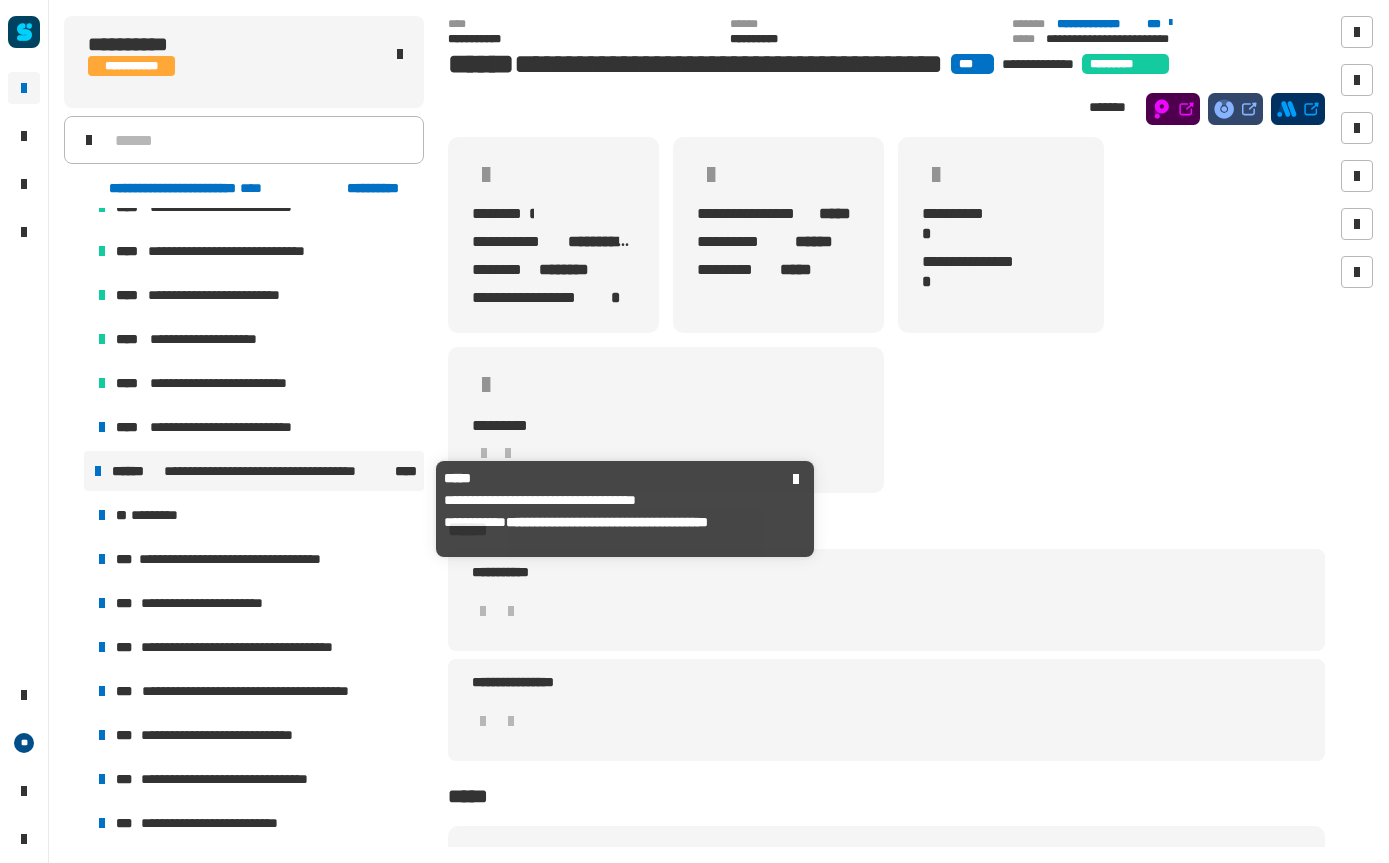 scroll, scrollTop: 1918, scrollLeft: 0, axis: vertical 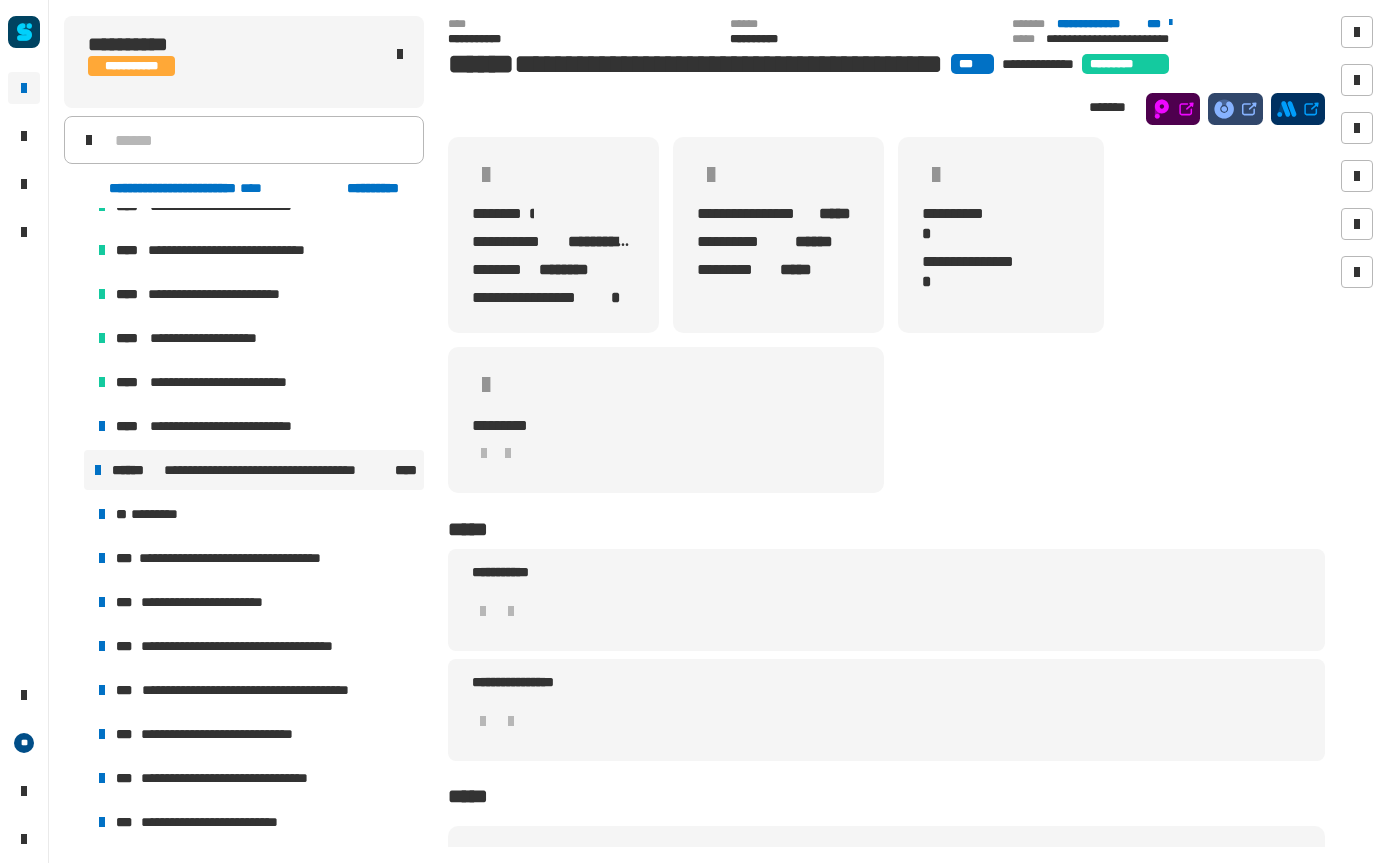 click on "**********" at bounding box center [256, 558] 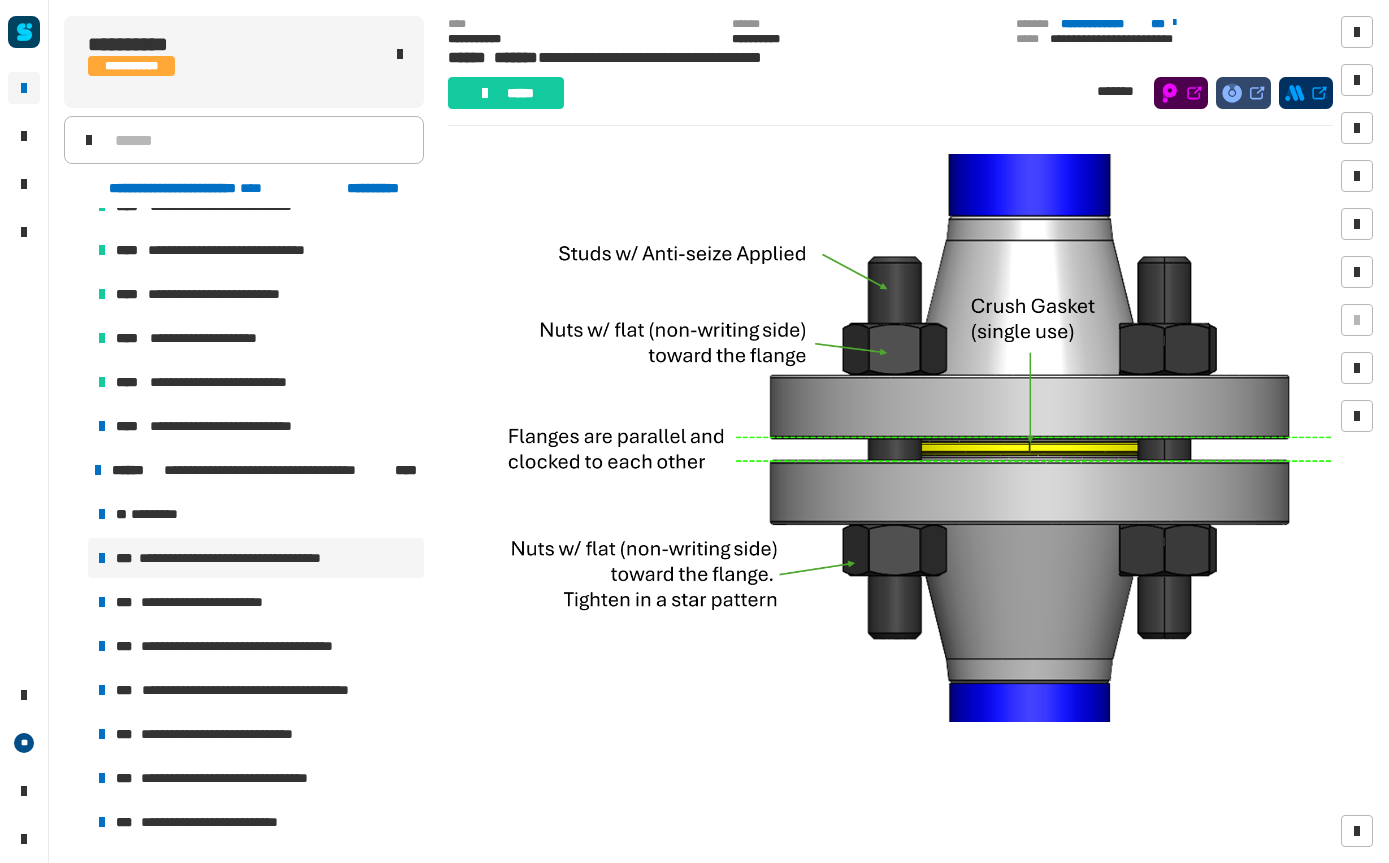 scroll, scrollTop: 1217, scrollLeft: 0, axis: vertical 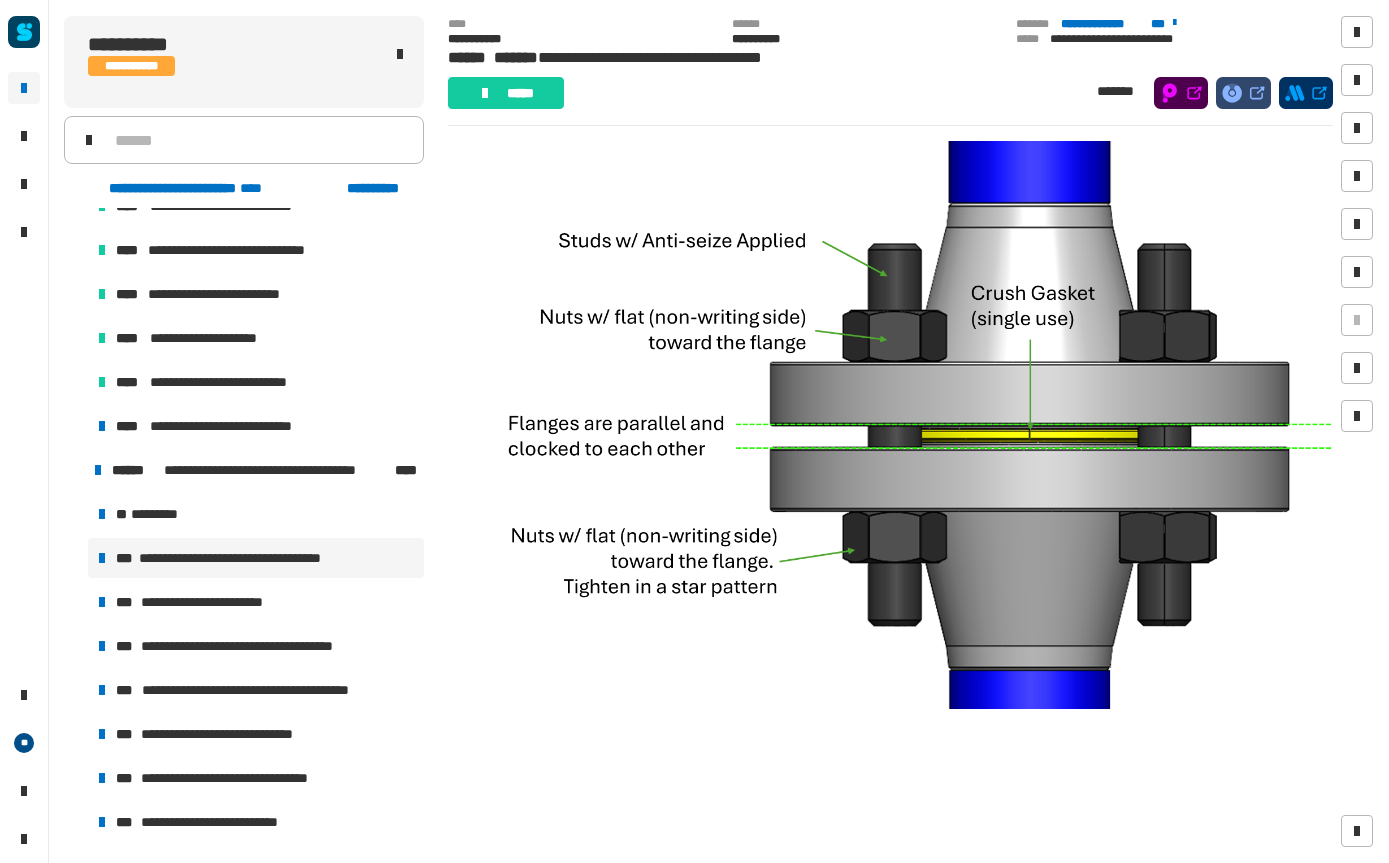 click at bounding box center (890, 425) 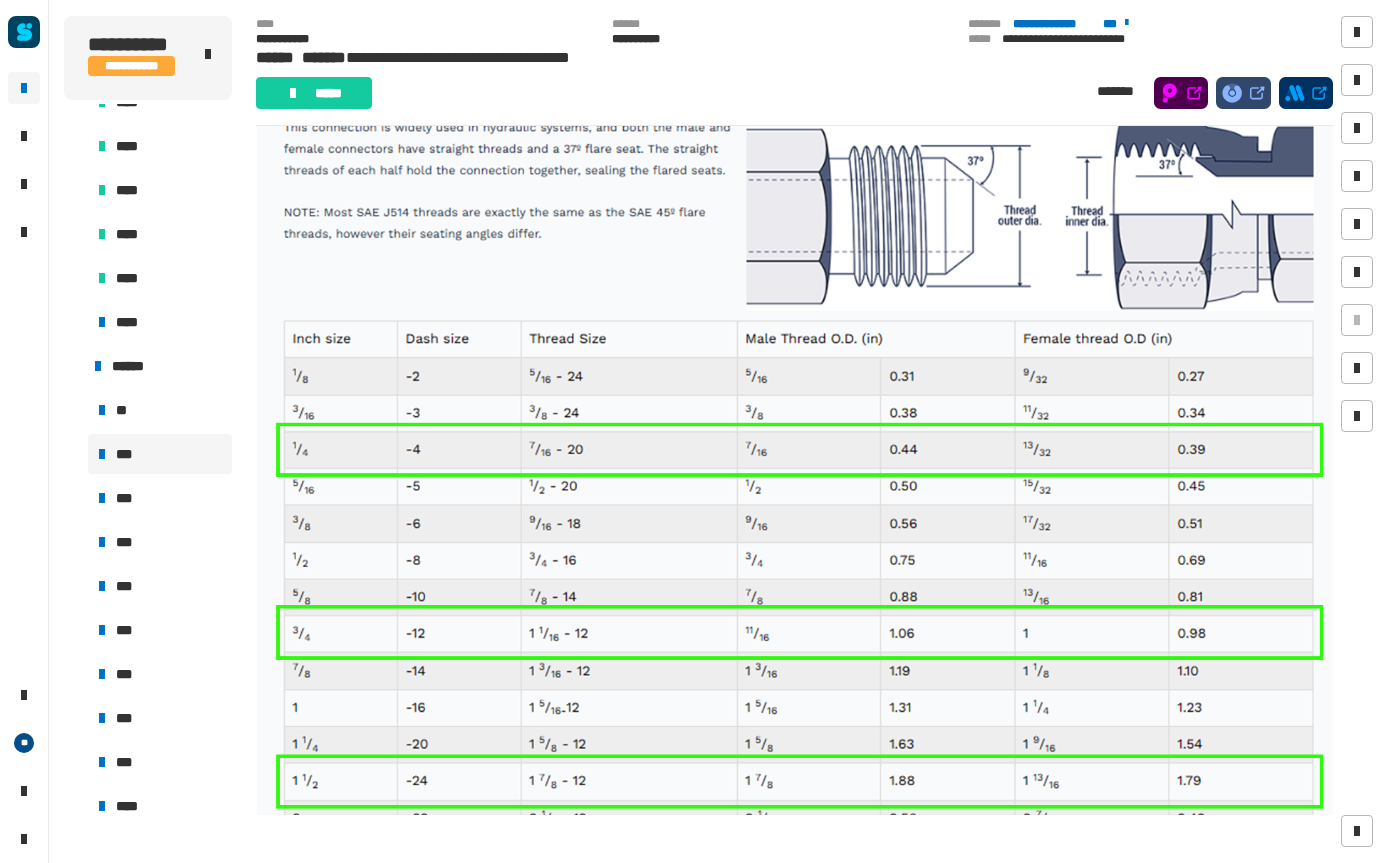 scroll, scrollTop: 464, scrollLeft: 0, axis: vertical 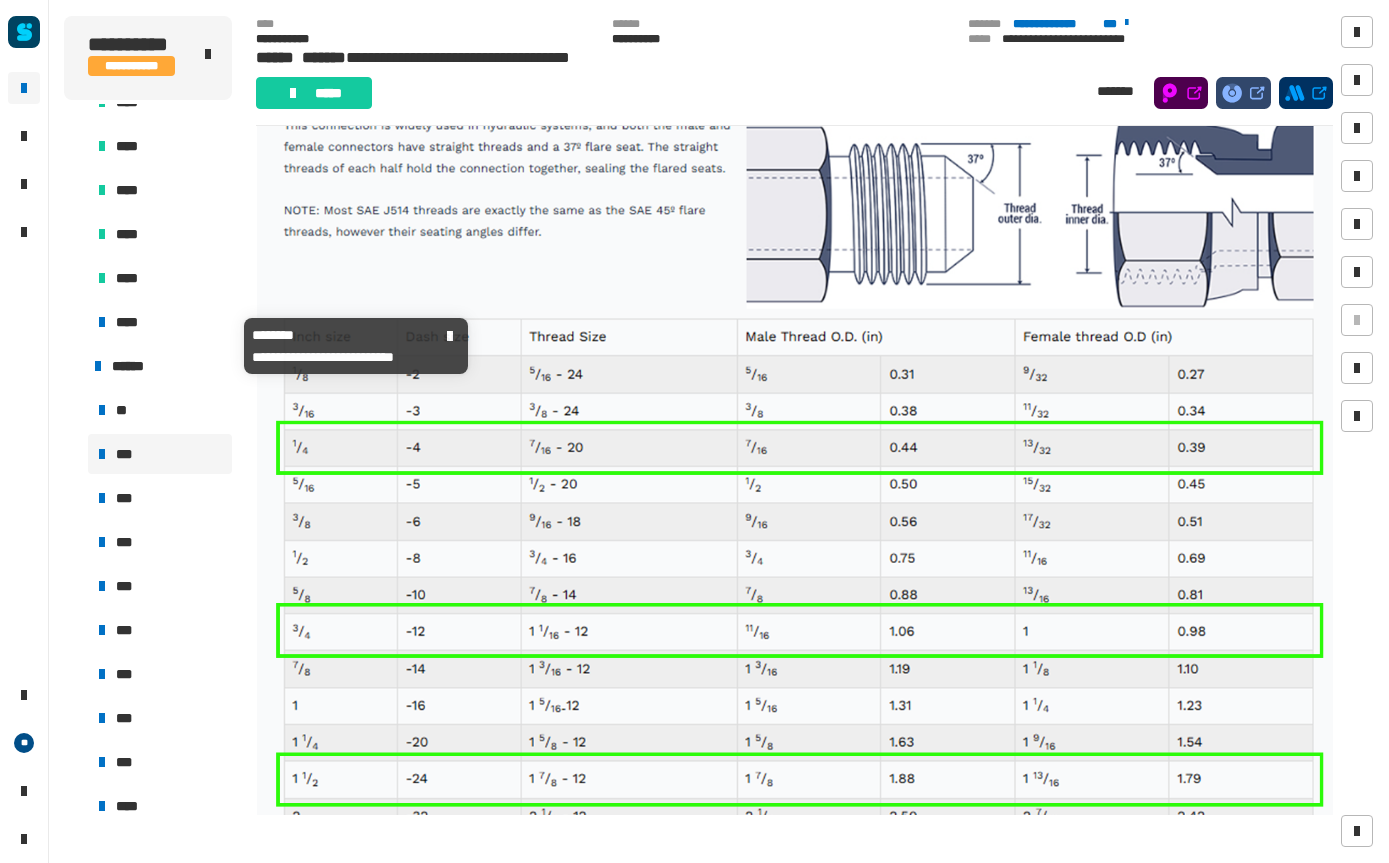 click on "****" at bounding box center [131, 322] 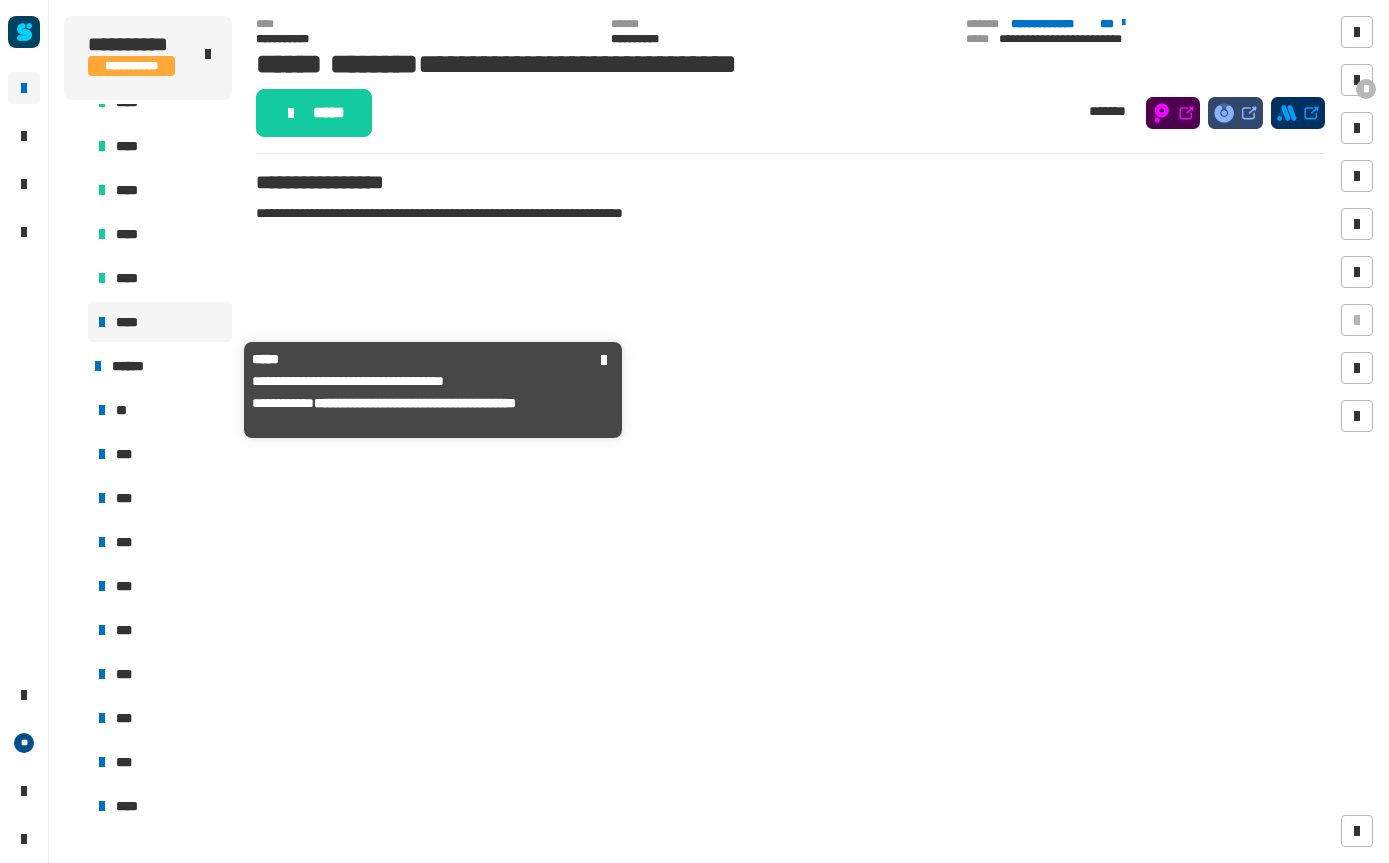 click on "******" at bounding box center [136, 366] 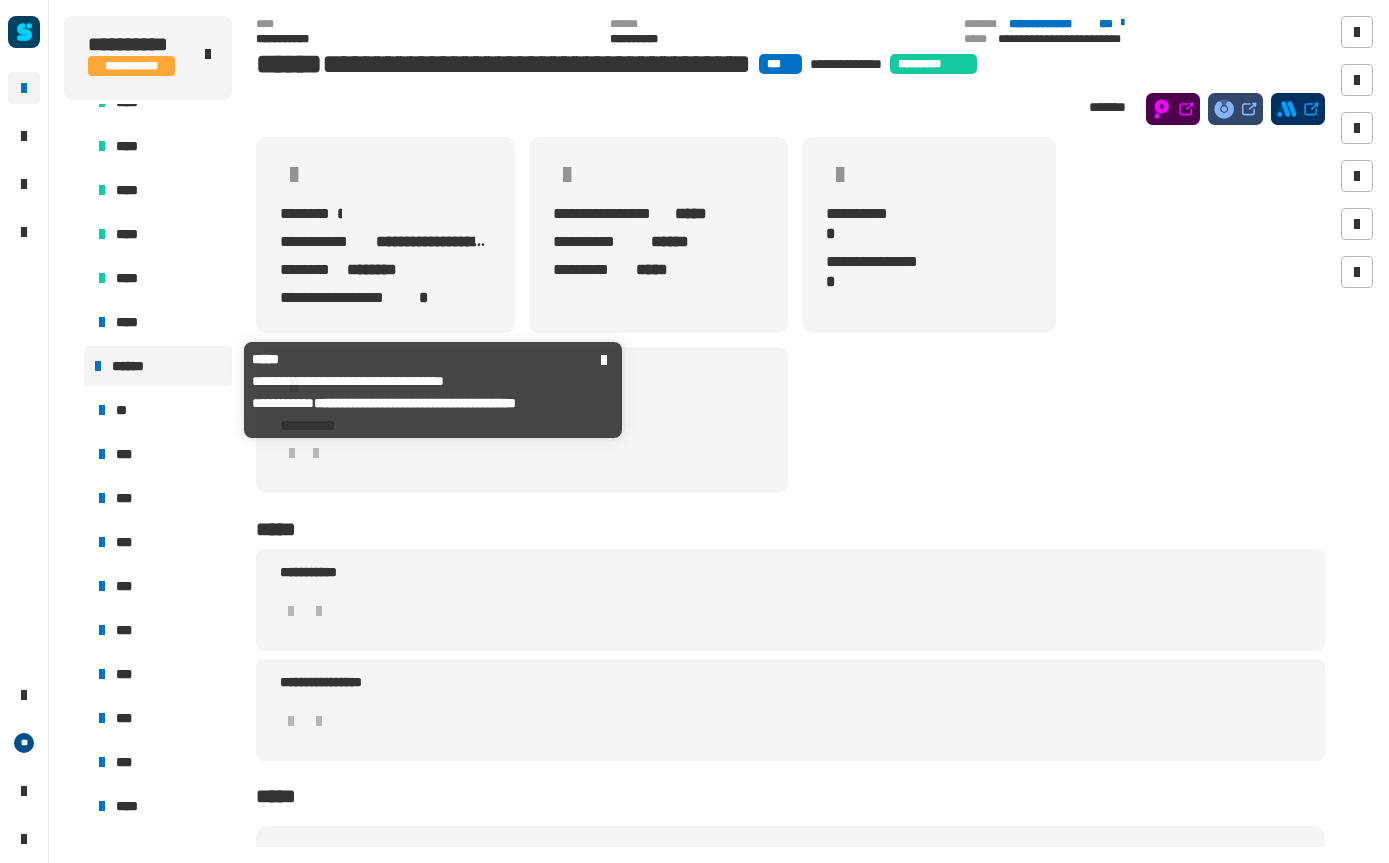 click on "******" at bounding box center [136, 366] 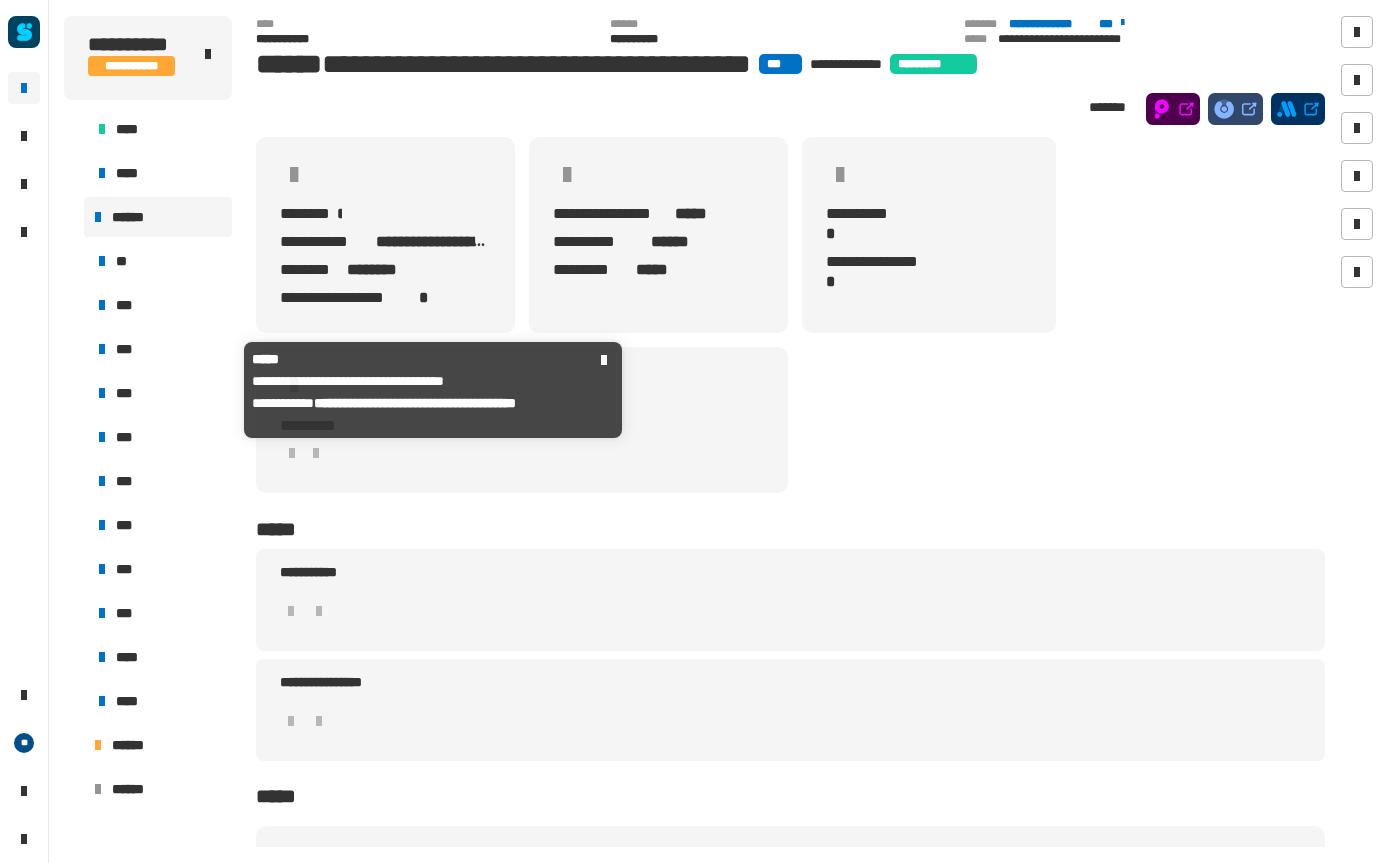 scroll, scrollTop: 2054, scrollLeft: 0, axis: vertical 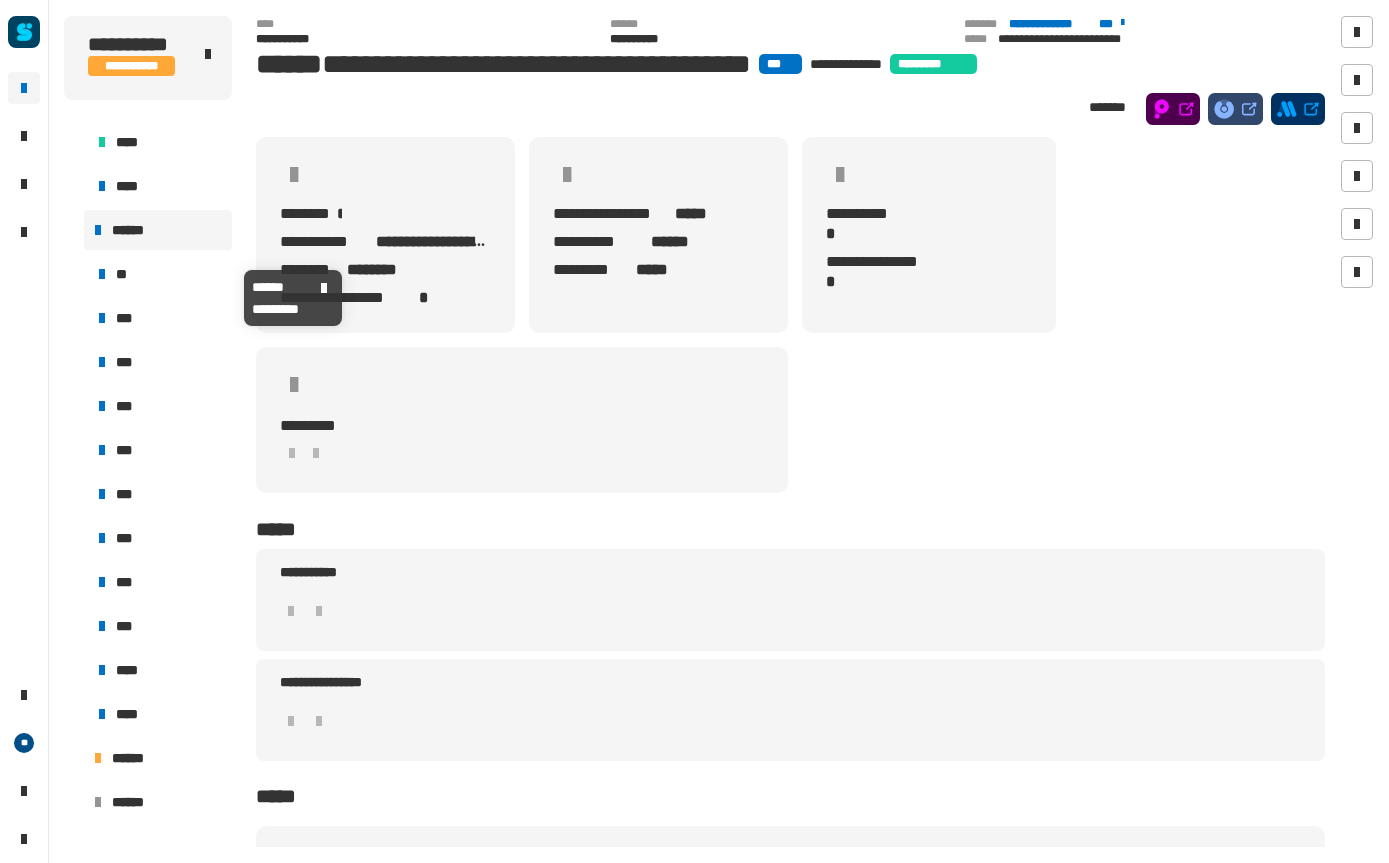 click on "***" at bounding box center (160, 318) 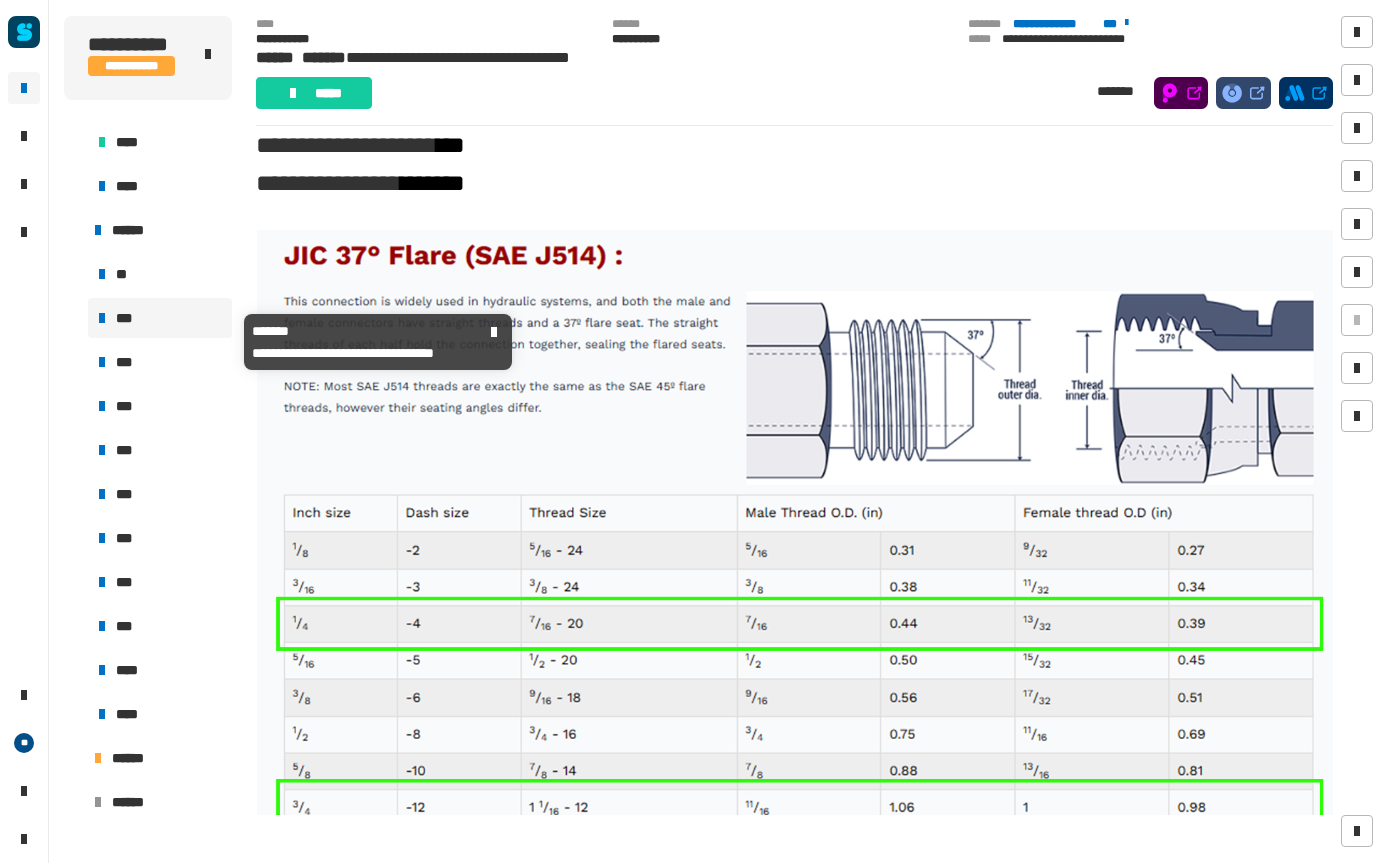 scroll, scrollTop: 289, scrollLeft: 0, axis: vertical 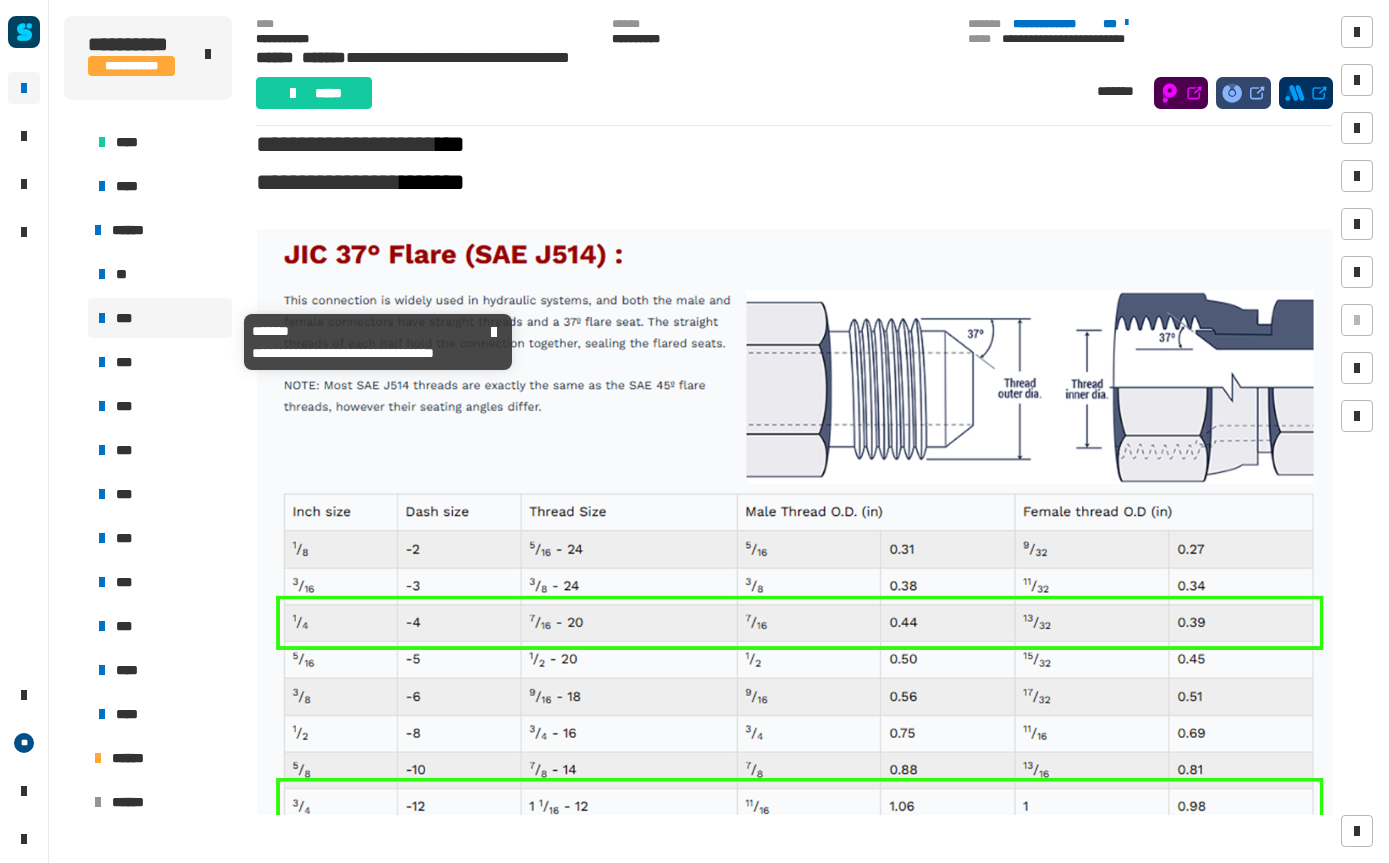 click on "***" at bounding box center (160, 362) 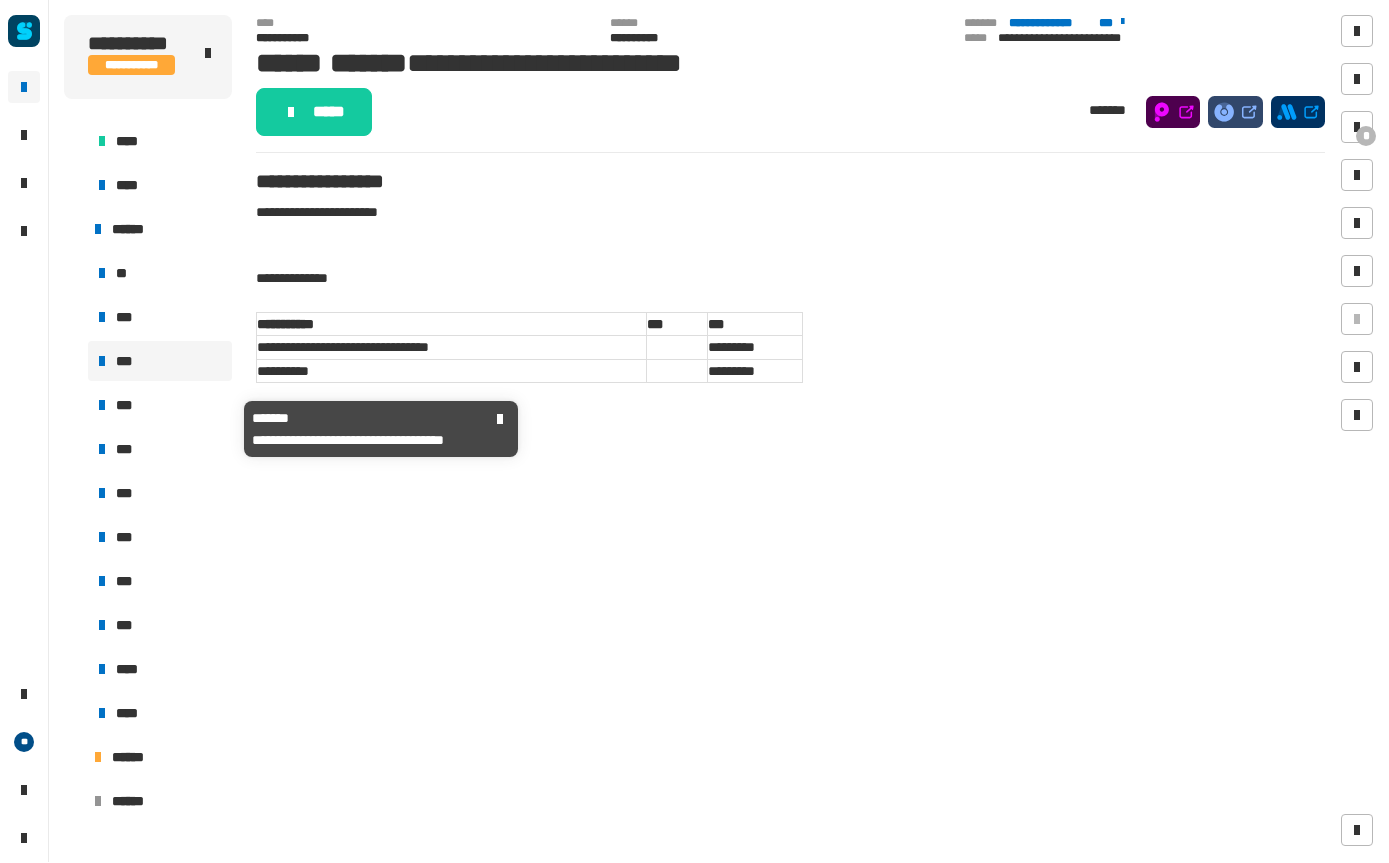click on "***" at bounding box center [160, 406] 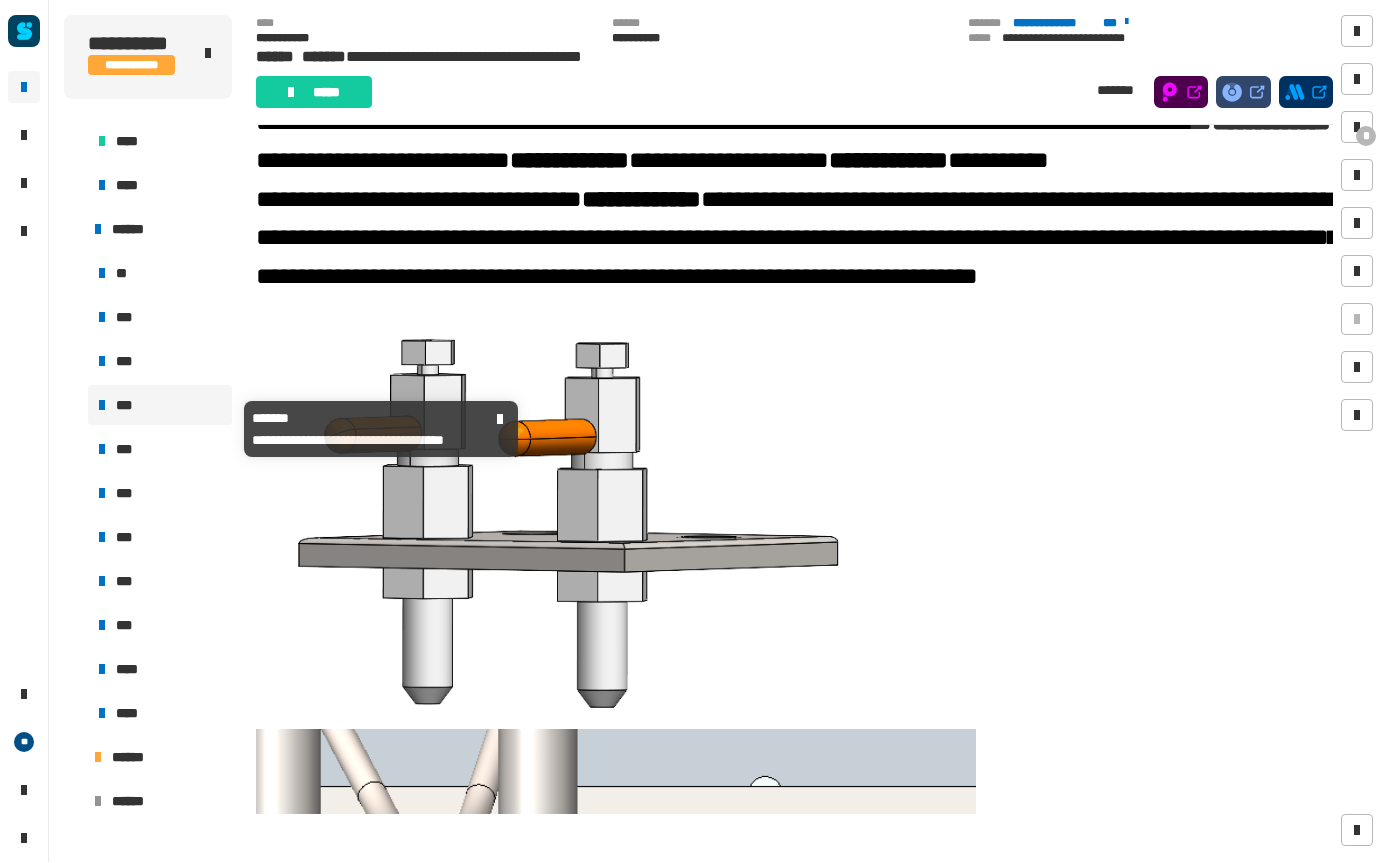 scroll, scrollTop: 151, scrollLeft: 0, axis: vertical 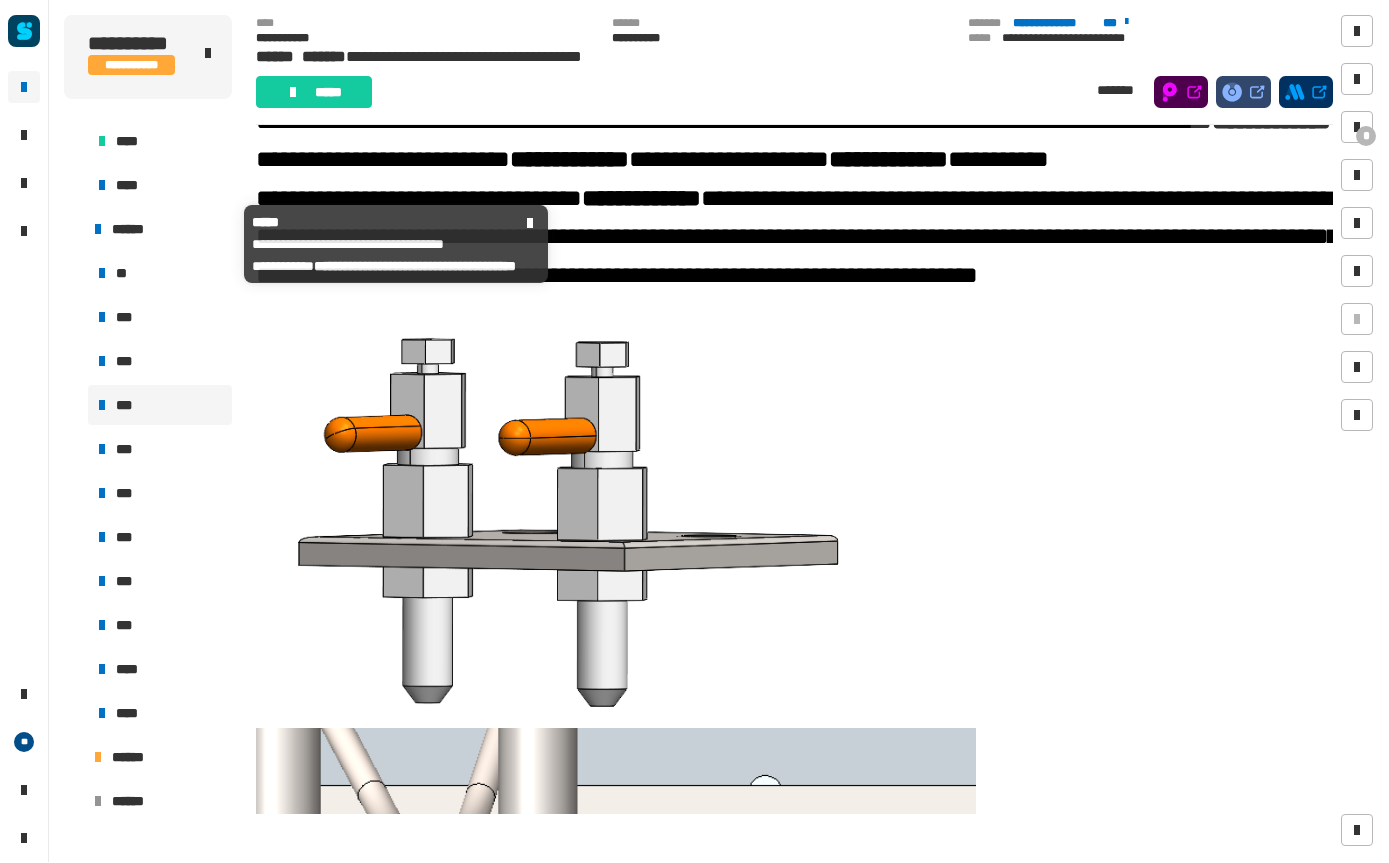 click on "******" at bounding box center [136, 230] 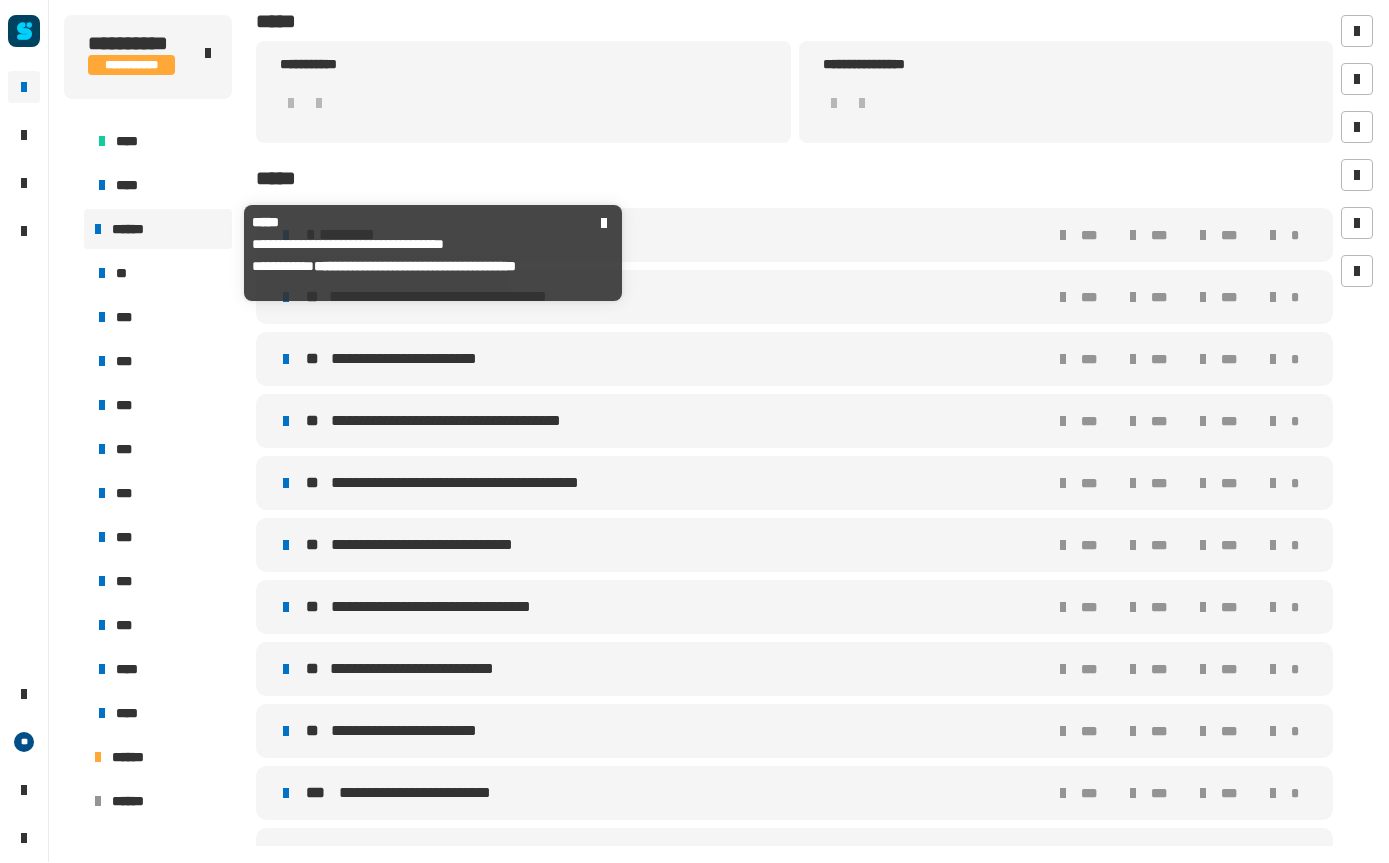 scroll, scrollTop: 508, scrollLeft: 0, axis: vertical 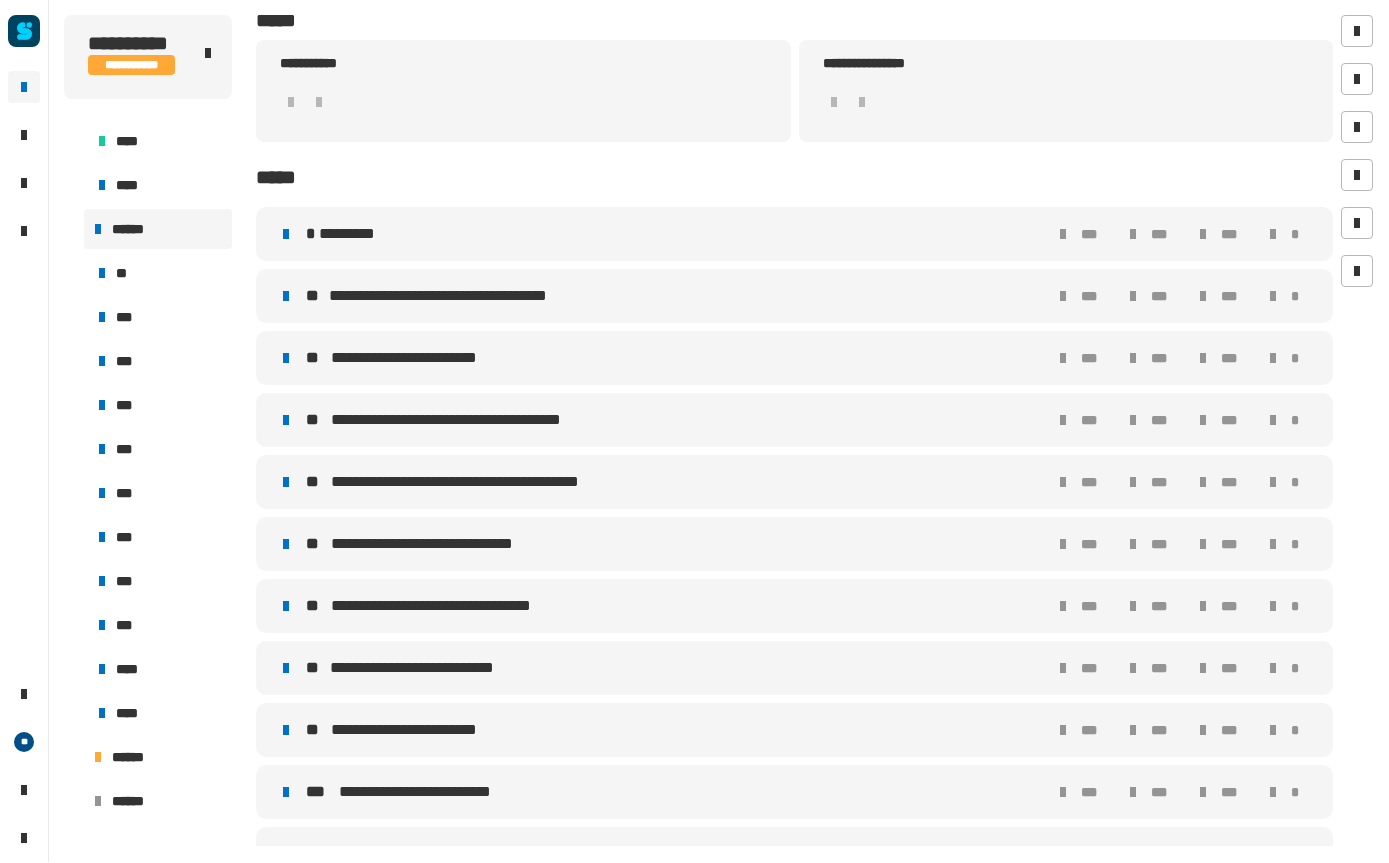 click on "******" at bounding box center (158, 758) 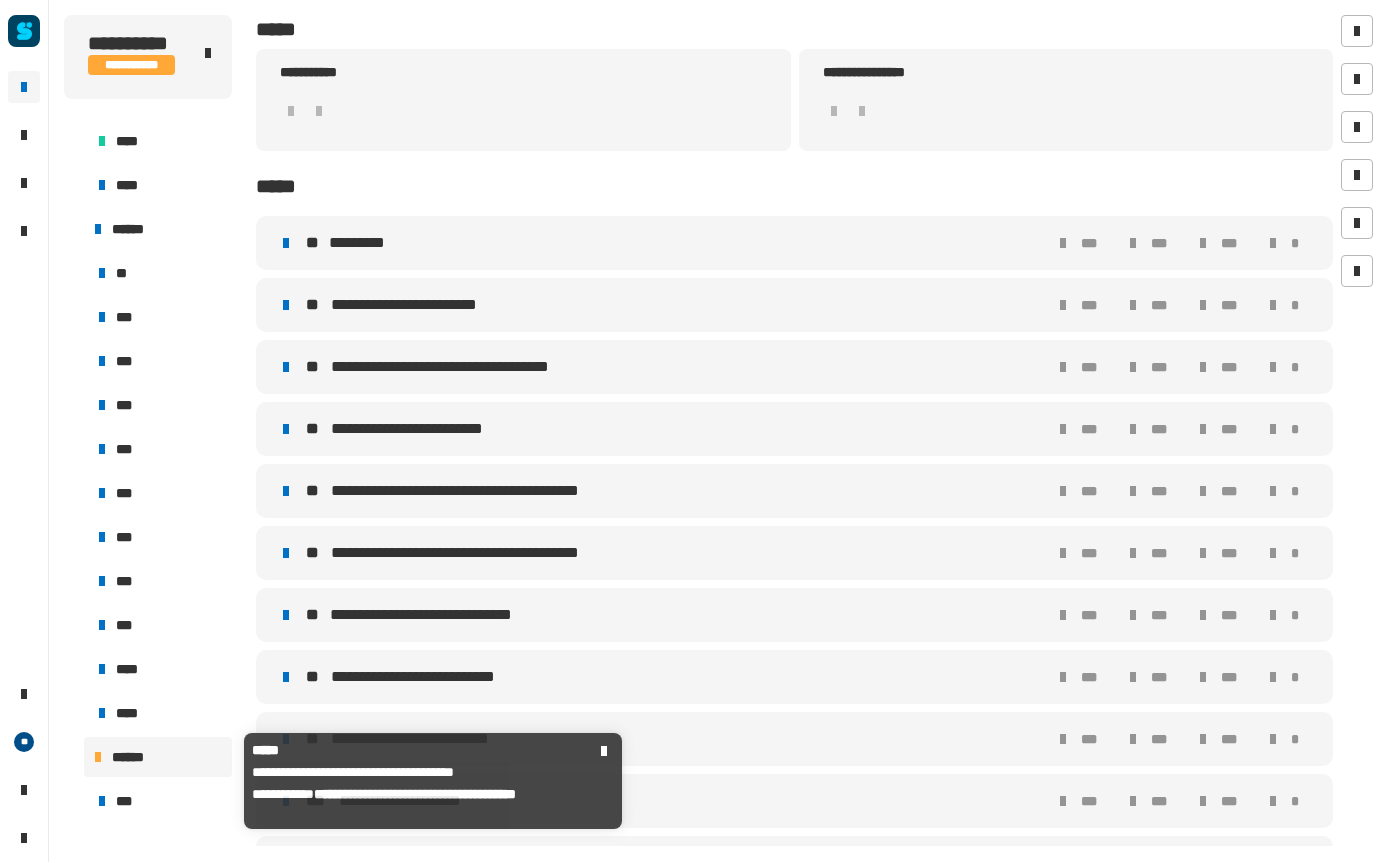 scroll, scrollTop: 519, scrollLeft: 0, axis: vertical 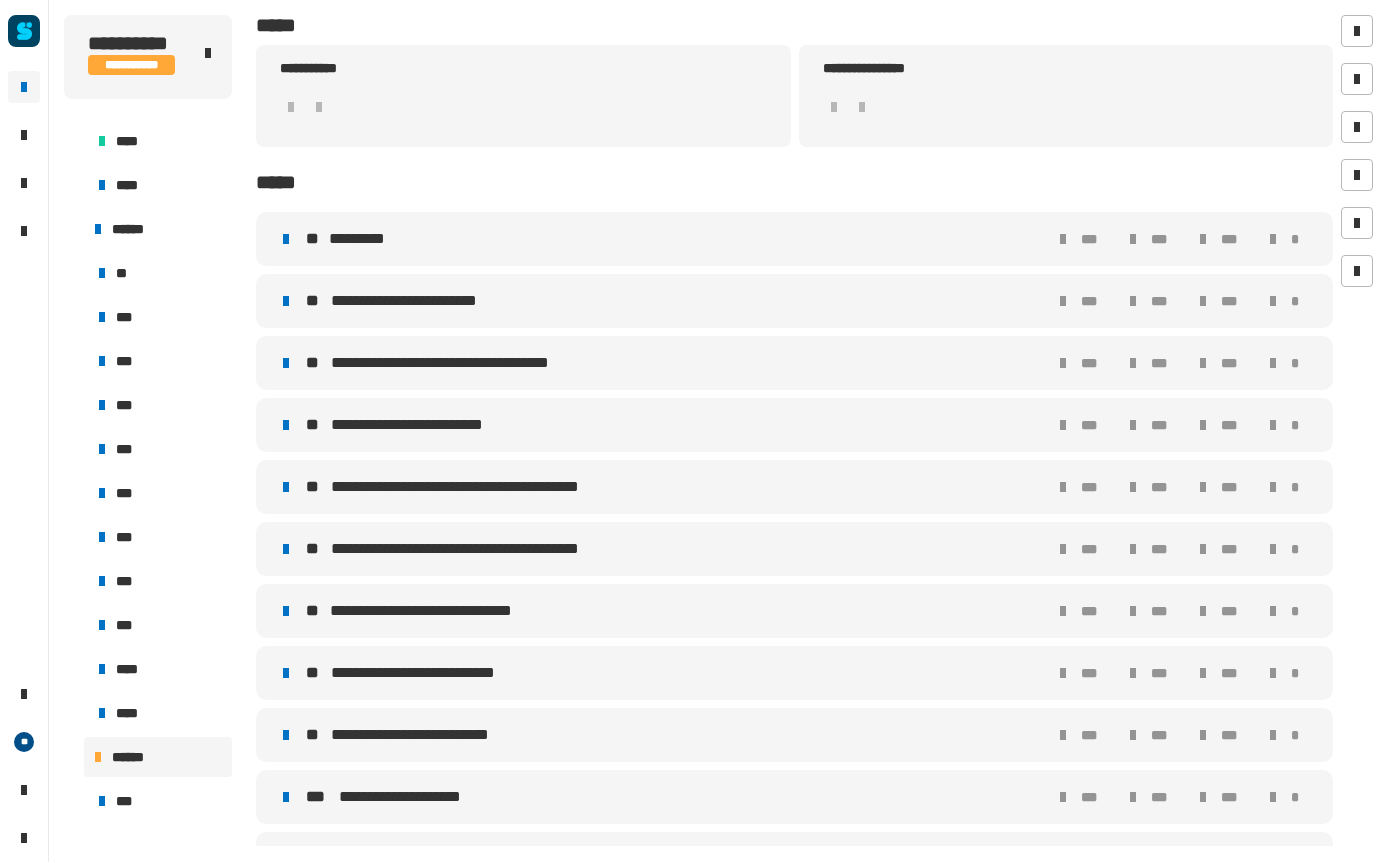 click on "**" at bounding box center [316, 488] 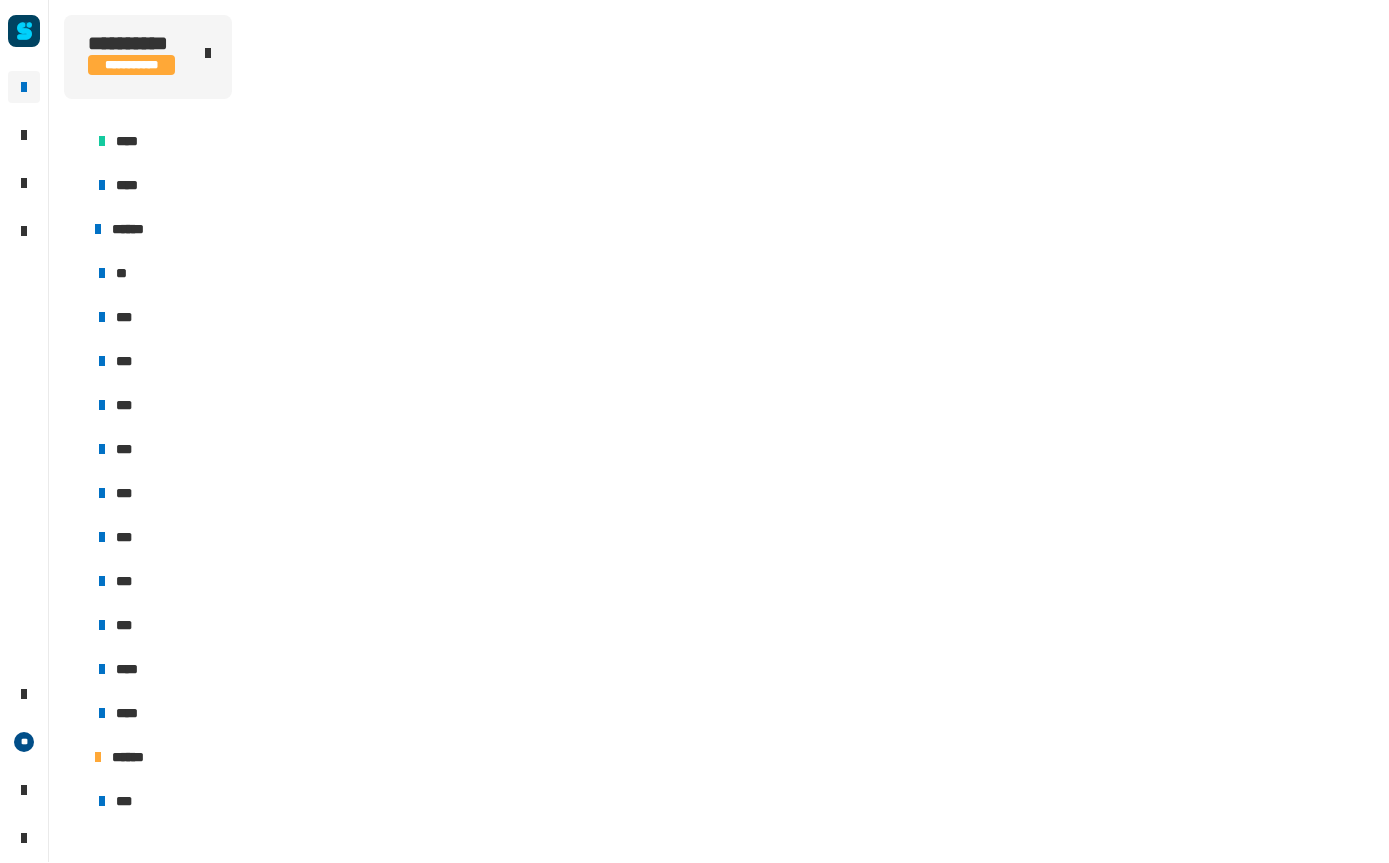 scroll, scrollTop: 2635, scrollLeft: 0, axis: vertical 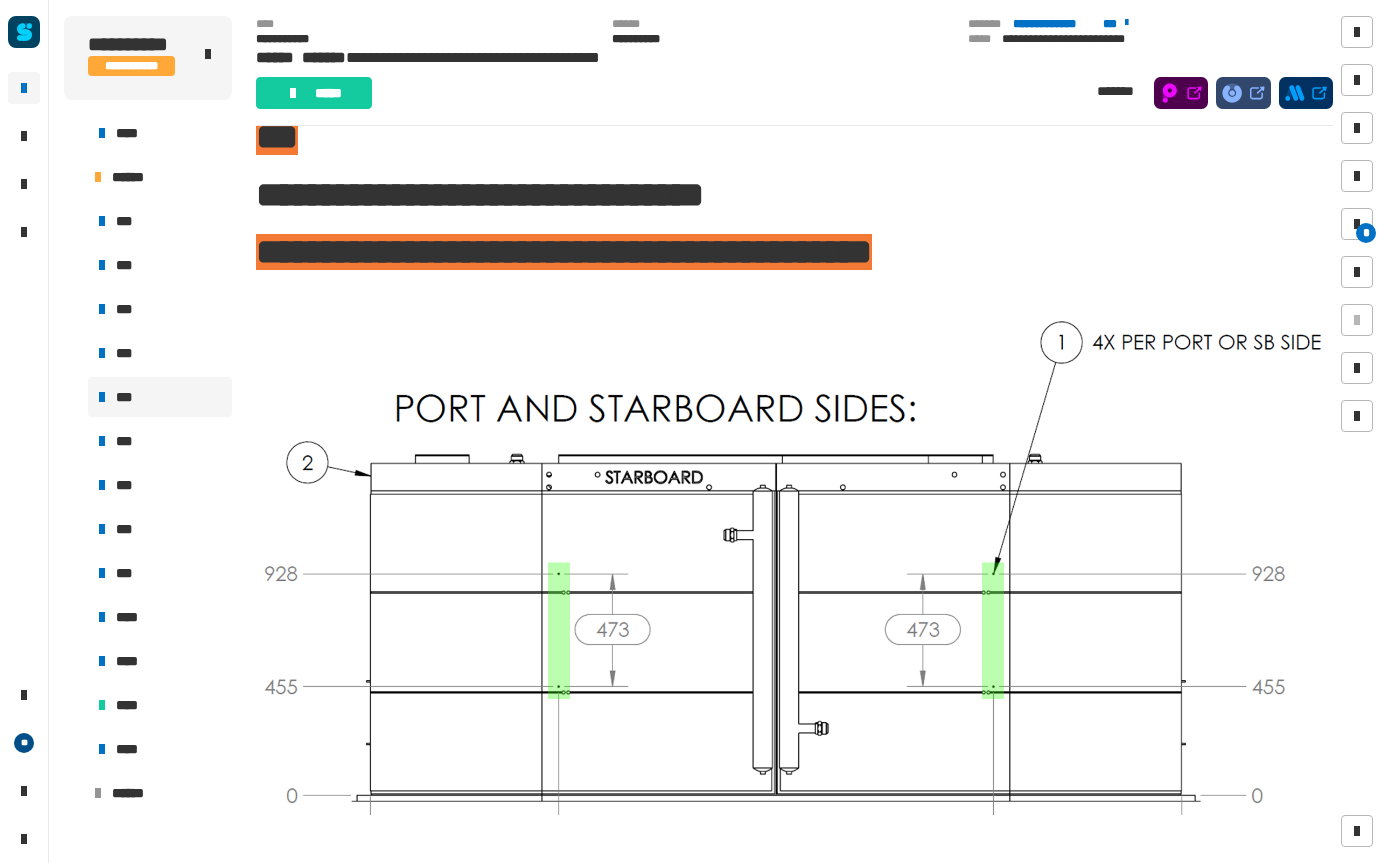 click at bounding box center [1357, 224] 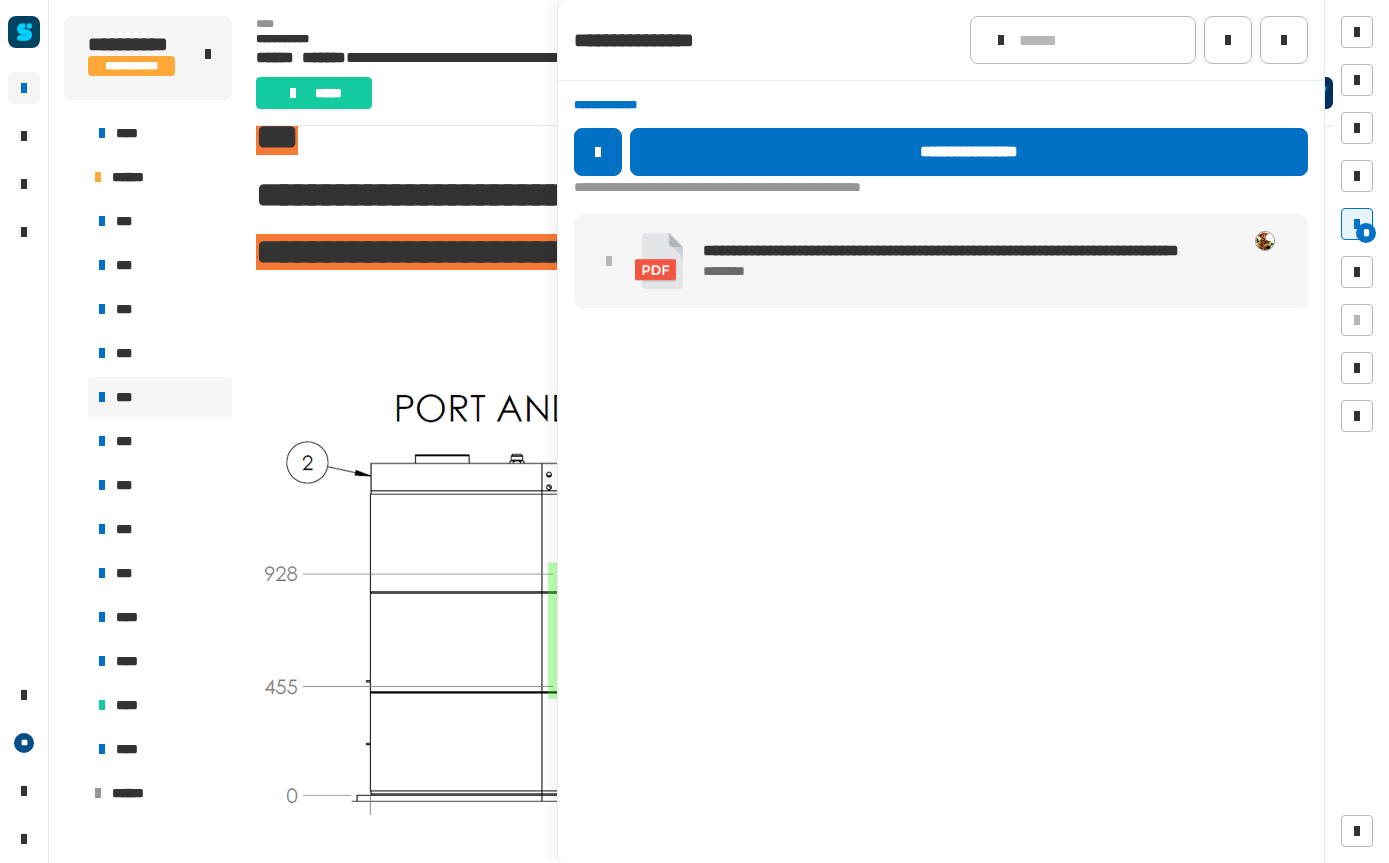 click on "********" at bounding box center [967, 271] 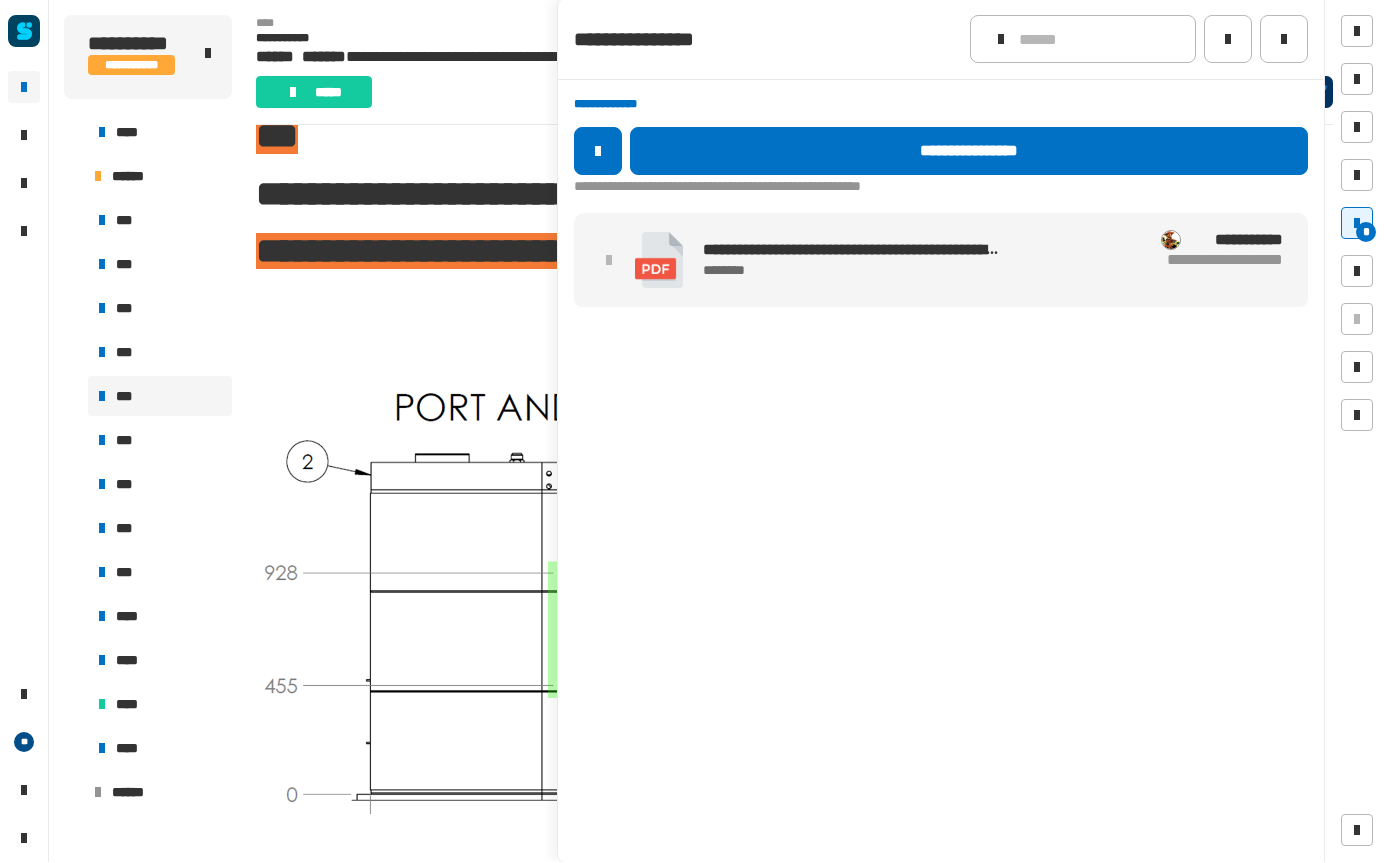 click 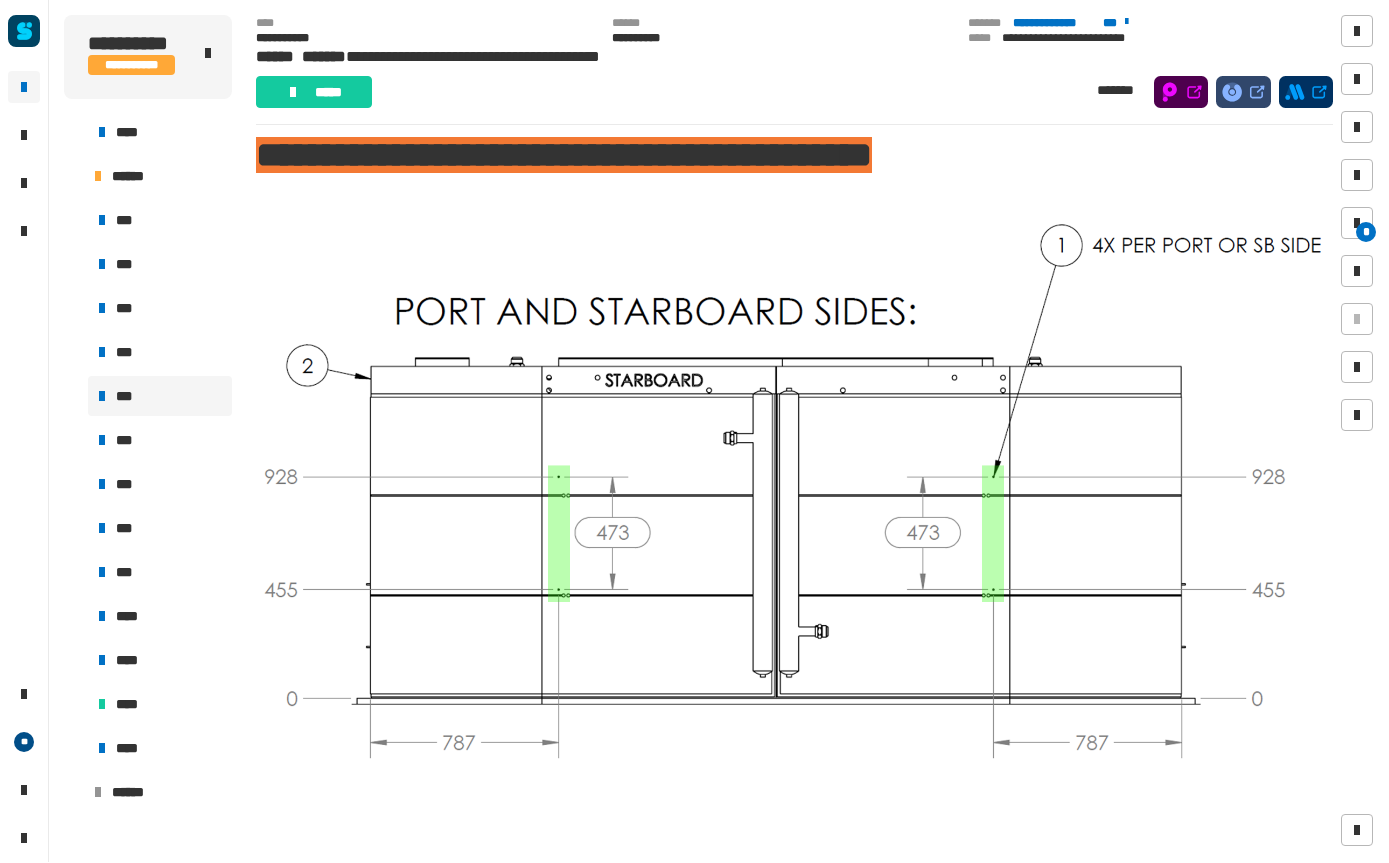 scroll, scrollTop: 292, scrollLeft: 0, axis: vertical 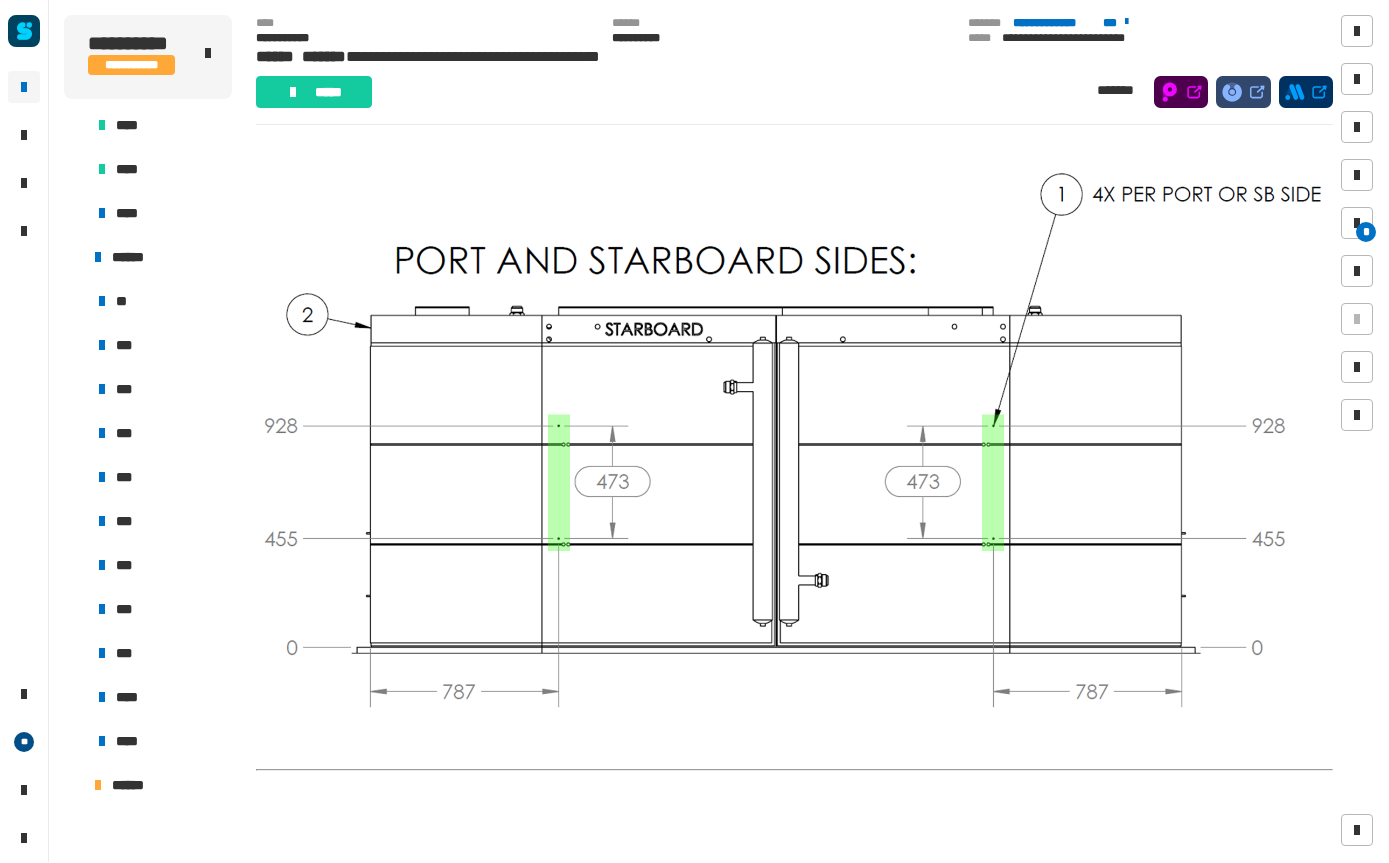 click on "******" at bounding box center [158, 258] 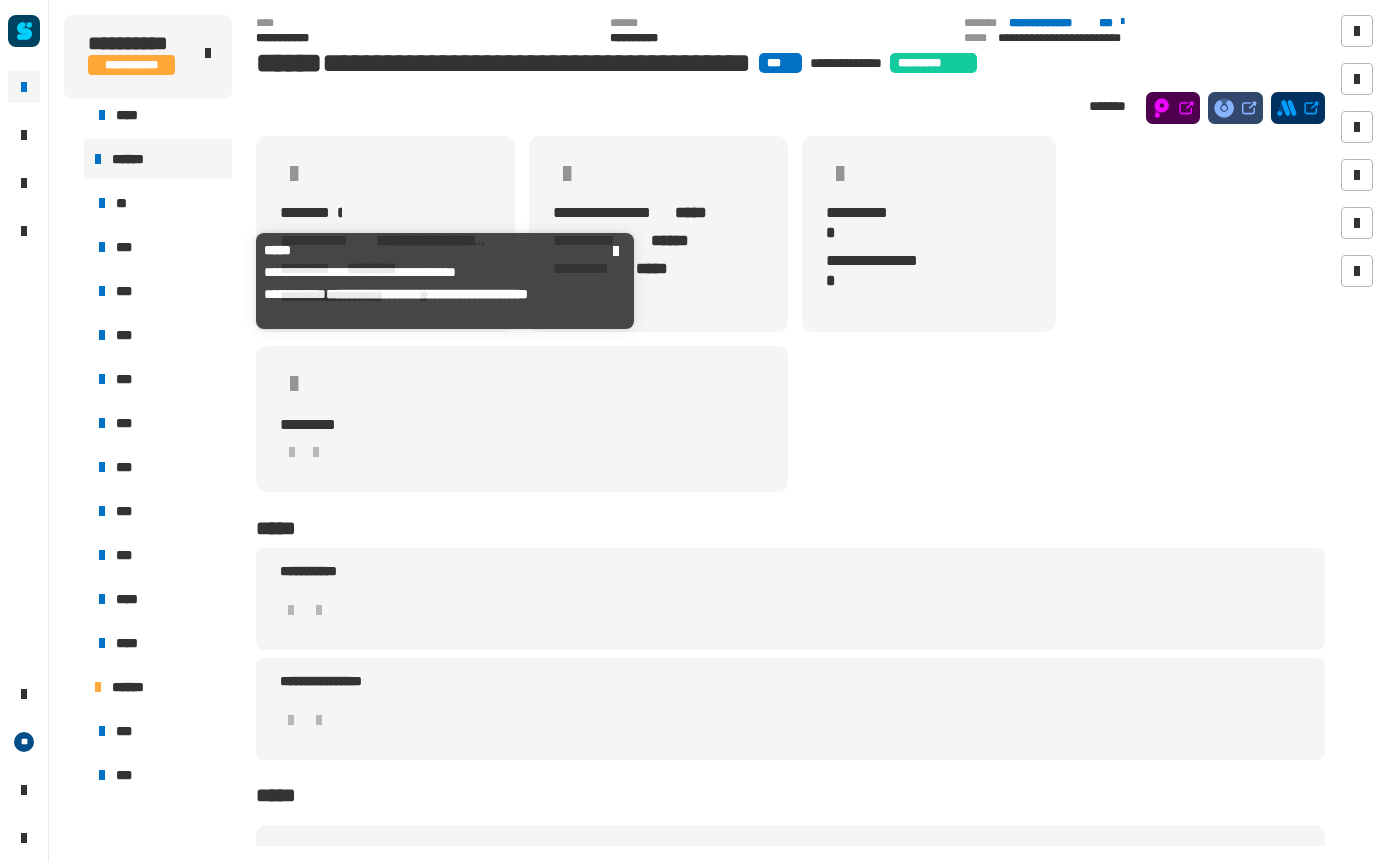 scroll, scrollTop: 2125, scrollLeft: 0, axis: vertical 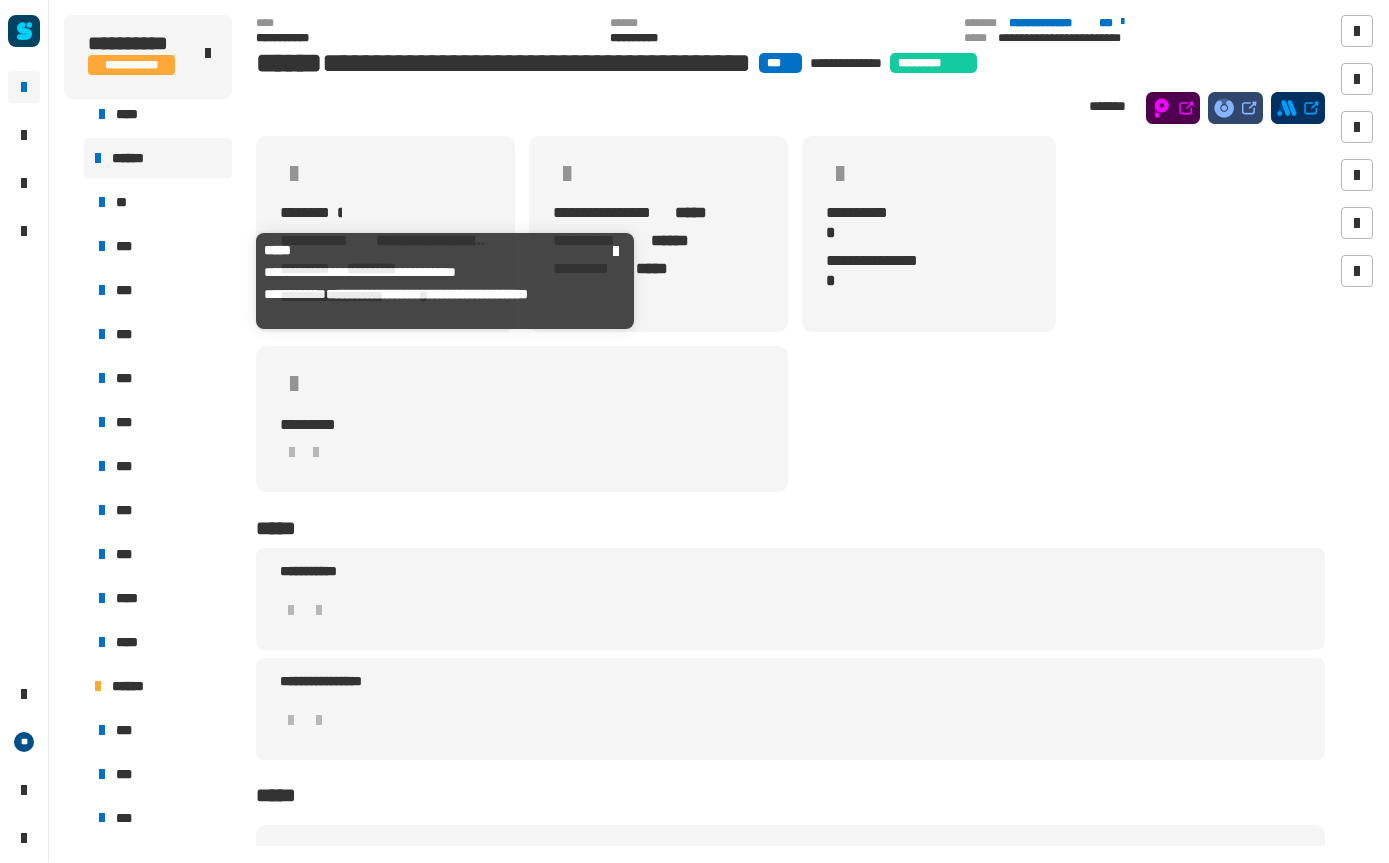 click on "******" at bounding box center (137, 687) 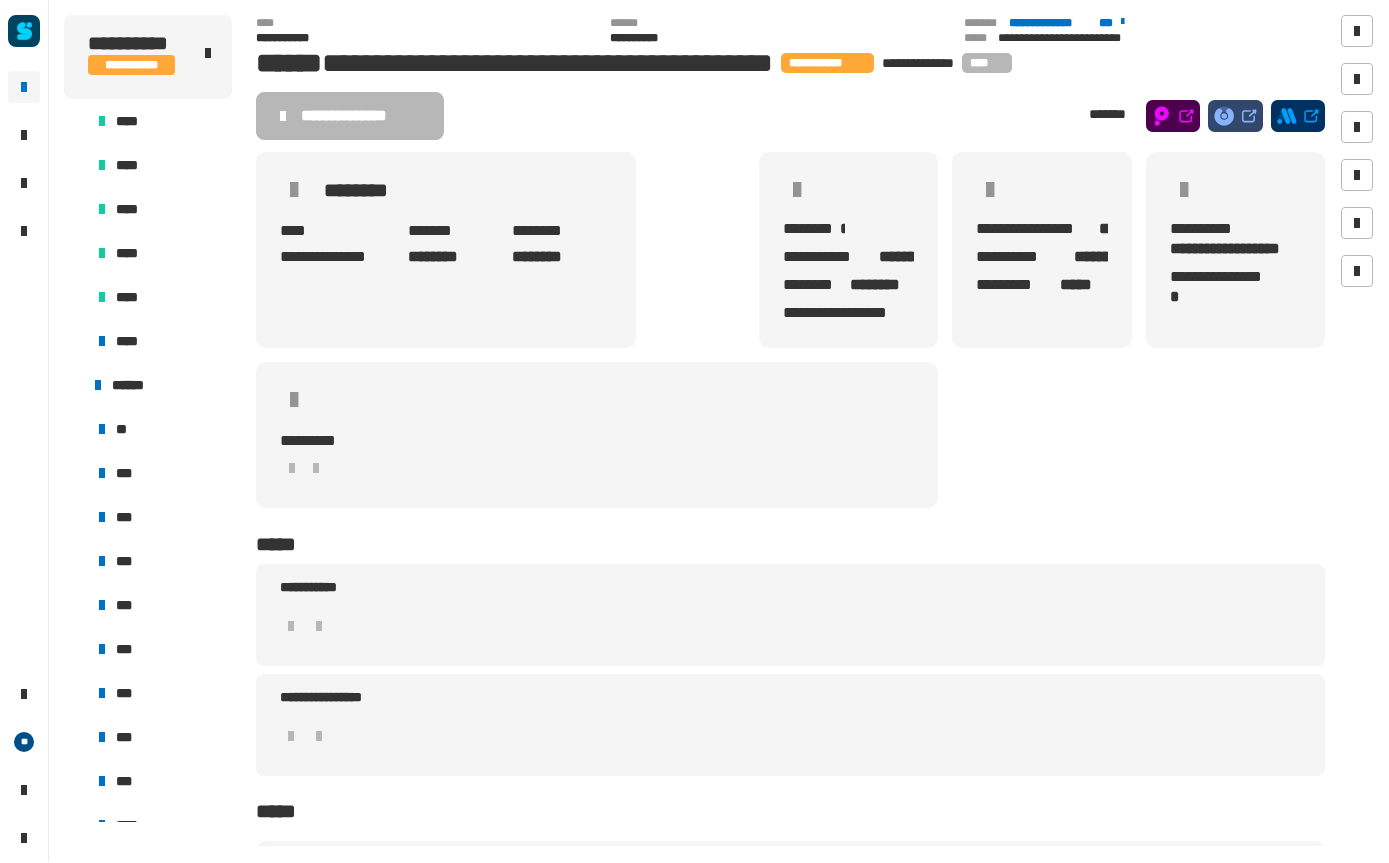 scroll, scrollTop: 1899, scrollLeft: 0, axis: vertical 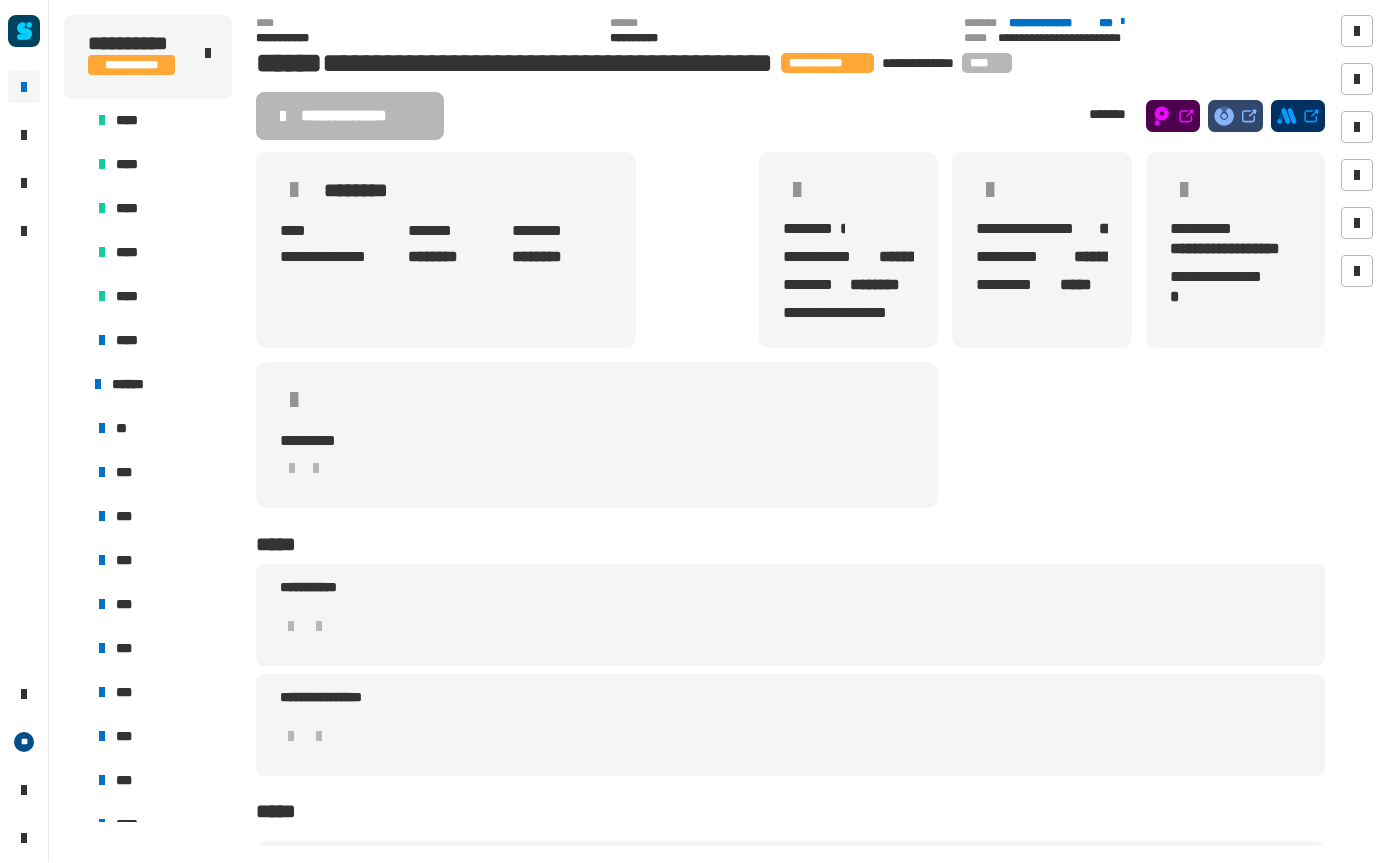 click on "****" at bounding box center [160, 341] 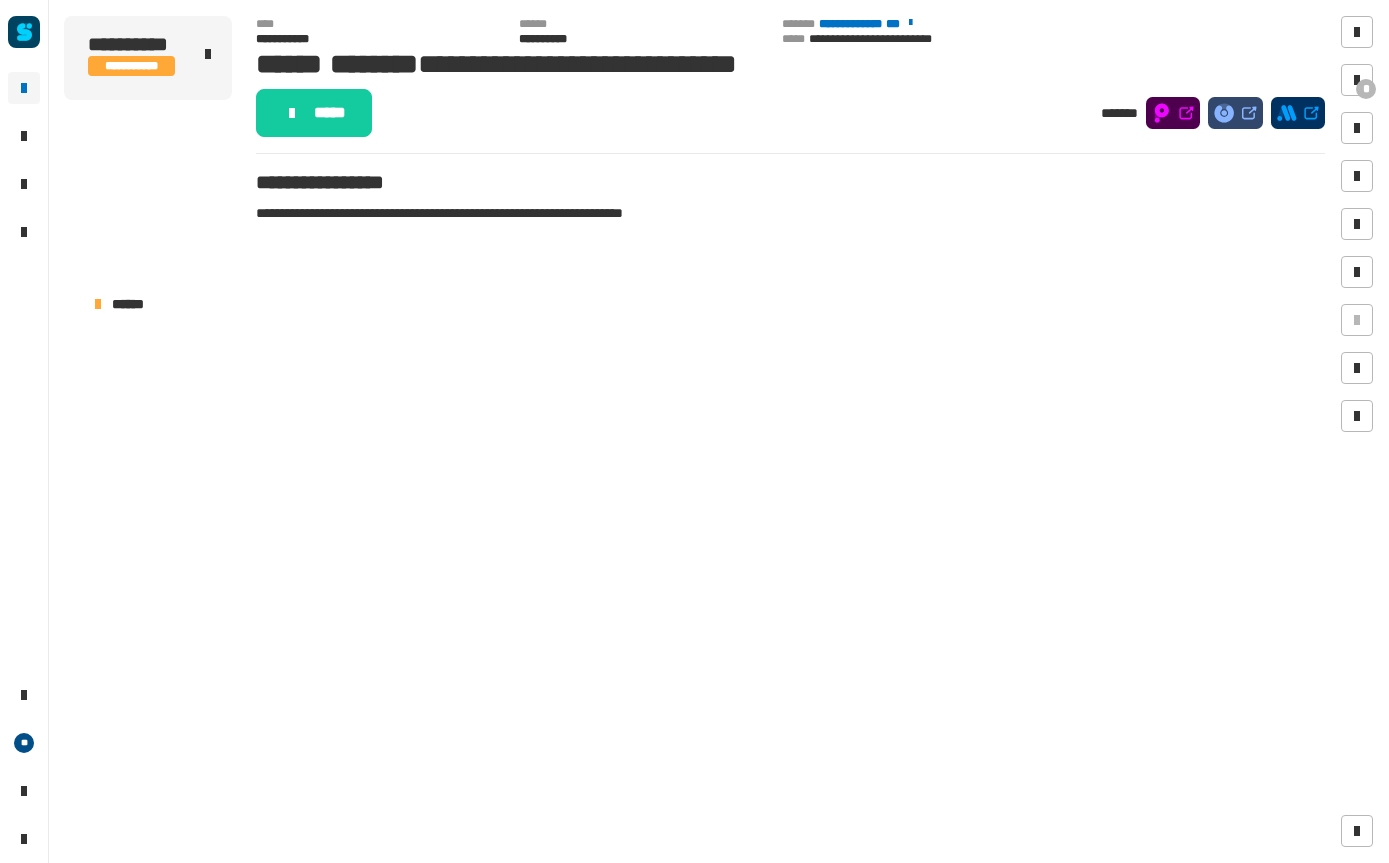 scroll, scrollTop: 1777, scrollLeft: 0, axis: vertical 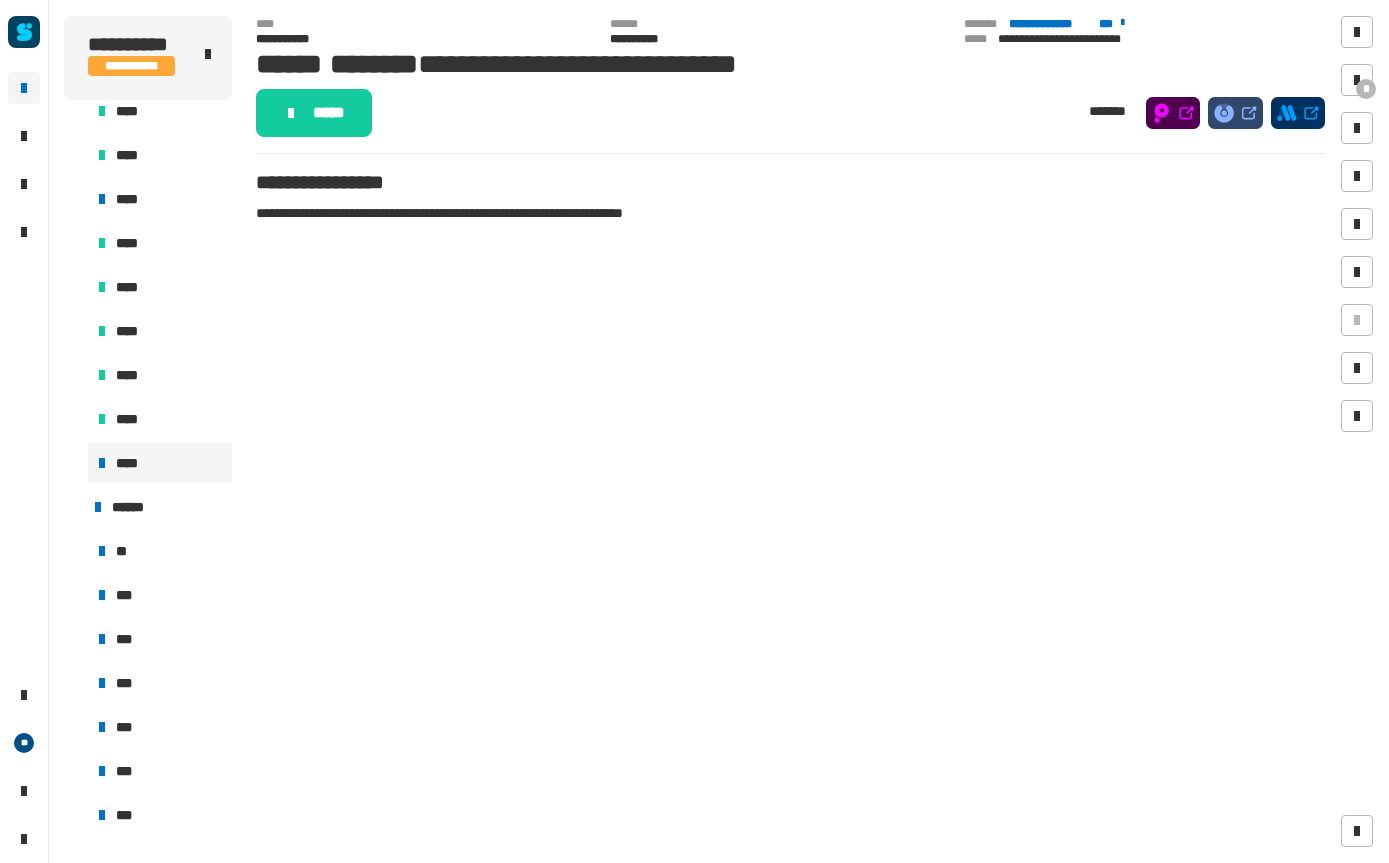 click on "******" at bounding box center [158, 507] 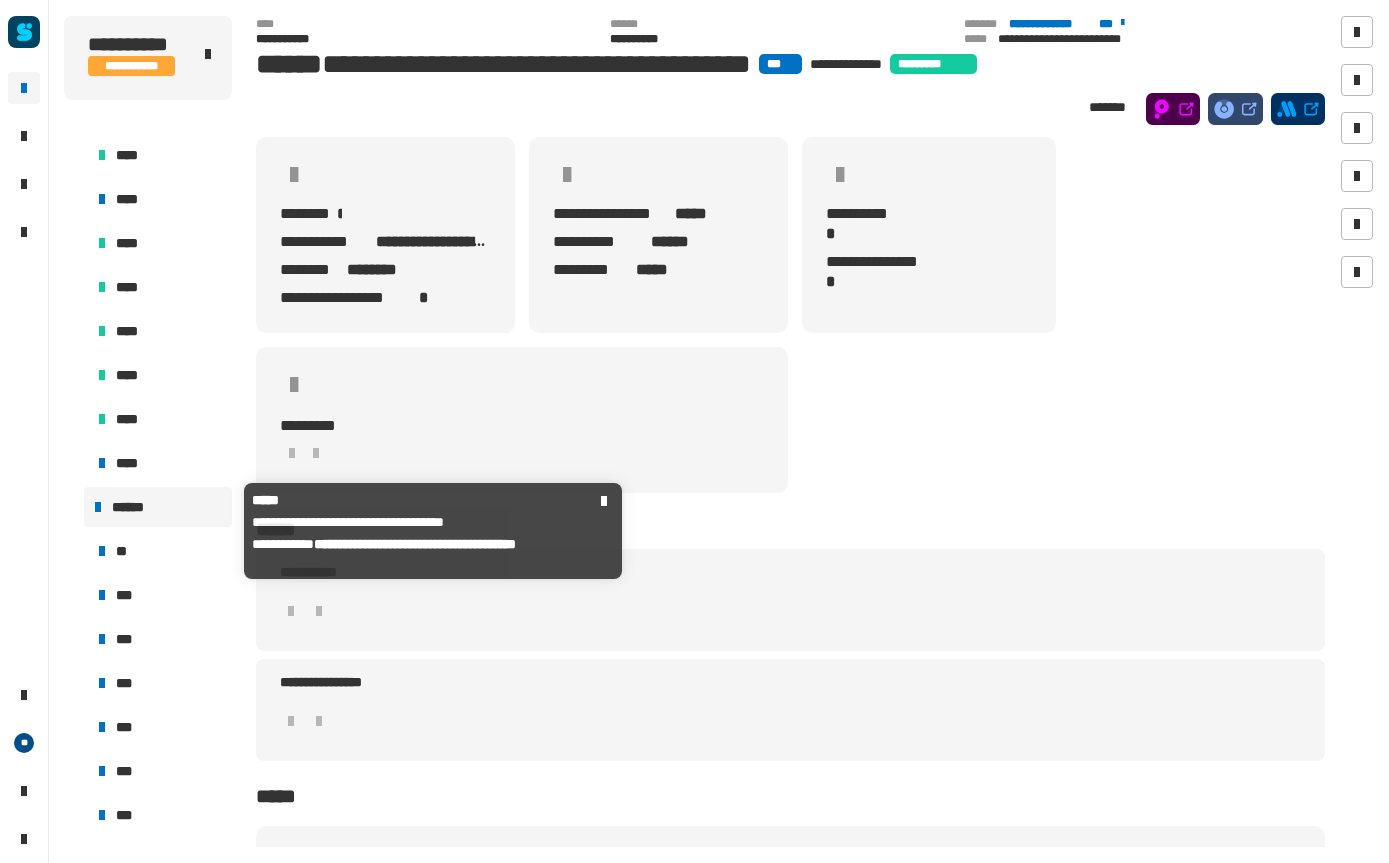 scroll, scrollTop: 1829, scrollLeft: 0, axis: vertical 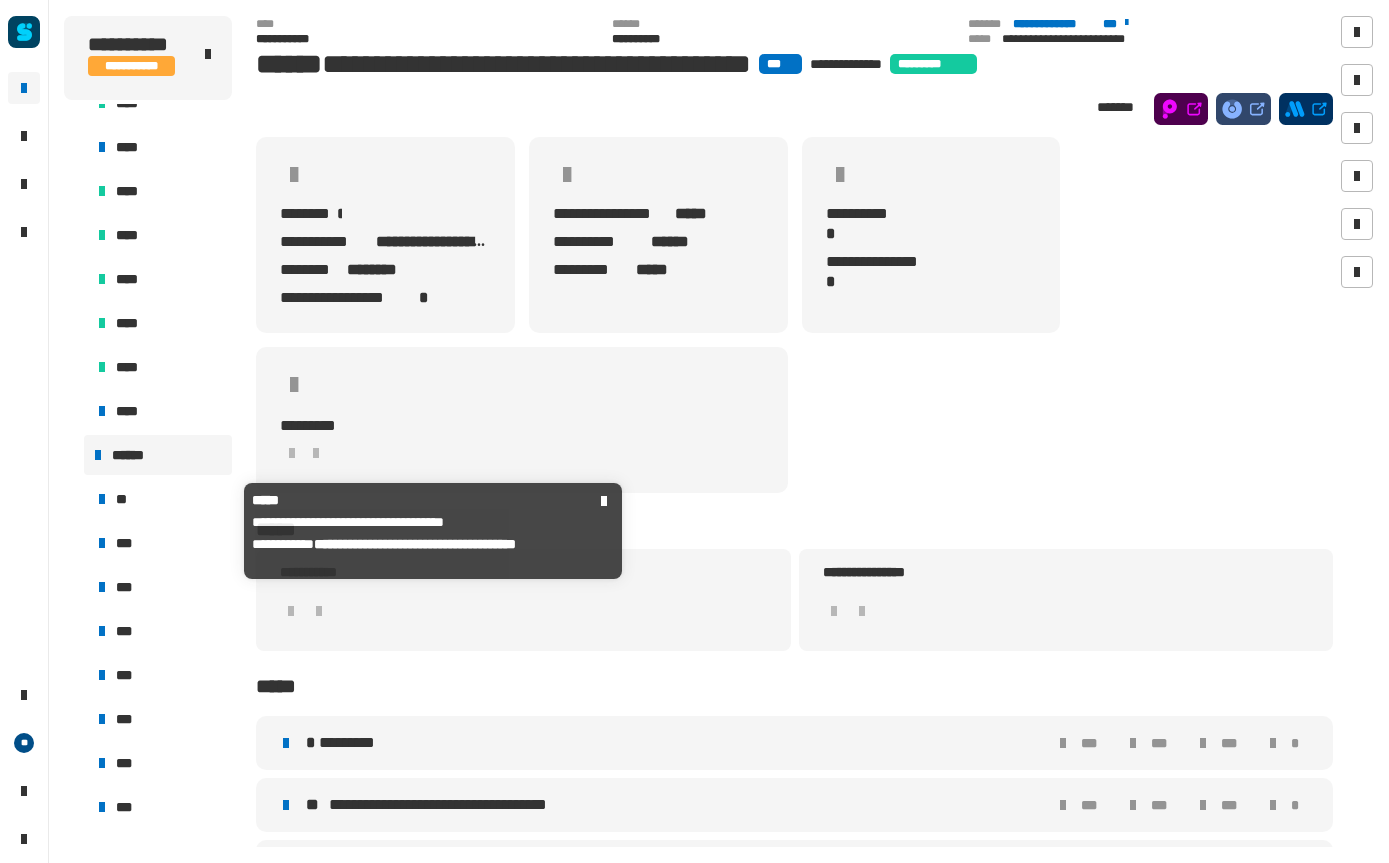 click on "**" 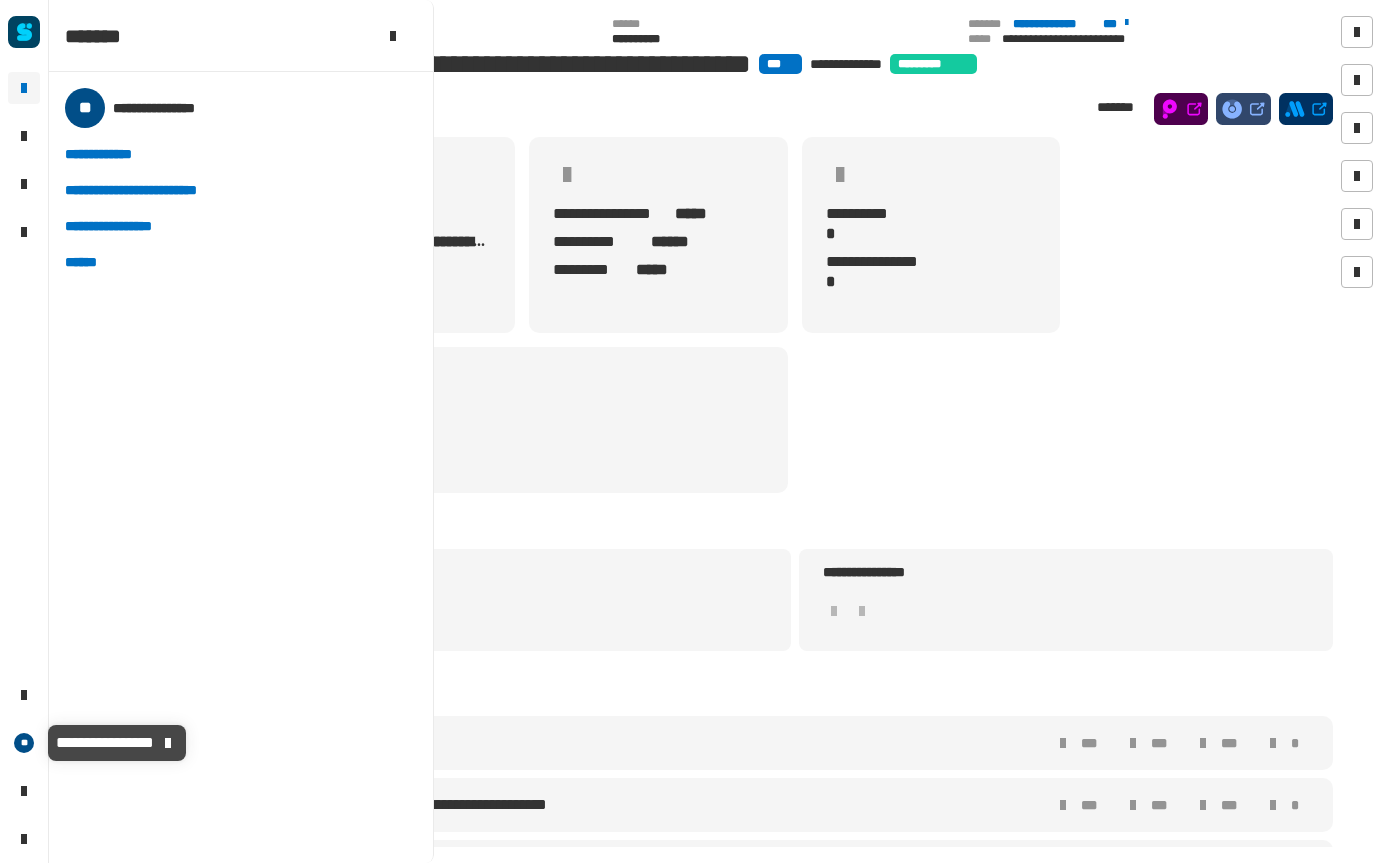 click on "******" at bounding box center (88, 262) 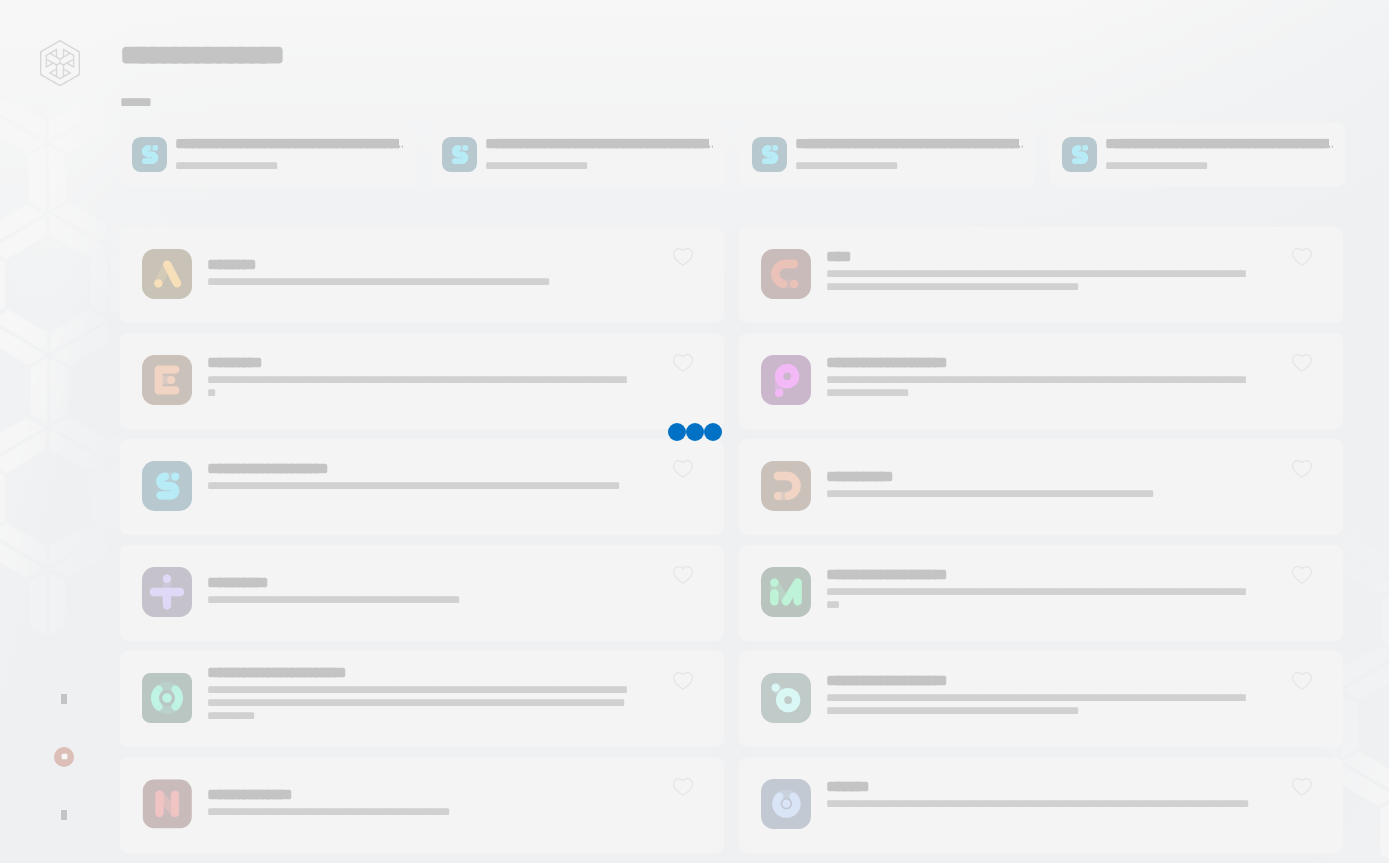 scroll, scrollTop: 0, scrollLeft: 0, axis: both 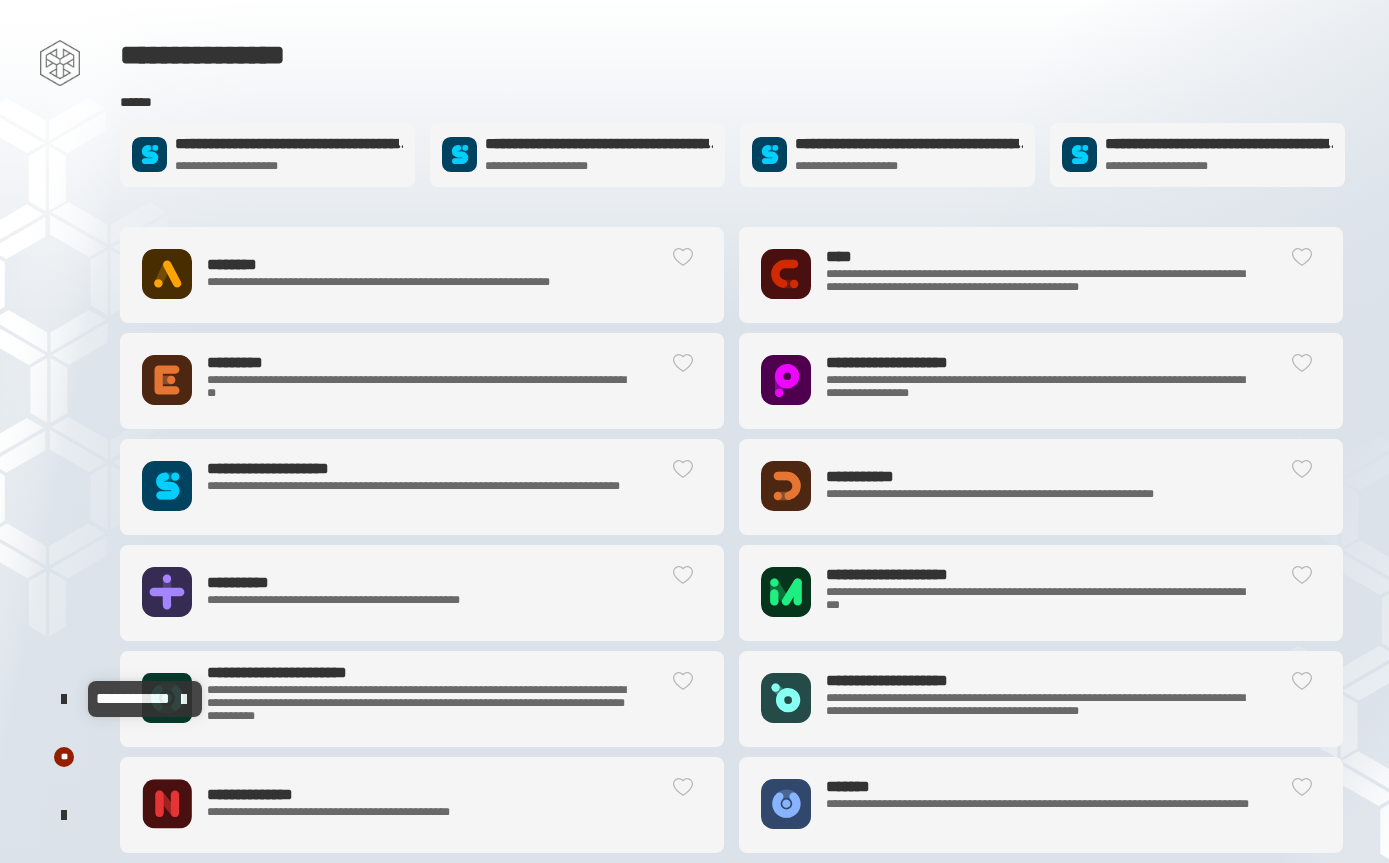 click 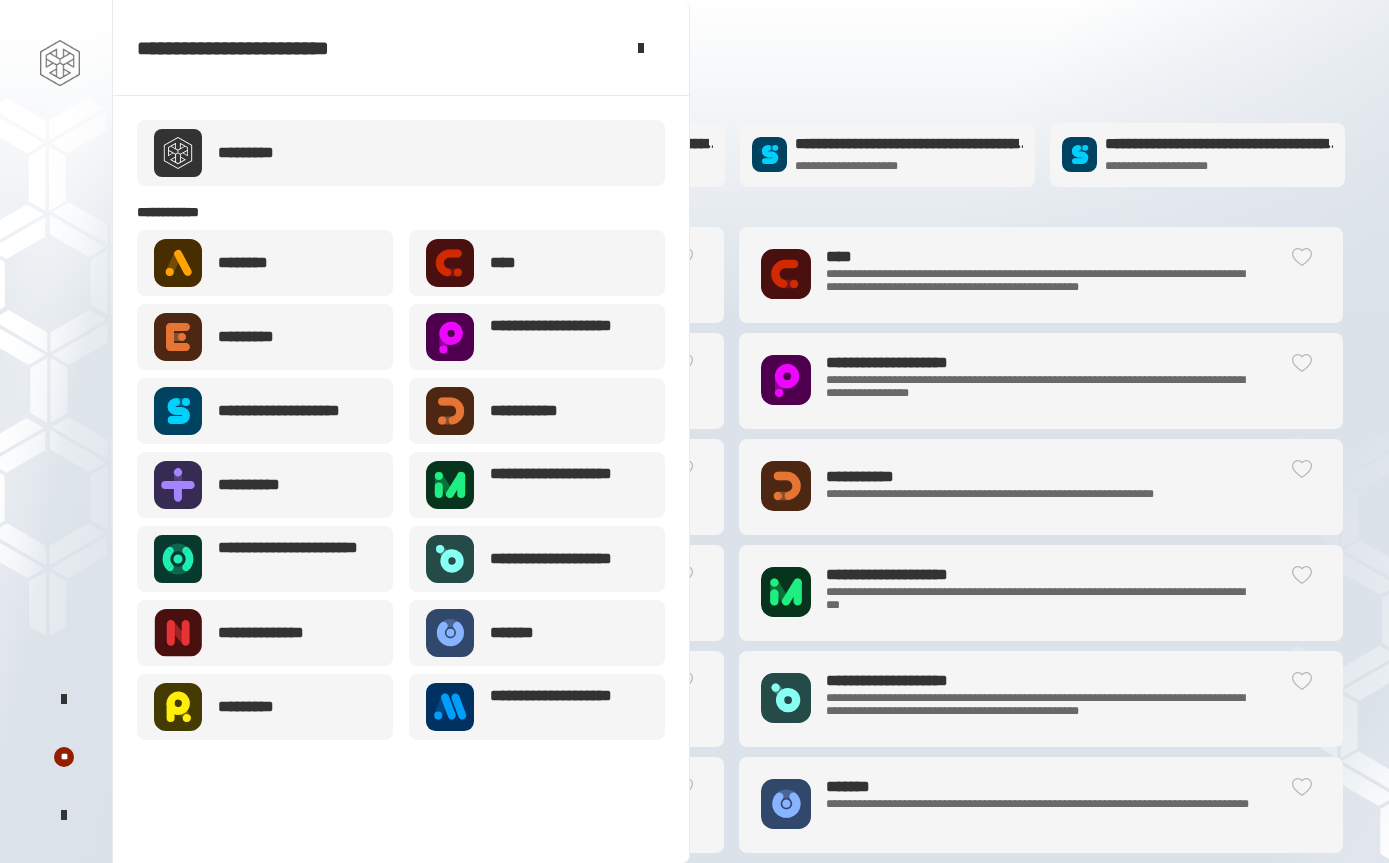 click on "**********" at bounding box center [265, 411] 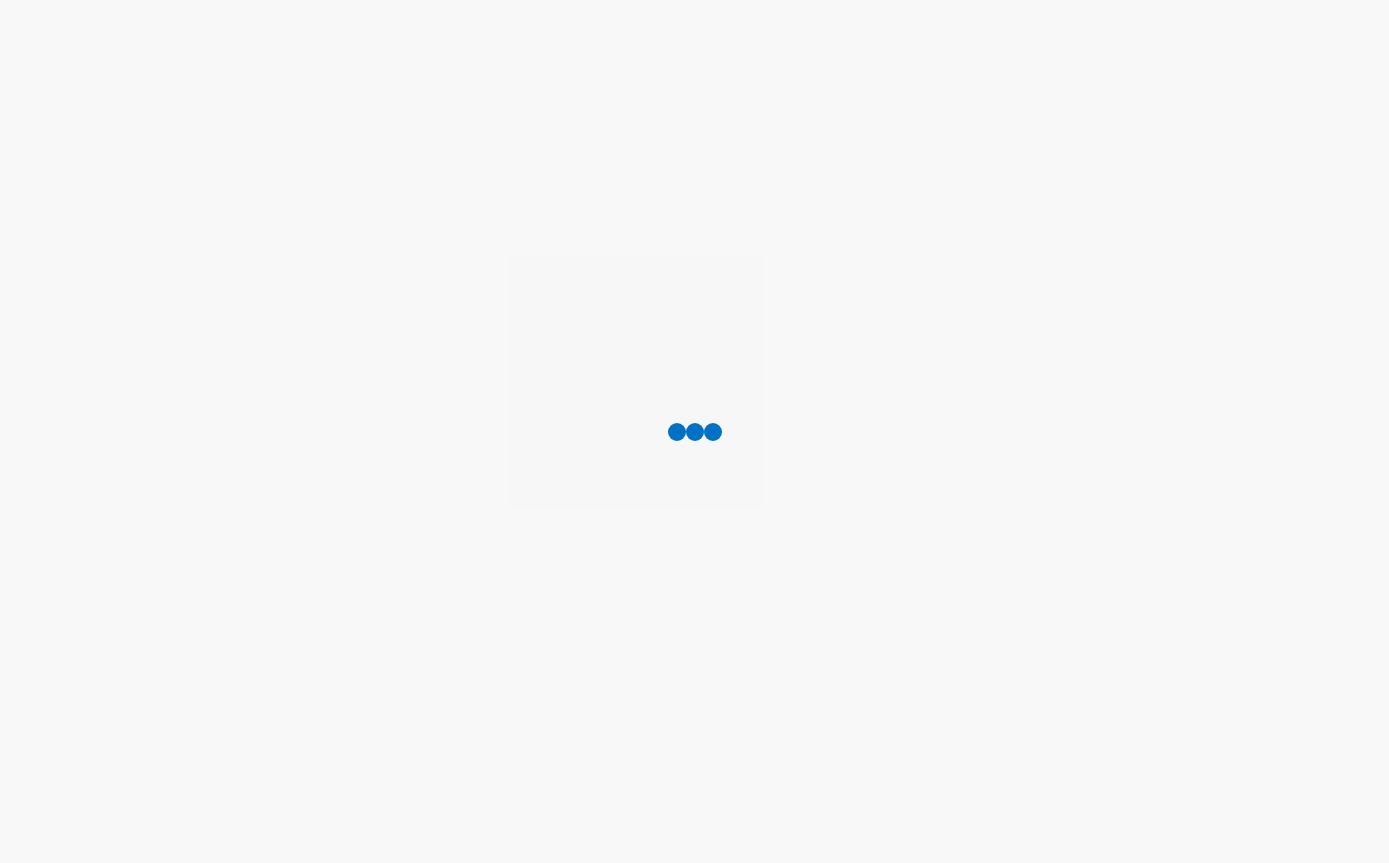 scroll, scrollTop: 0, scrollLeft: 0, axis: both 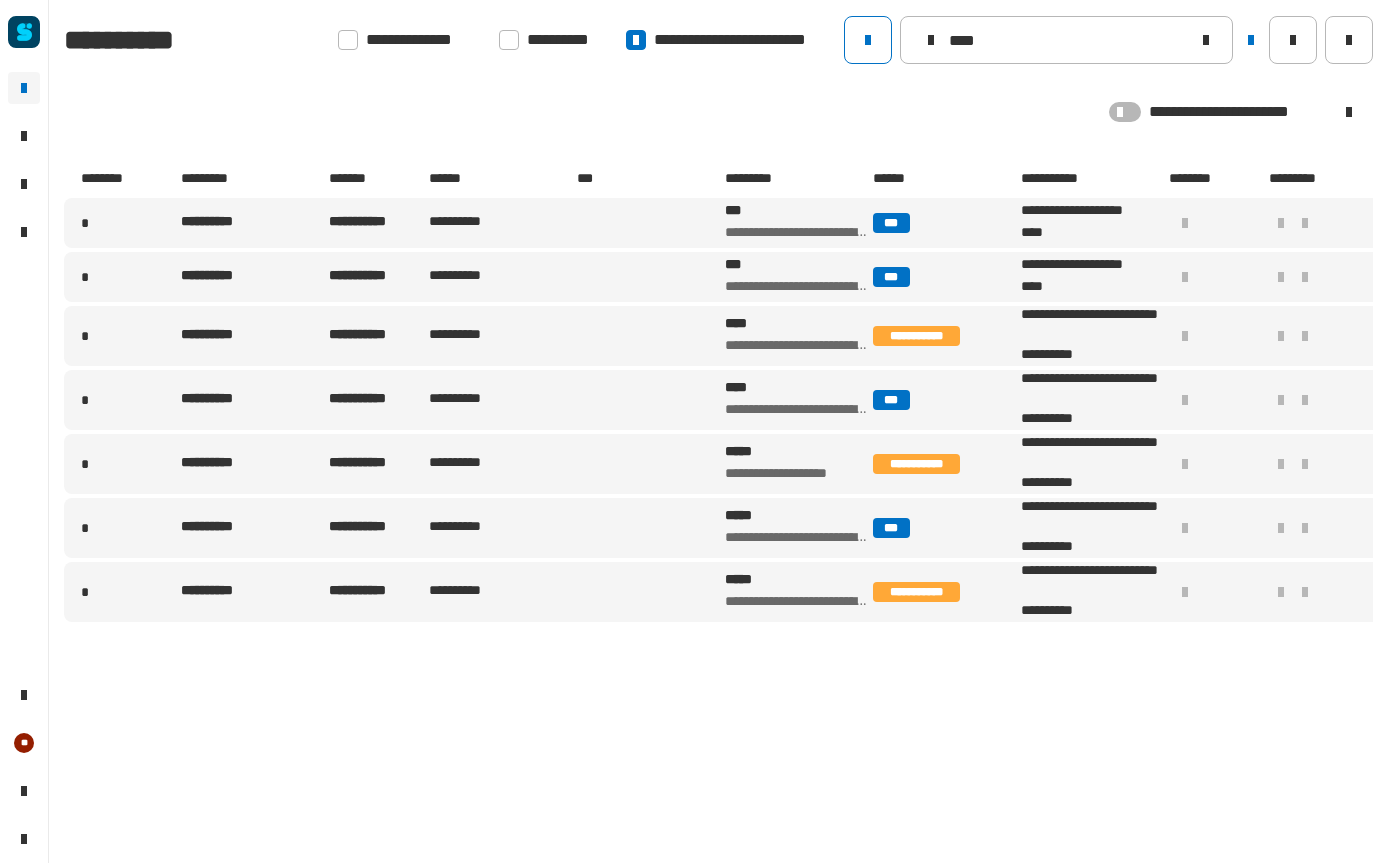 click on "**********" at bounding box center (253, 223) 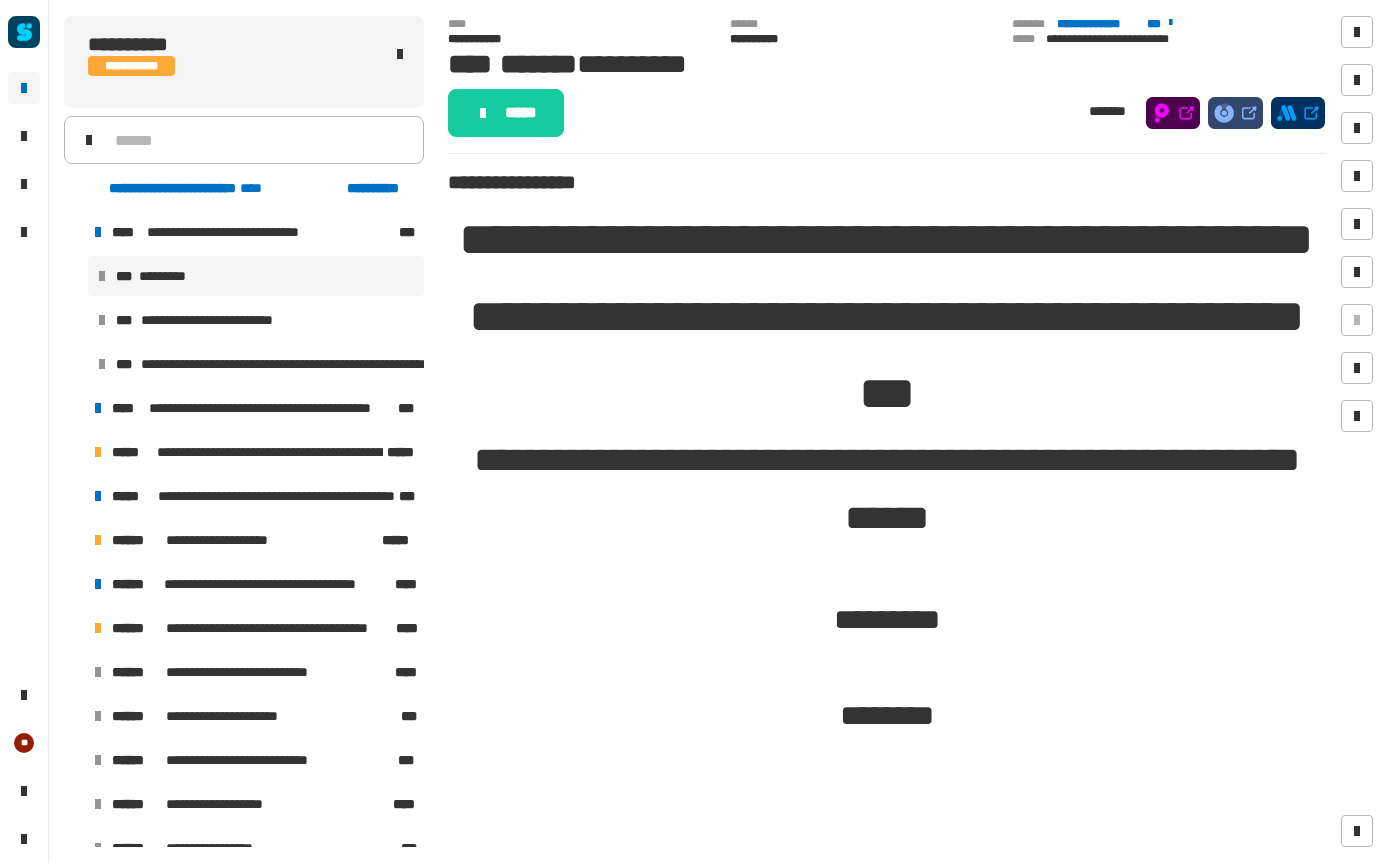 scroll, scrollTop: 0, scrollLeft: 0, axis: both 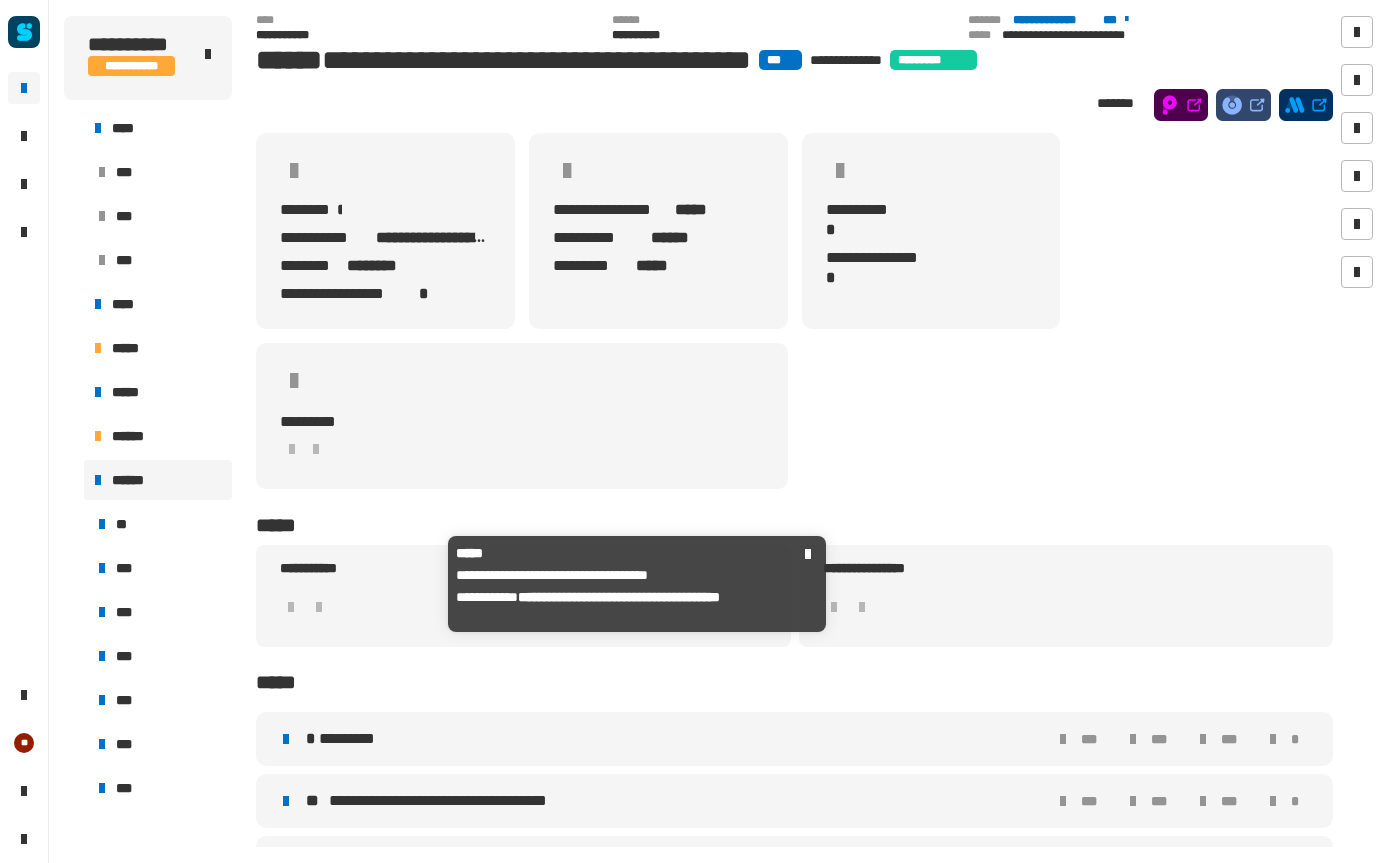 click on "**********" 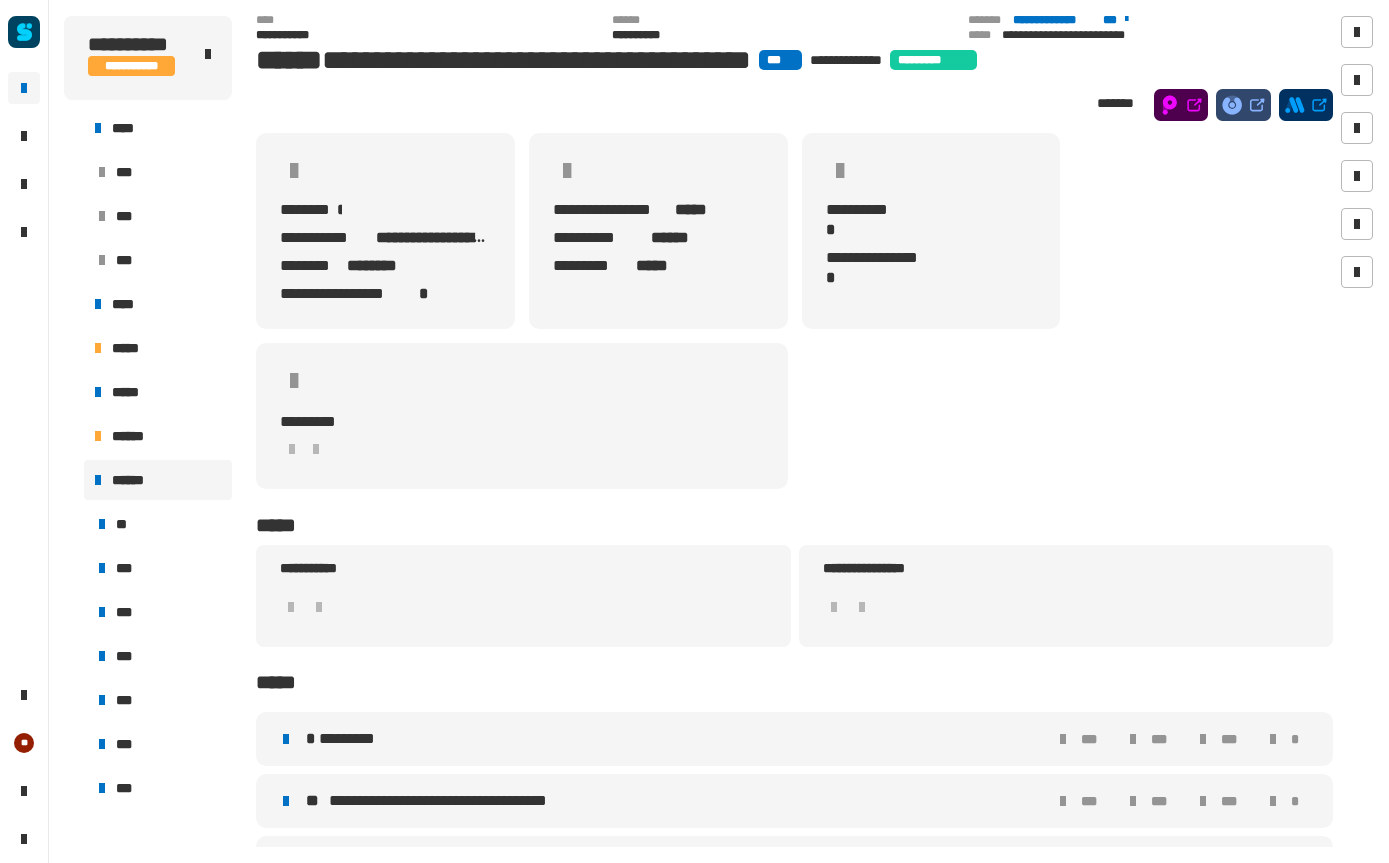 click on "**********" 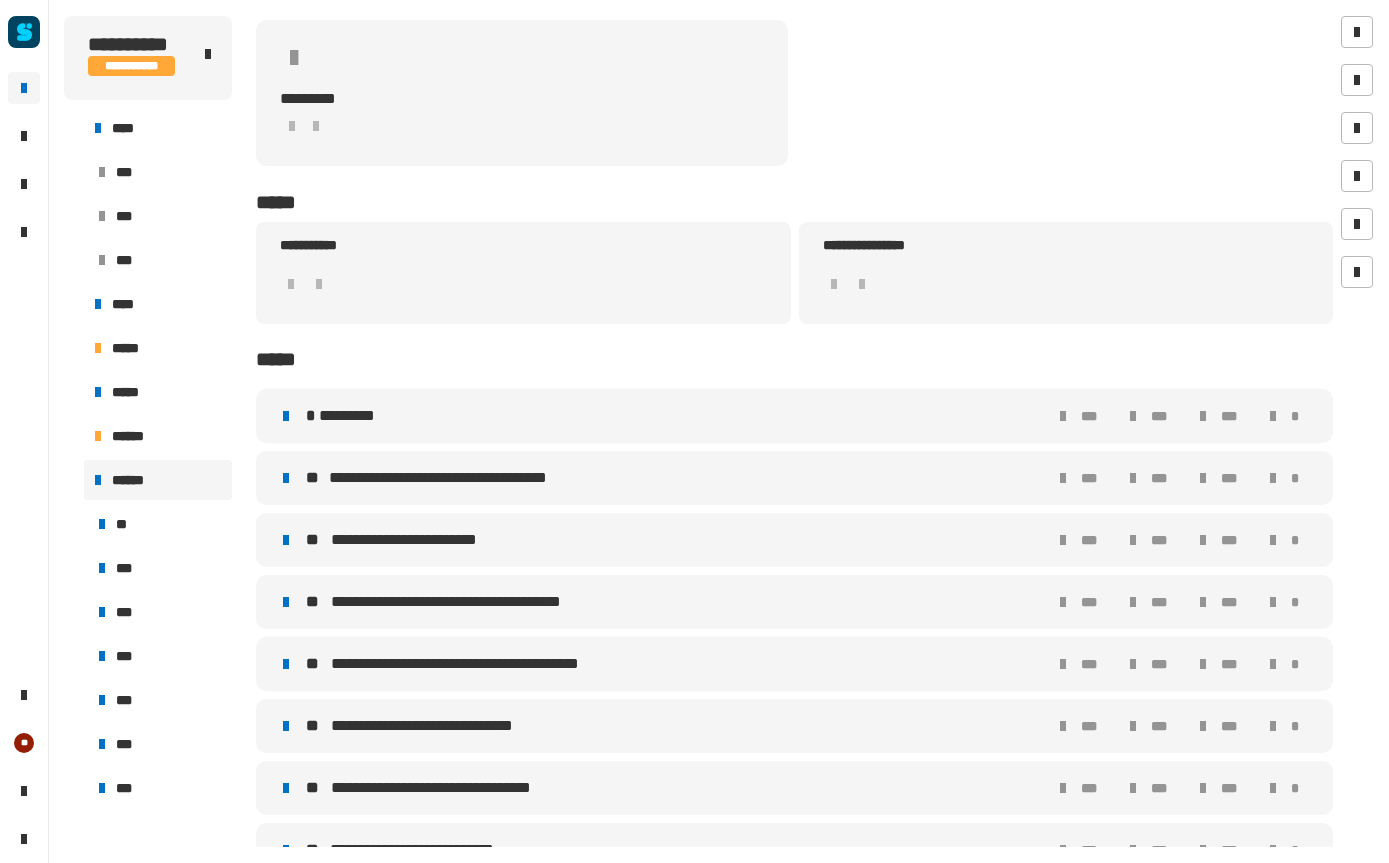scroll, scrollTop: 324, scrollLeft: 0, axis: vertical 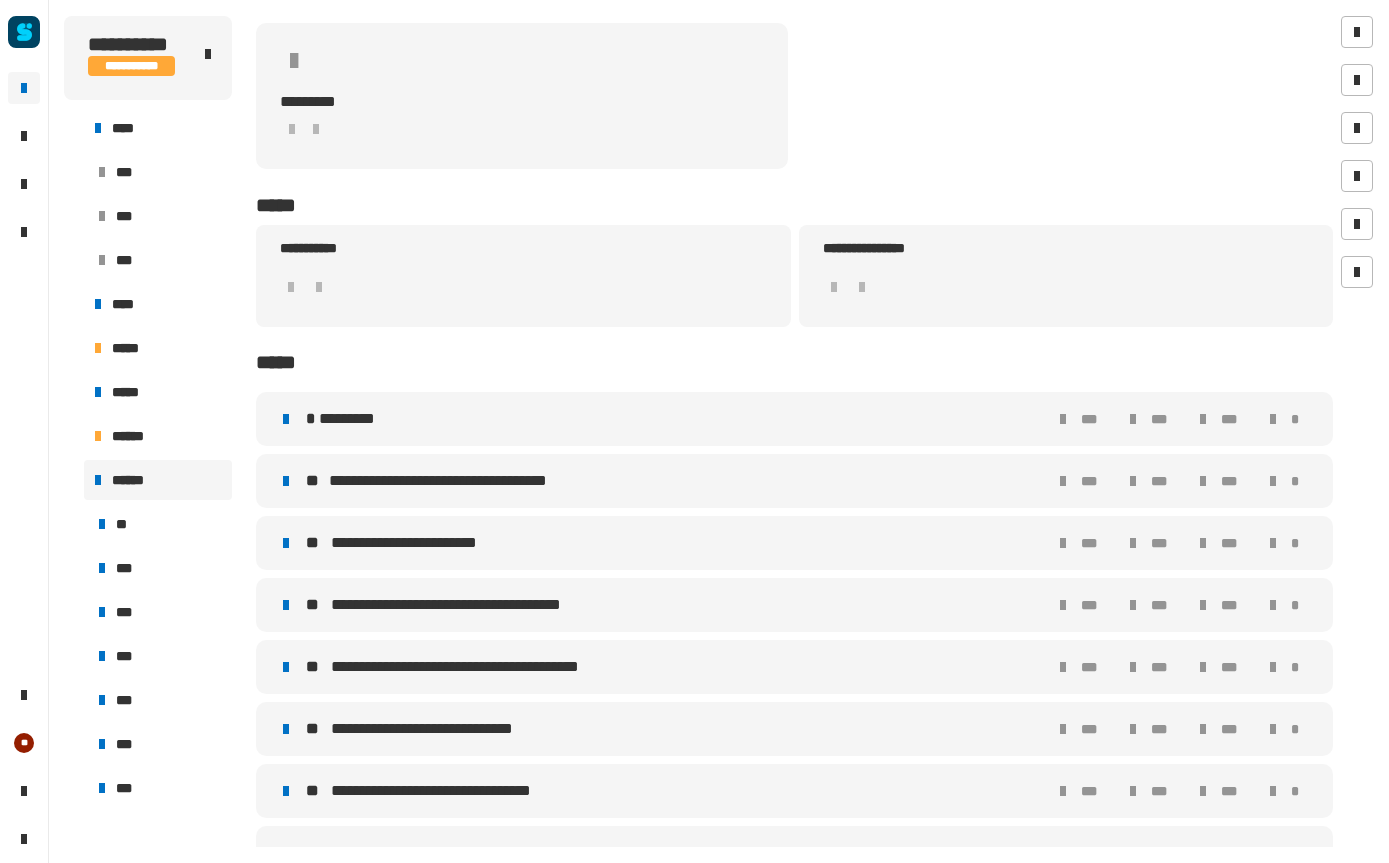 click on "**********" at bounding box center [671, 481] 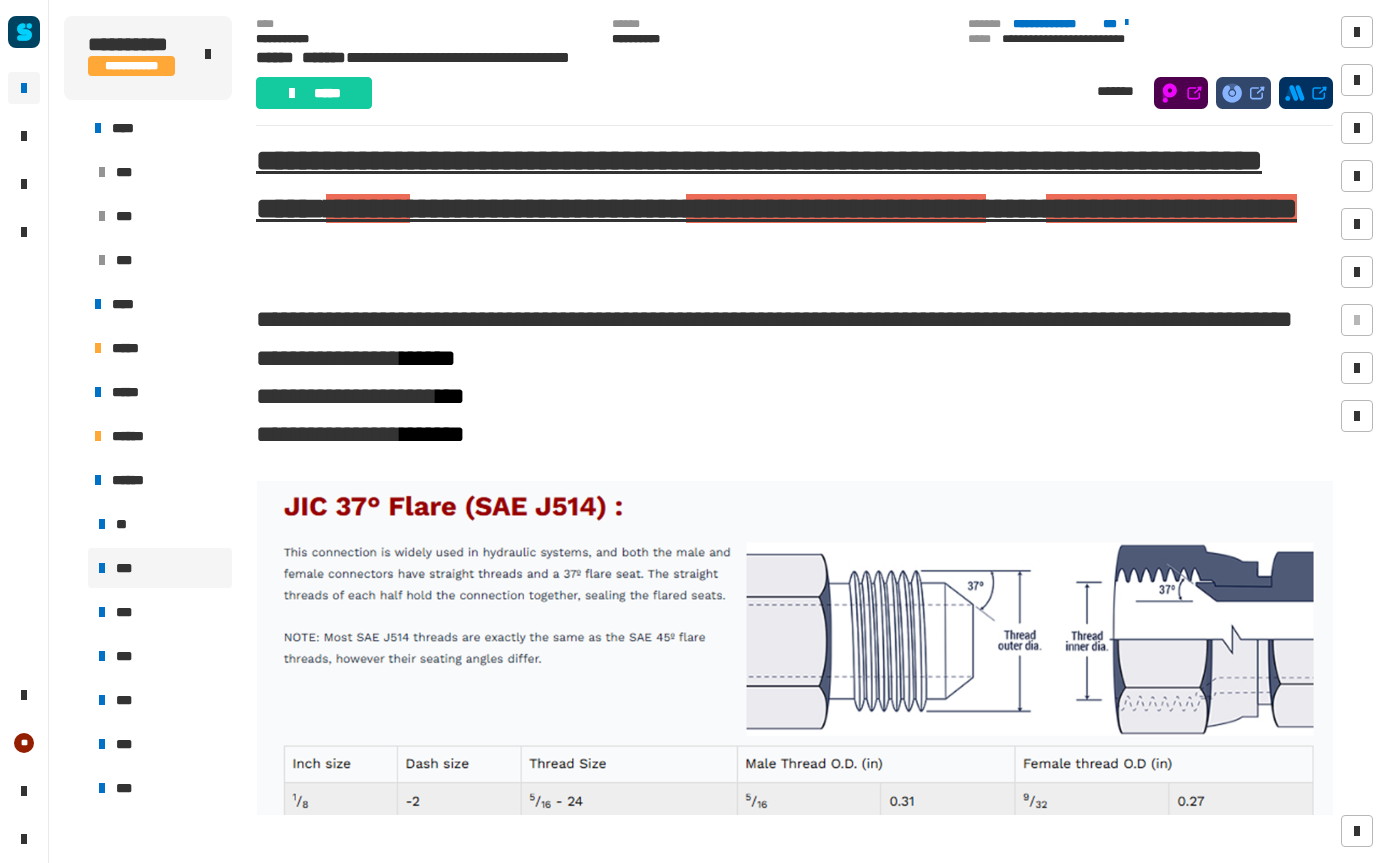 scroll, scrollTop: 43, scrollLeft: 0, axis: vertical 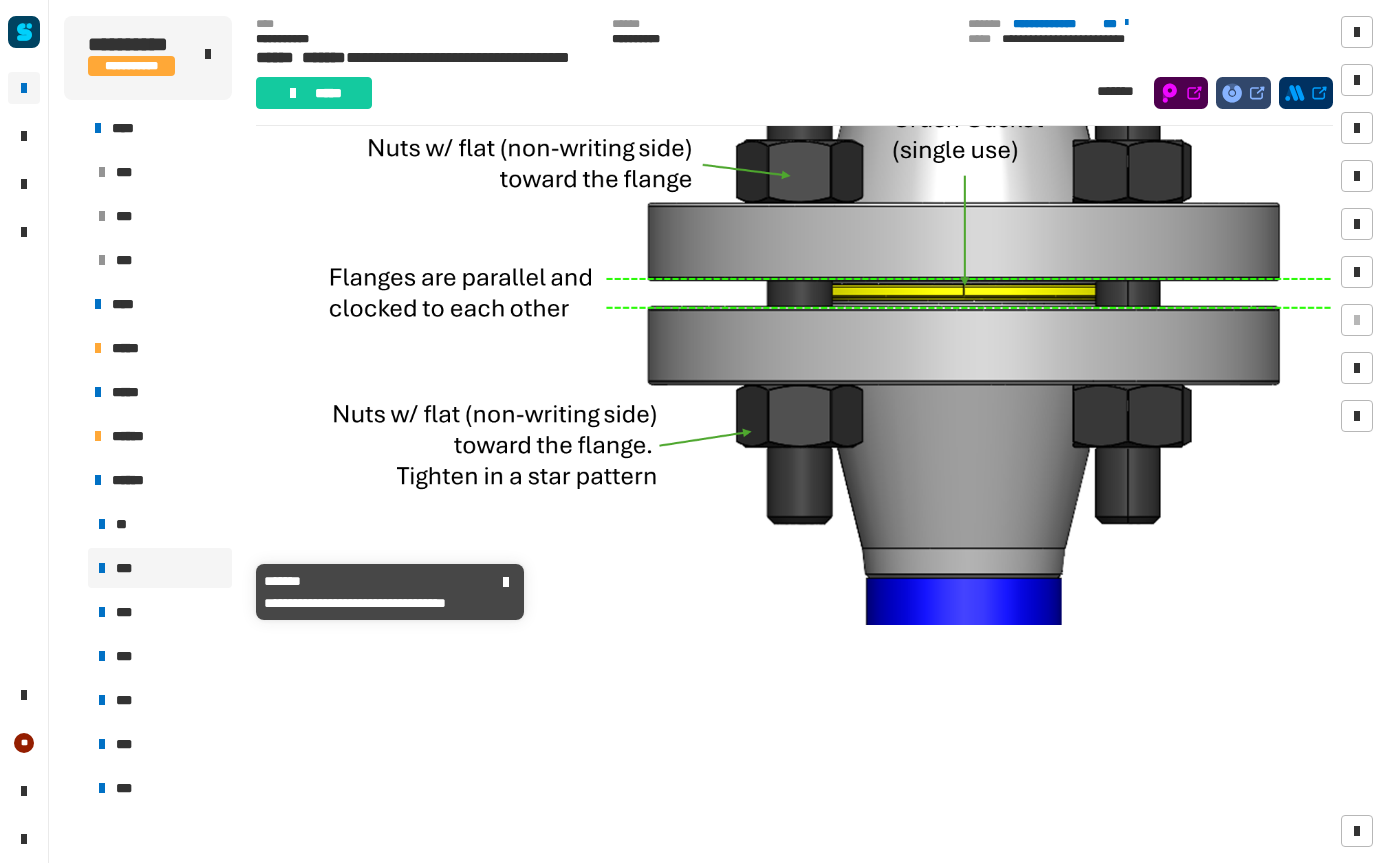 click on "***" at bounding box center (160, 568) 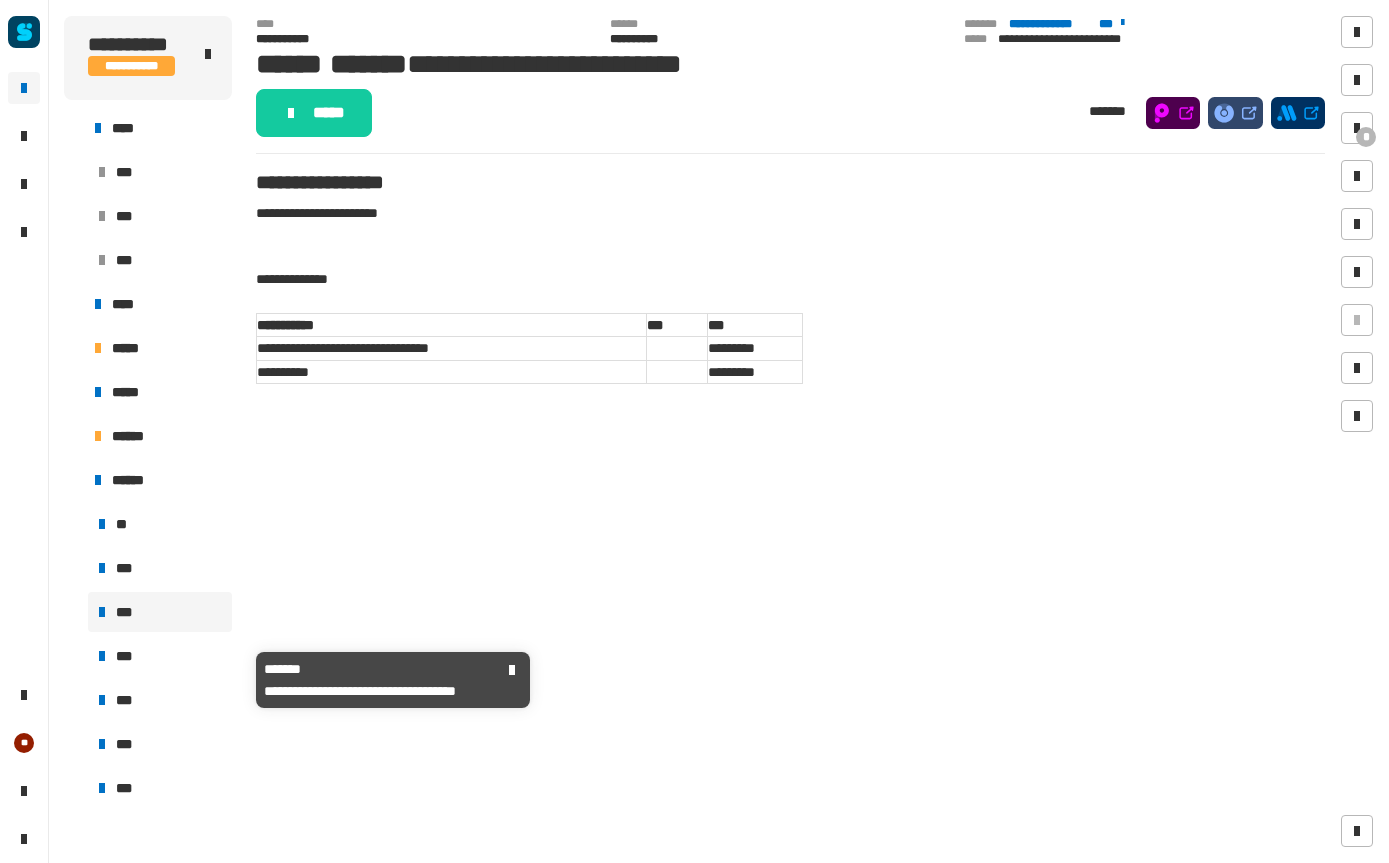 click on "***" at bounding box center (160, 656) 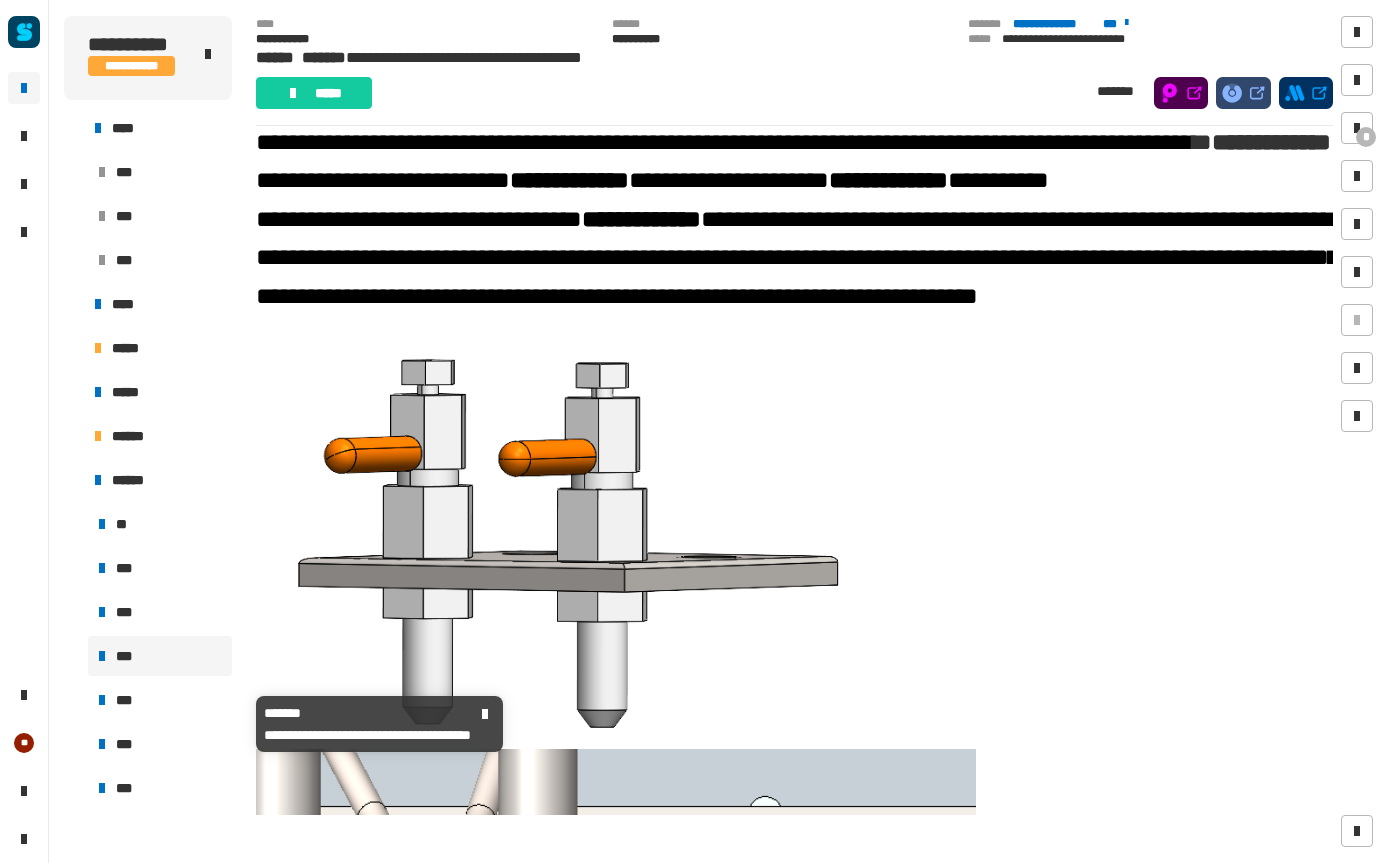 click on "***" at bounding box center [160, 700] 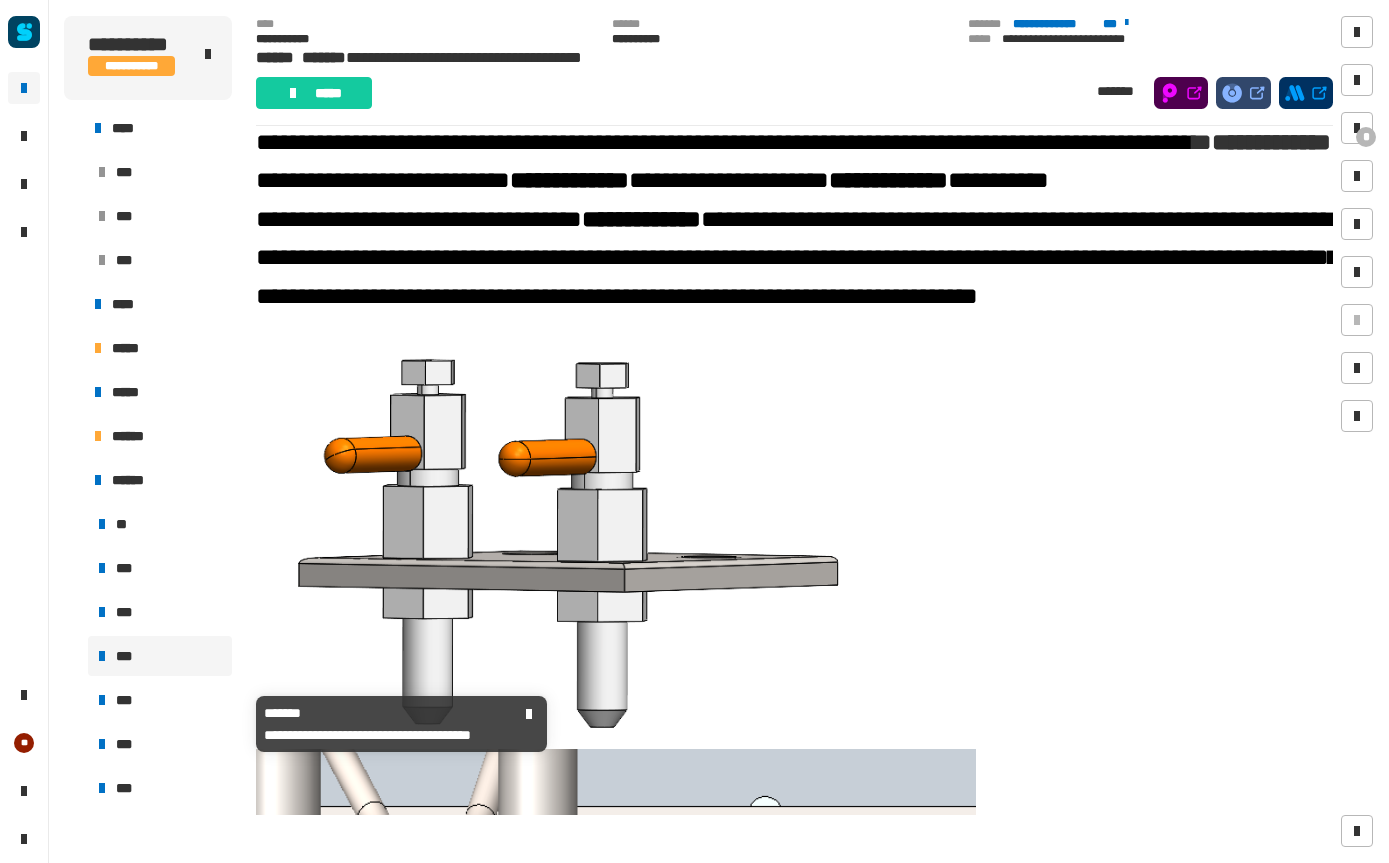 scroll, scrollTop: 94, scrollLeft: 0, axis: vertical 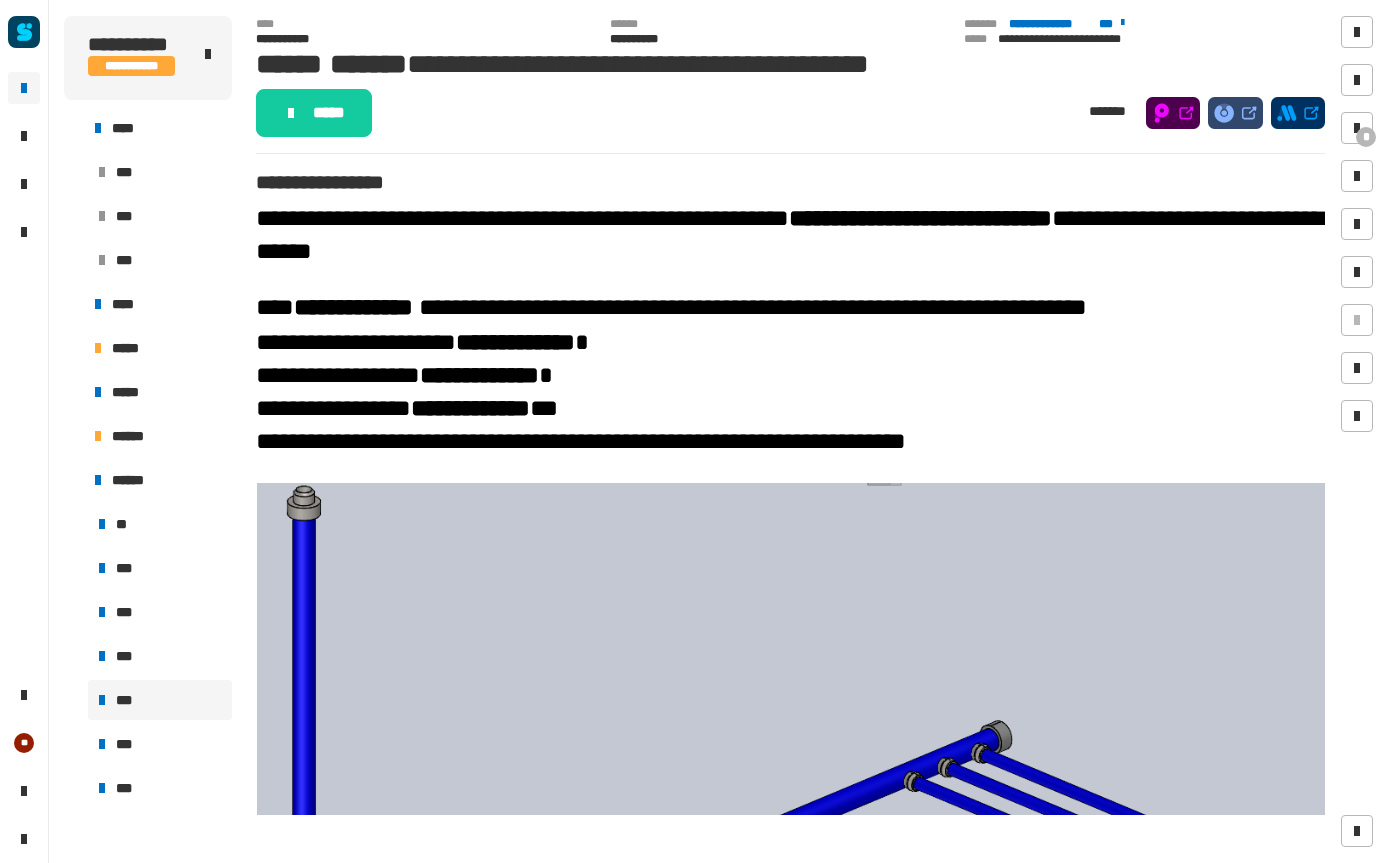 click on "***" at bounding box center [160, 656] 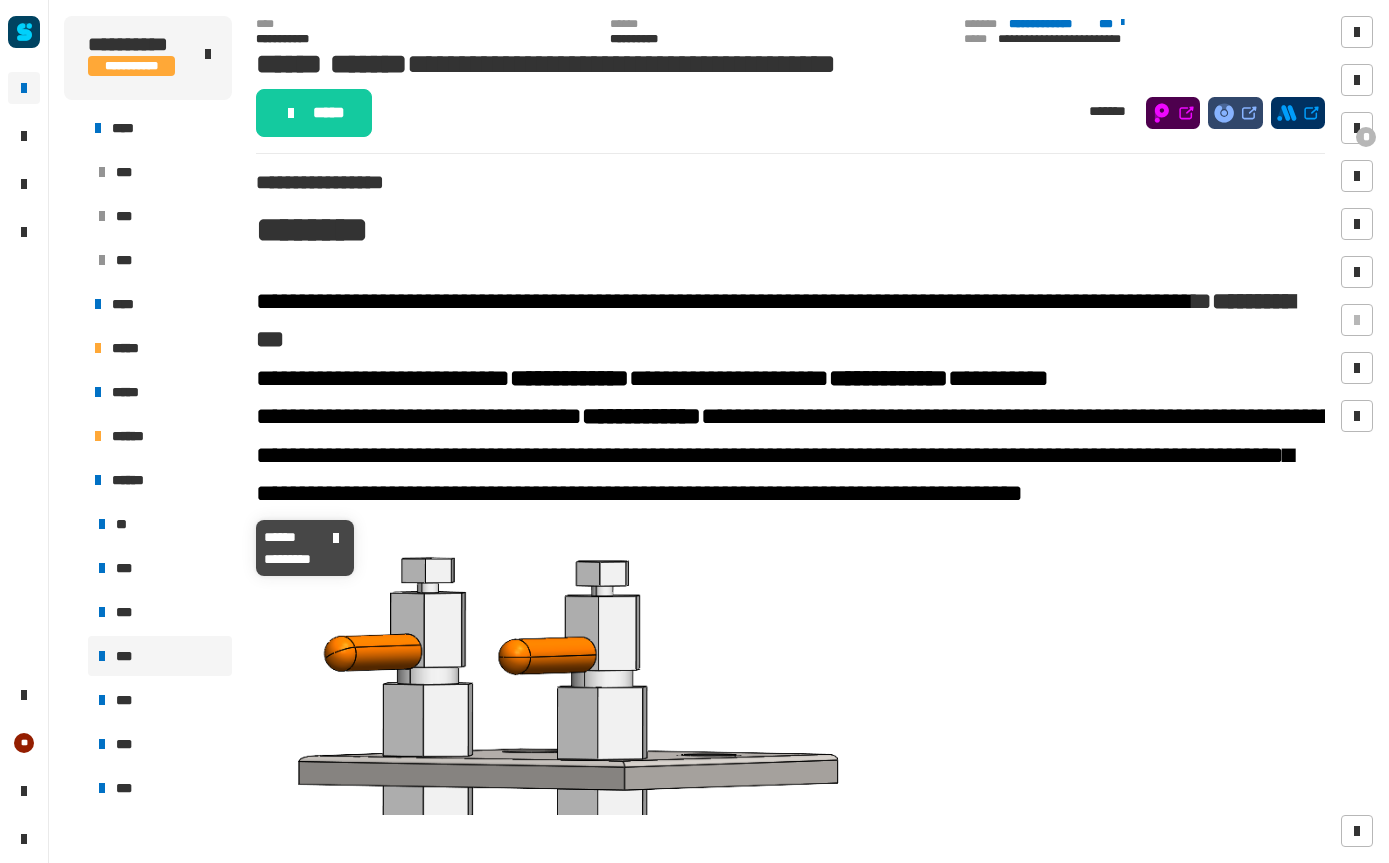 click on "**" at bounding box center (160, 524) 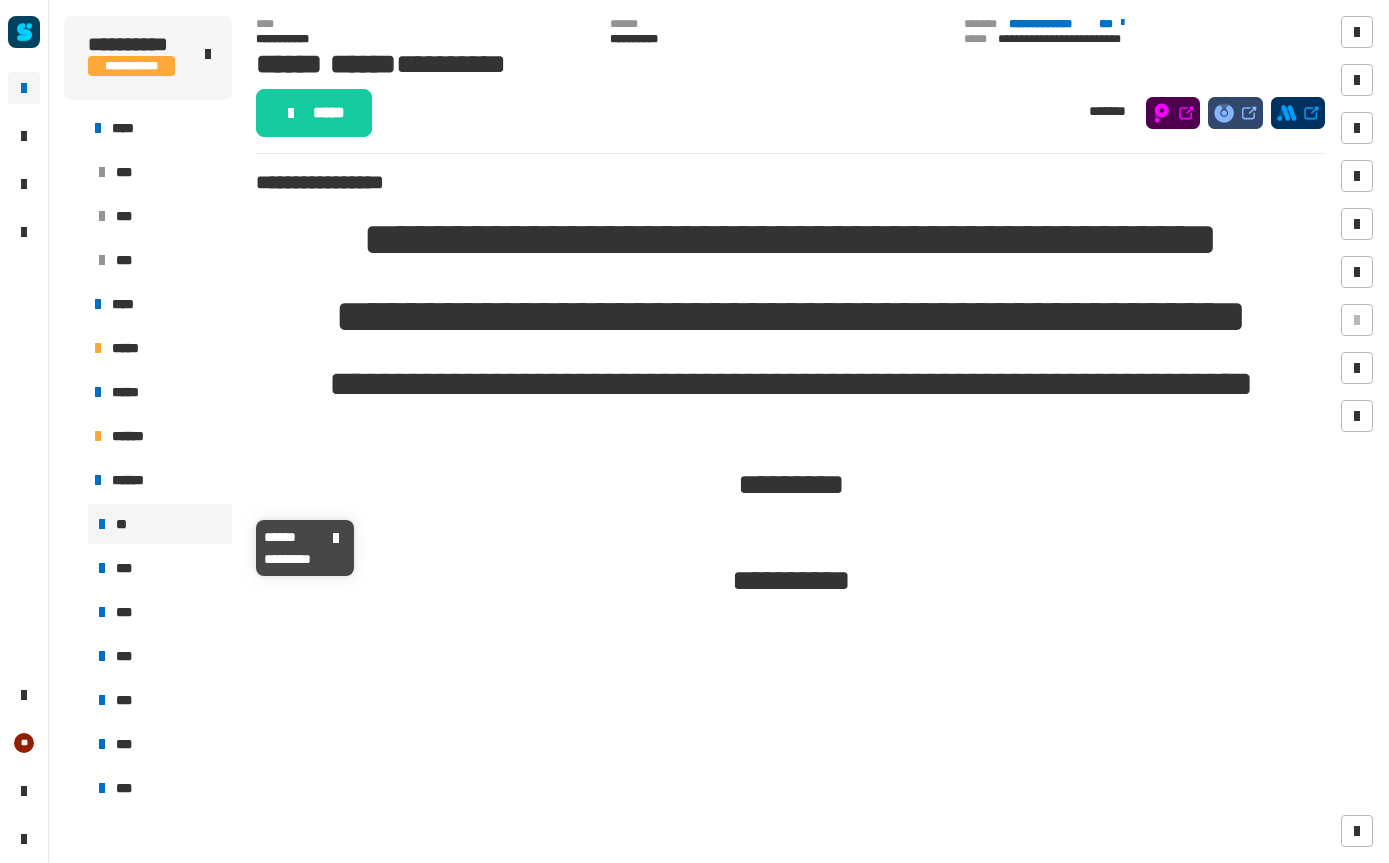 click on "*****" 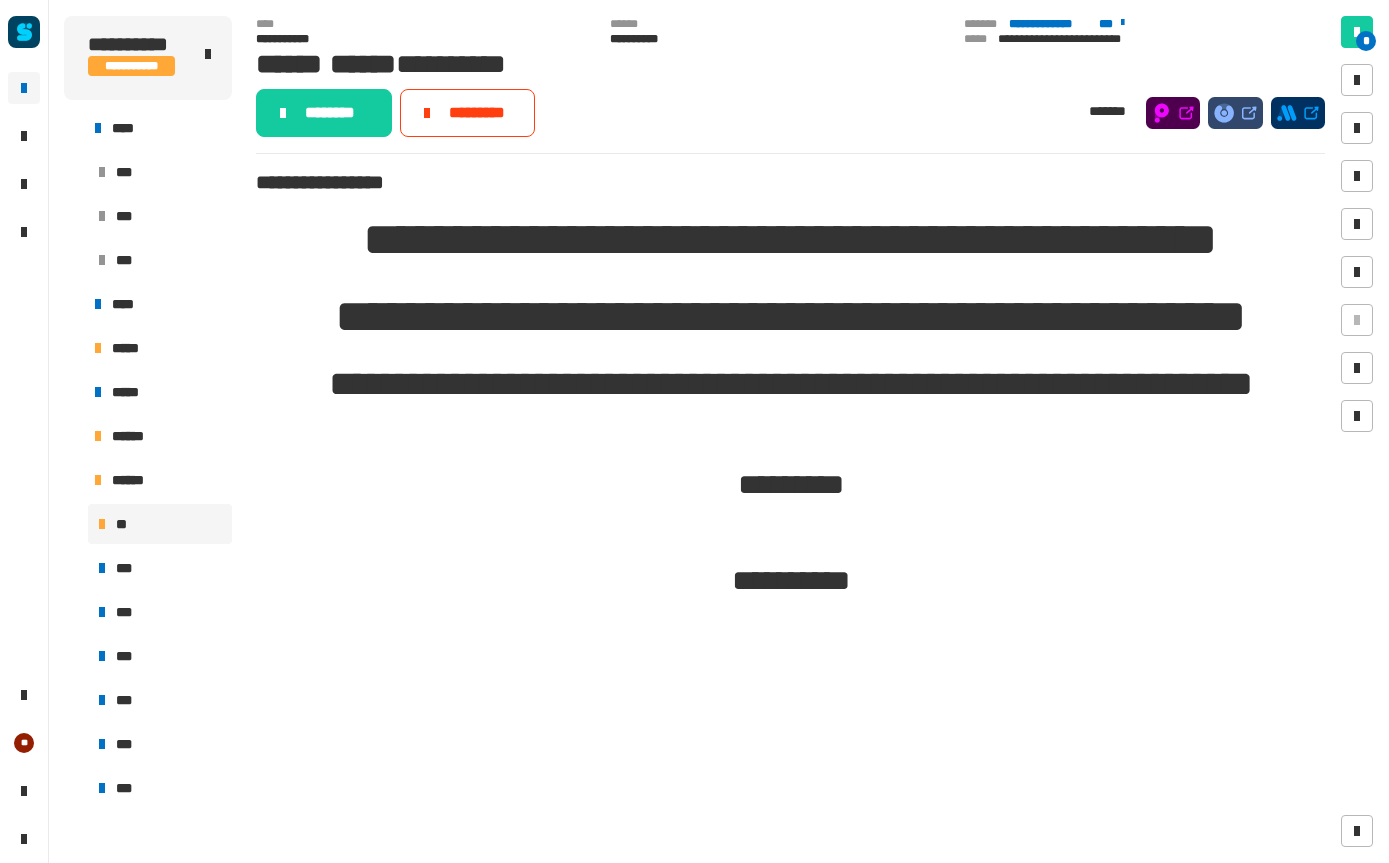 click on "********" 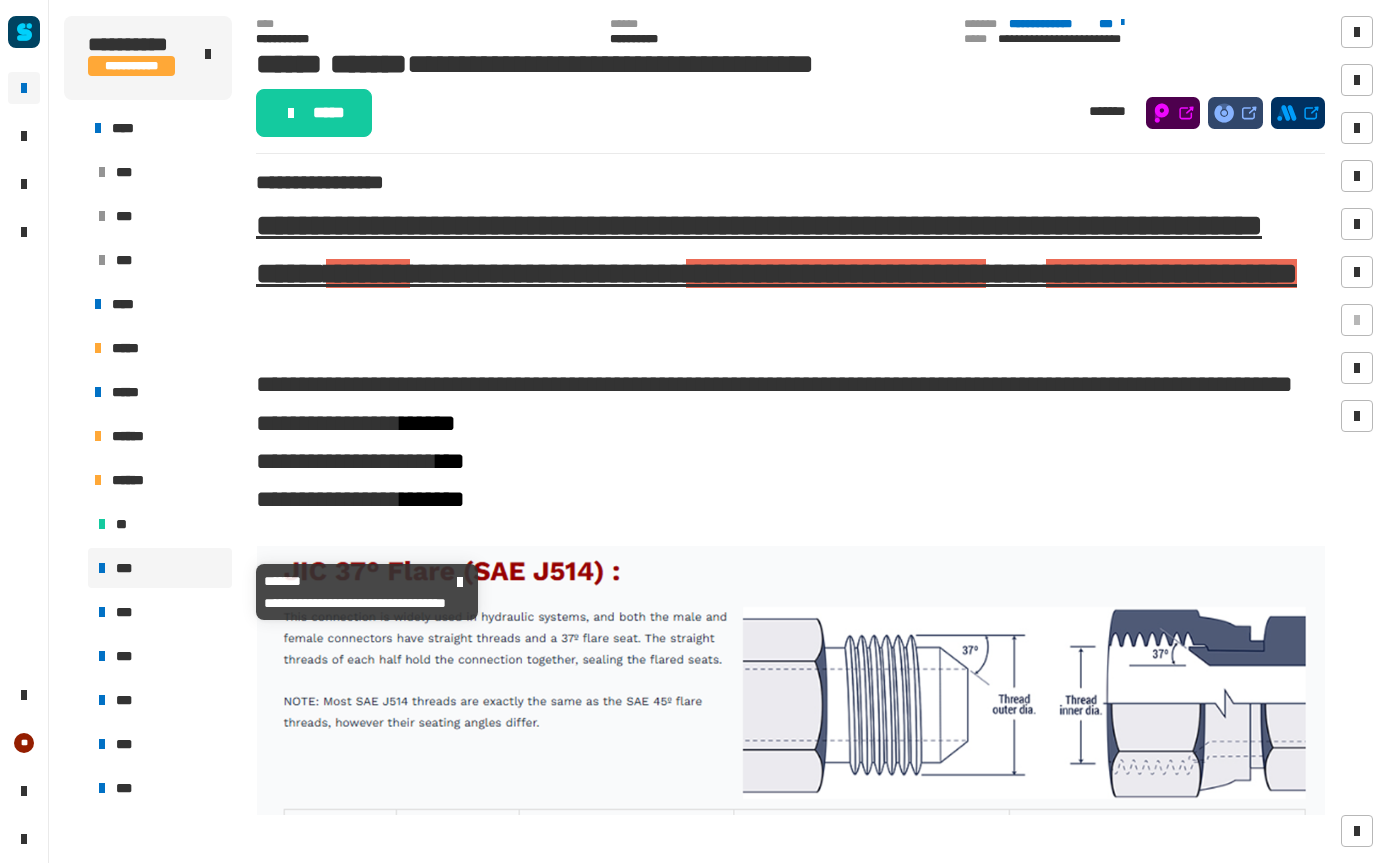 click on "***" at bounding box center (160, 568) 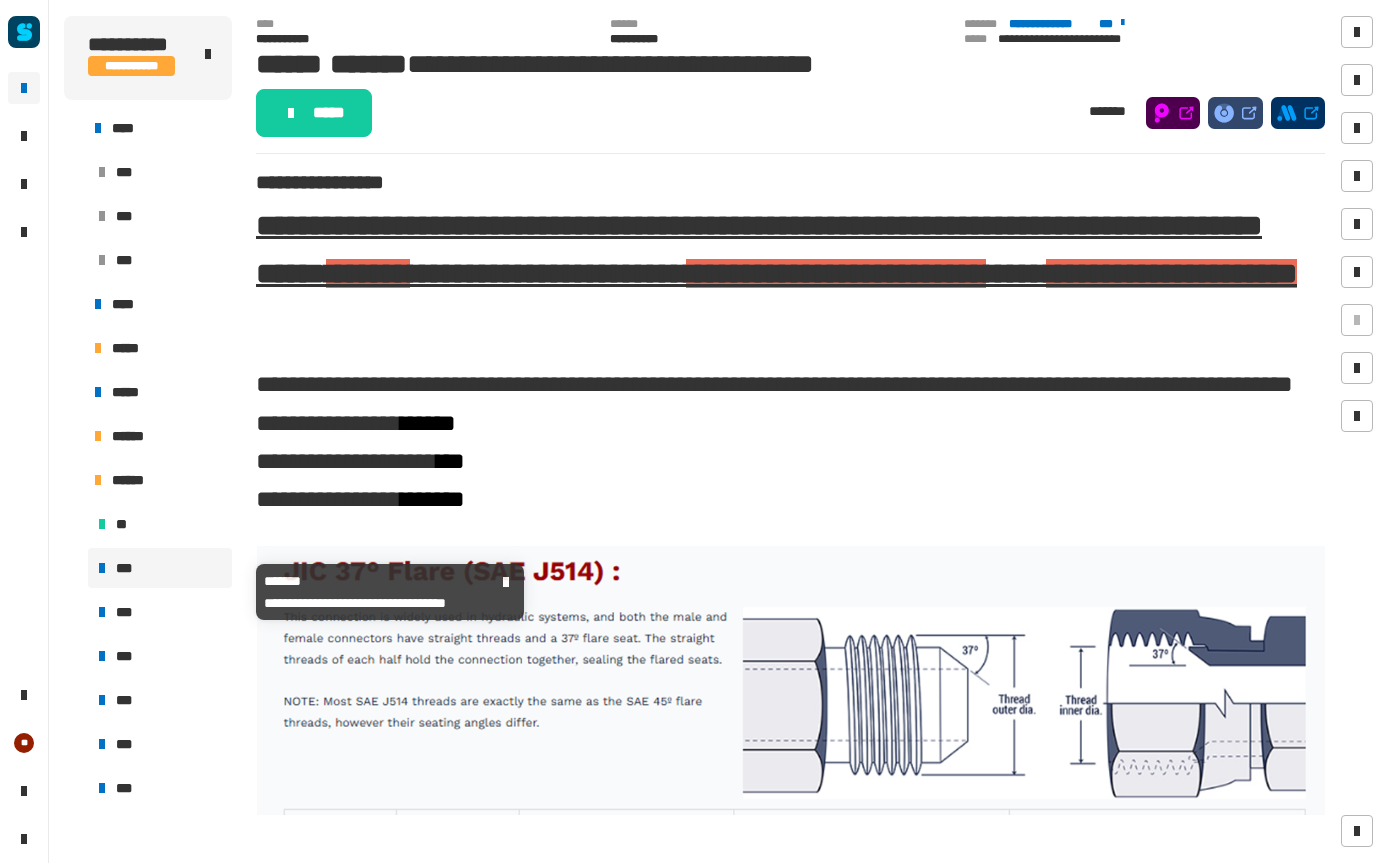 click on "***" at bounding box center (160, 568) 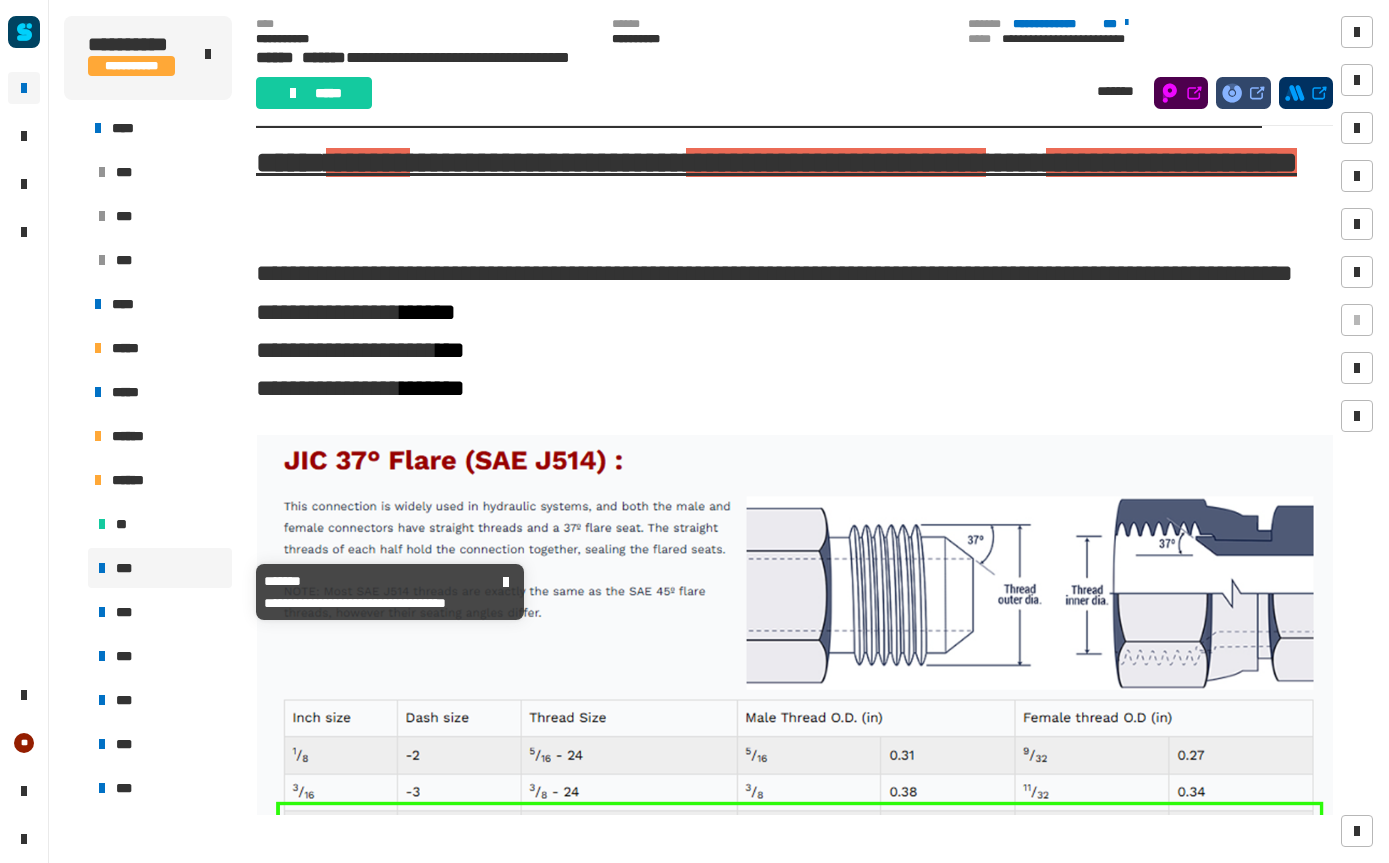 scroll, scrollTop: 84, scrollLeft: 0, axis: vertical 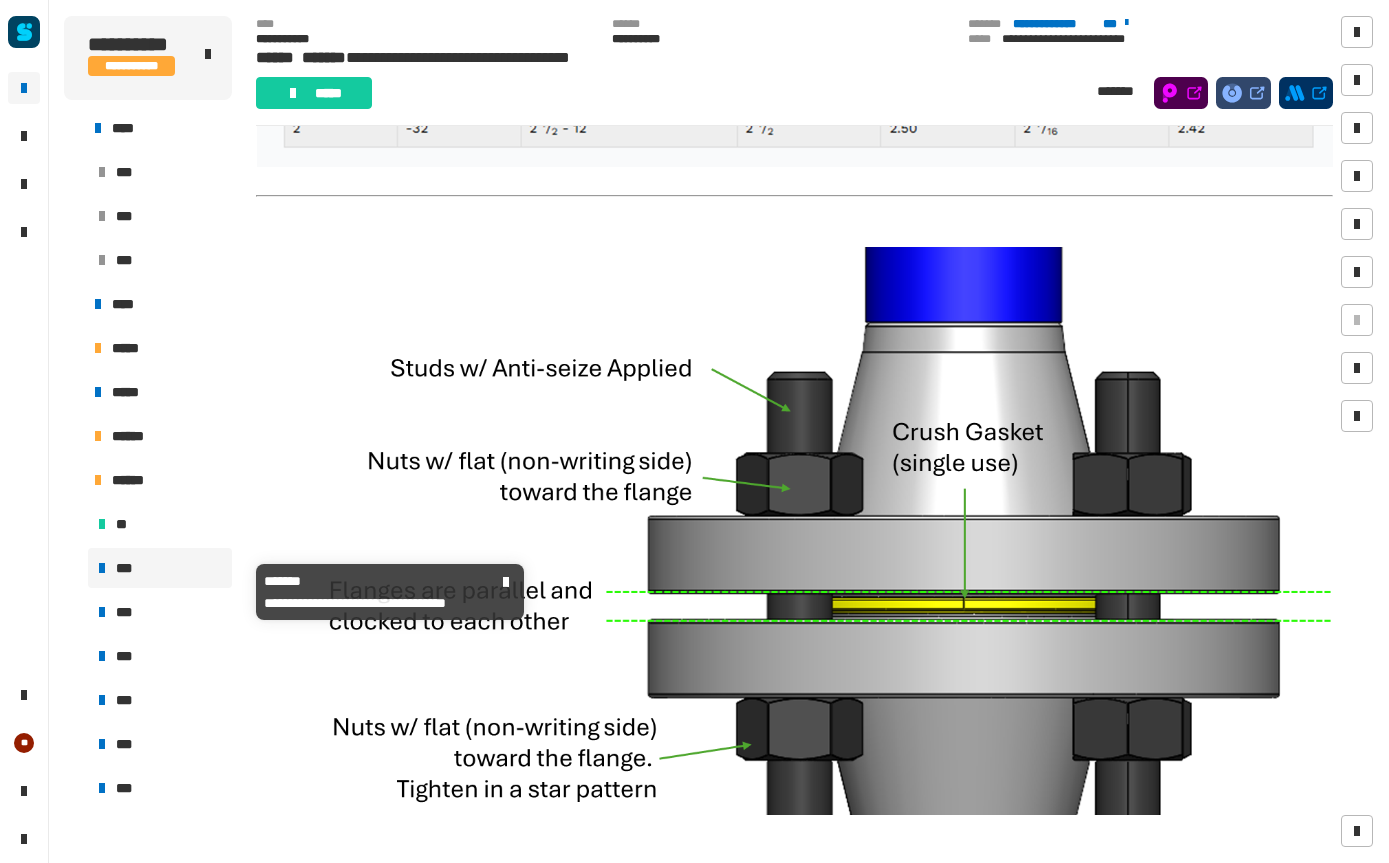 click at bounding box center (794, 592) 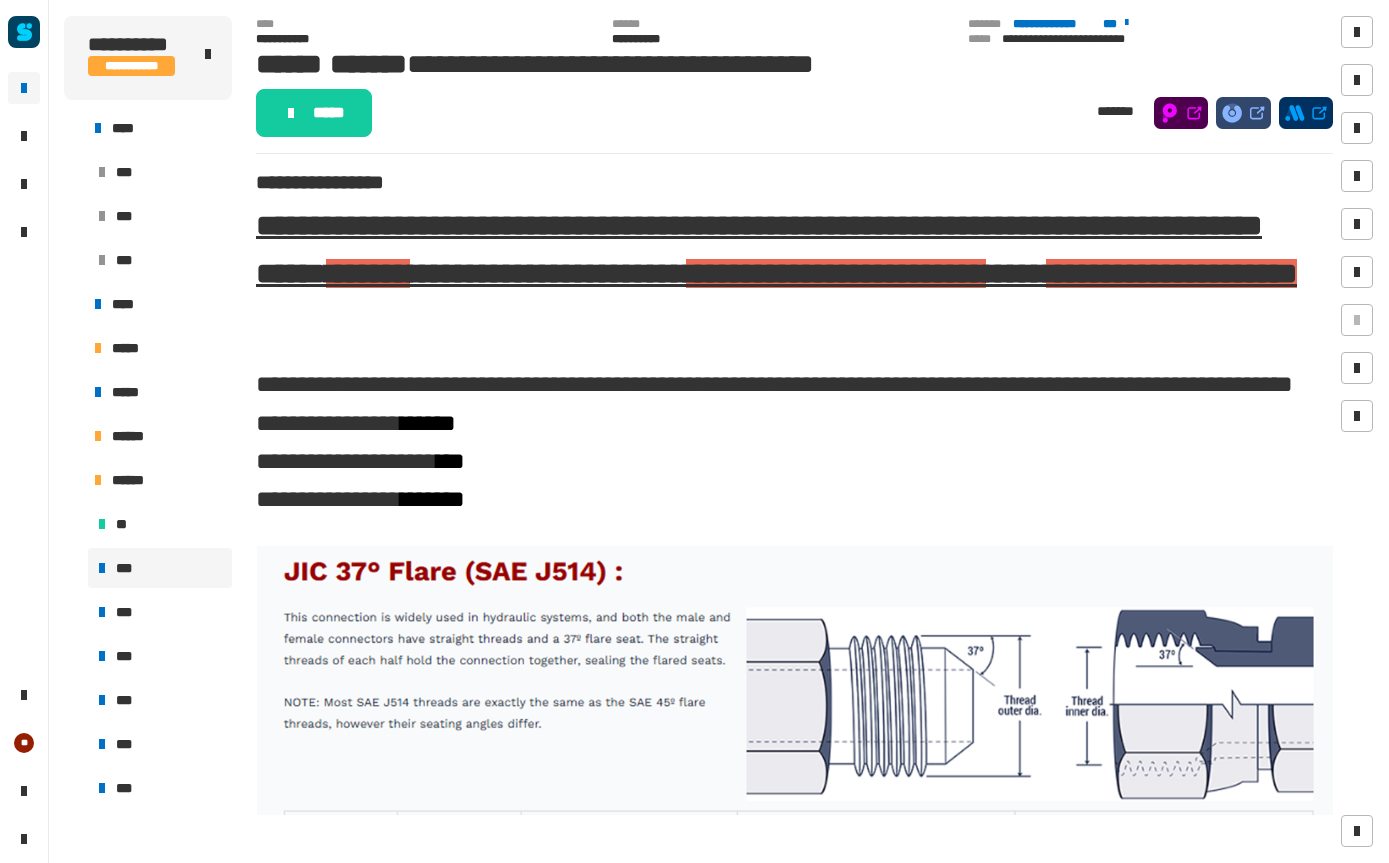 scroll, scrollTop: 0, scrollLeft: 0, axis: both 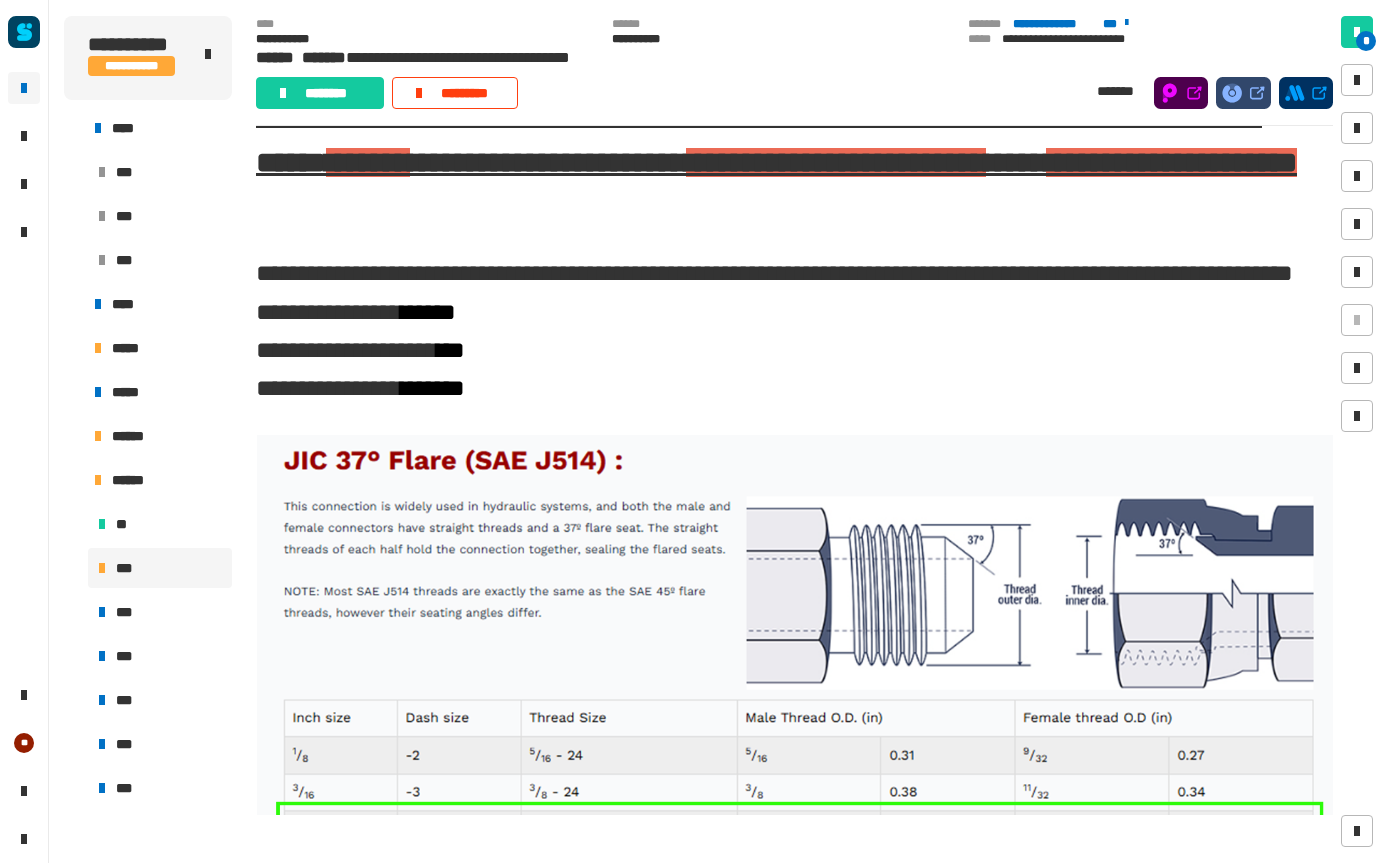 click on "***" at bounding box center [160, 612] 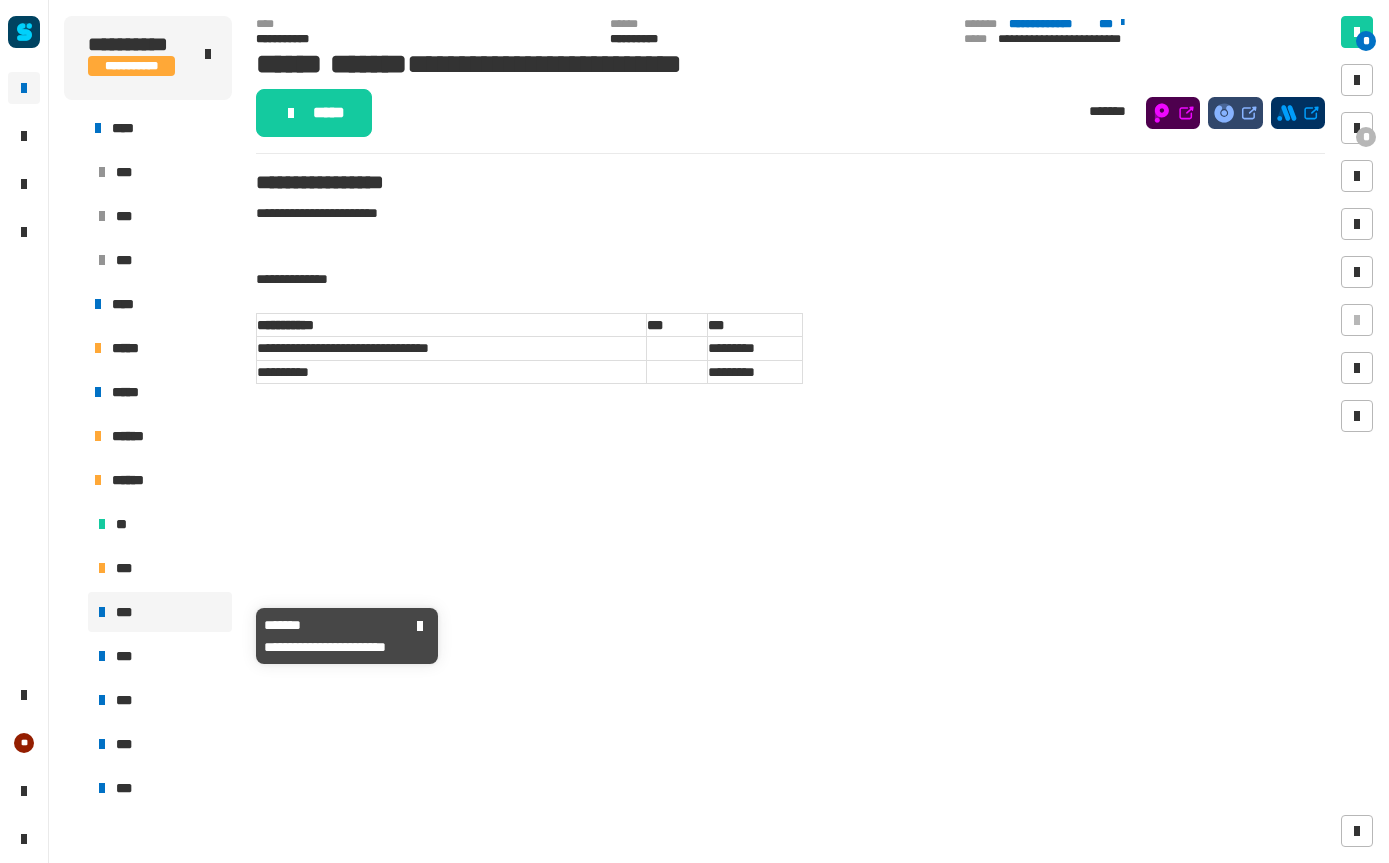 click on "*****" 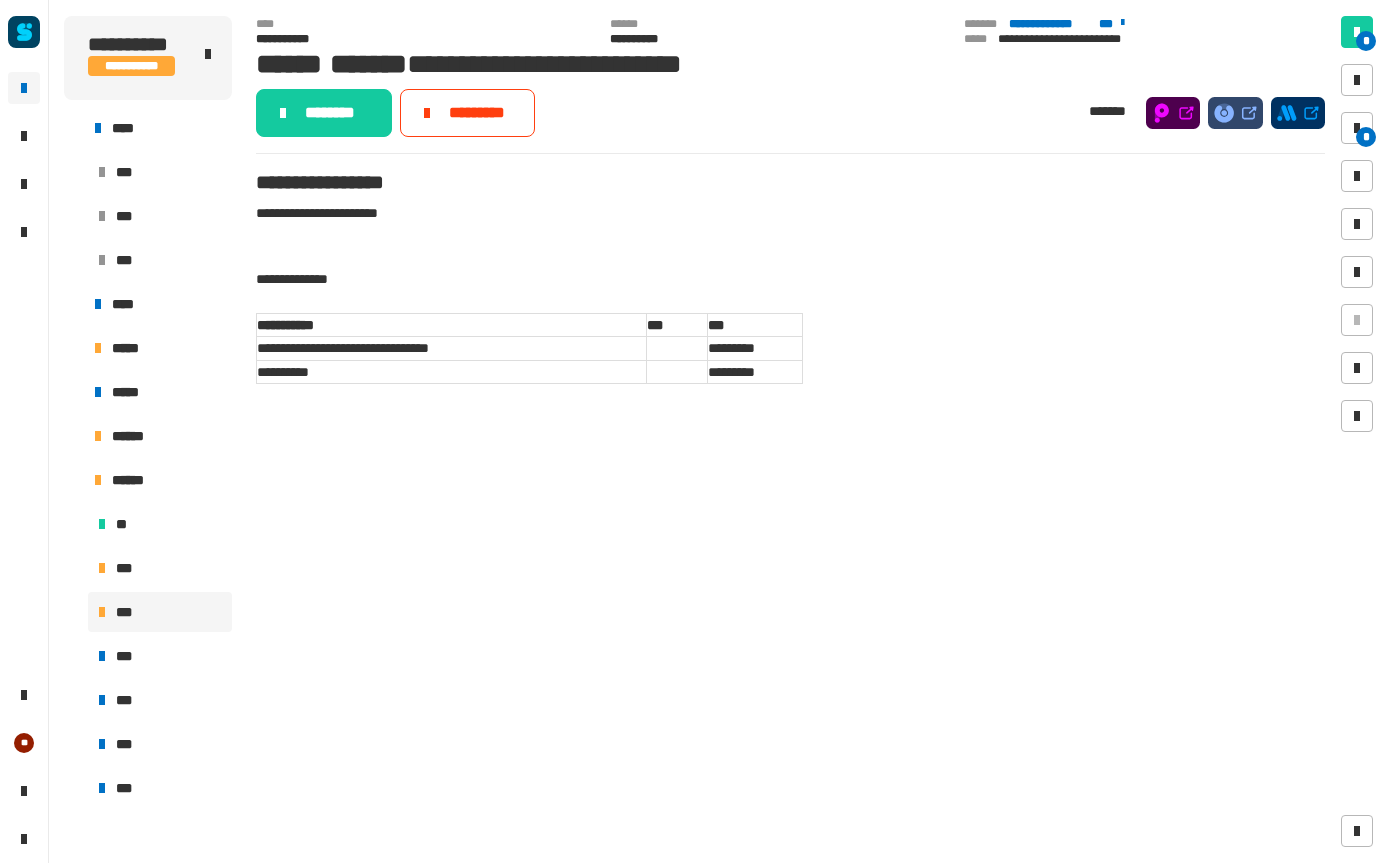 click on "********" 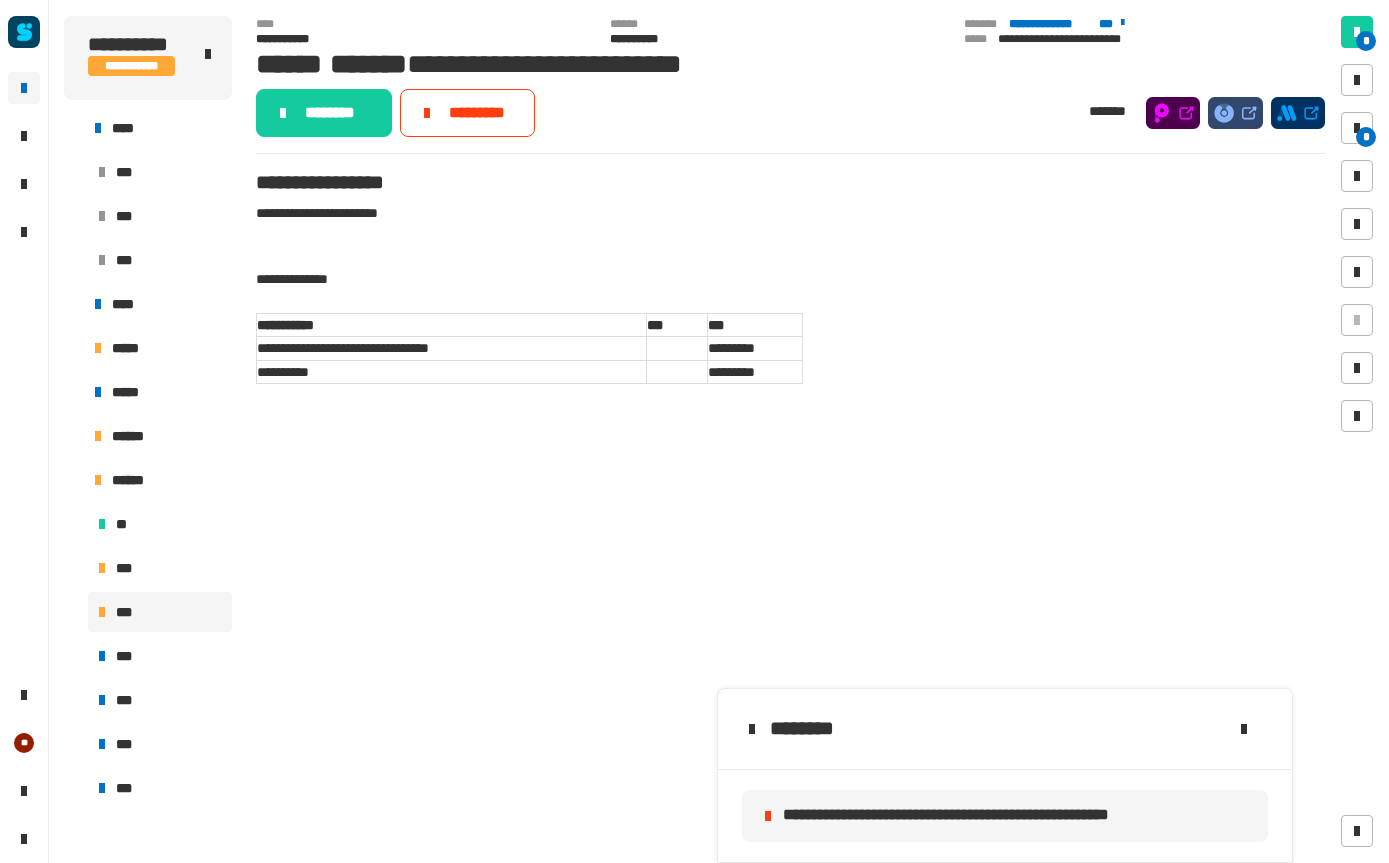 click at bounding box center (1357, 128) 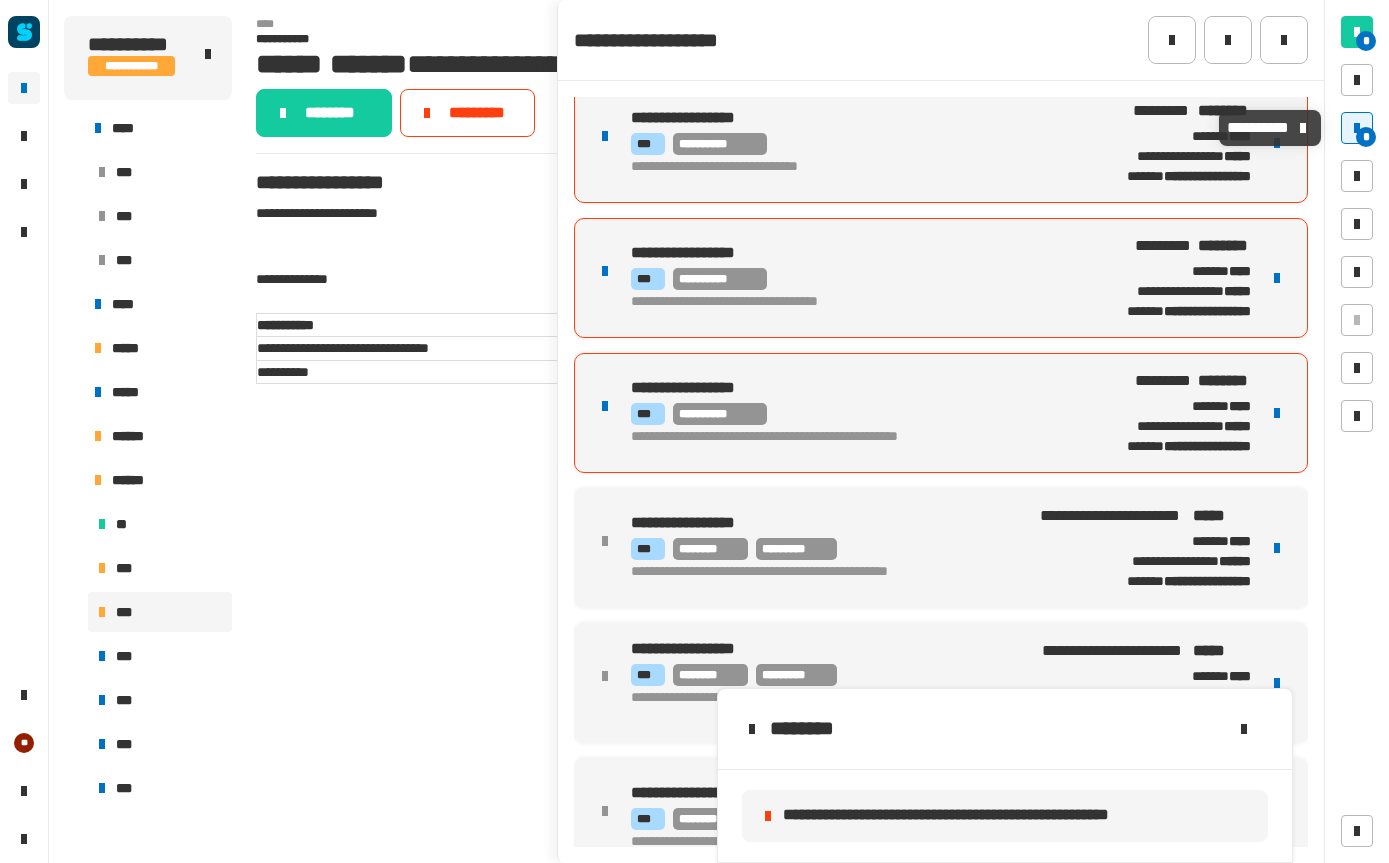 scroll, scrollTop: 16, scrollLeft: 0, axis: vertical 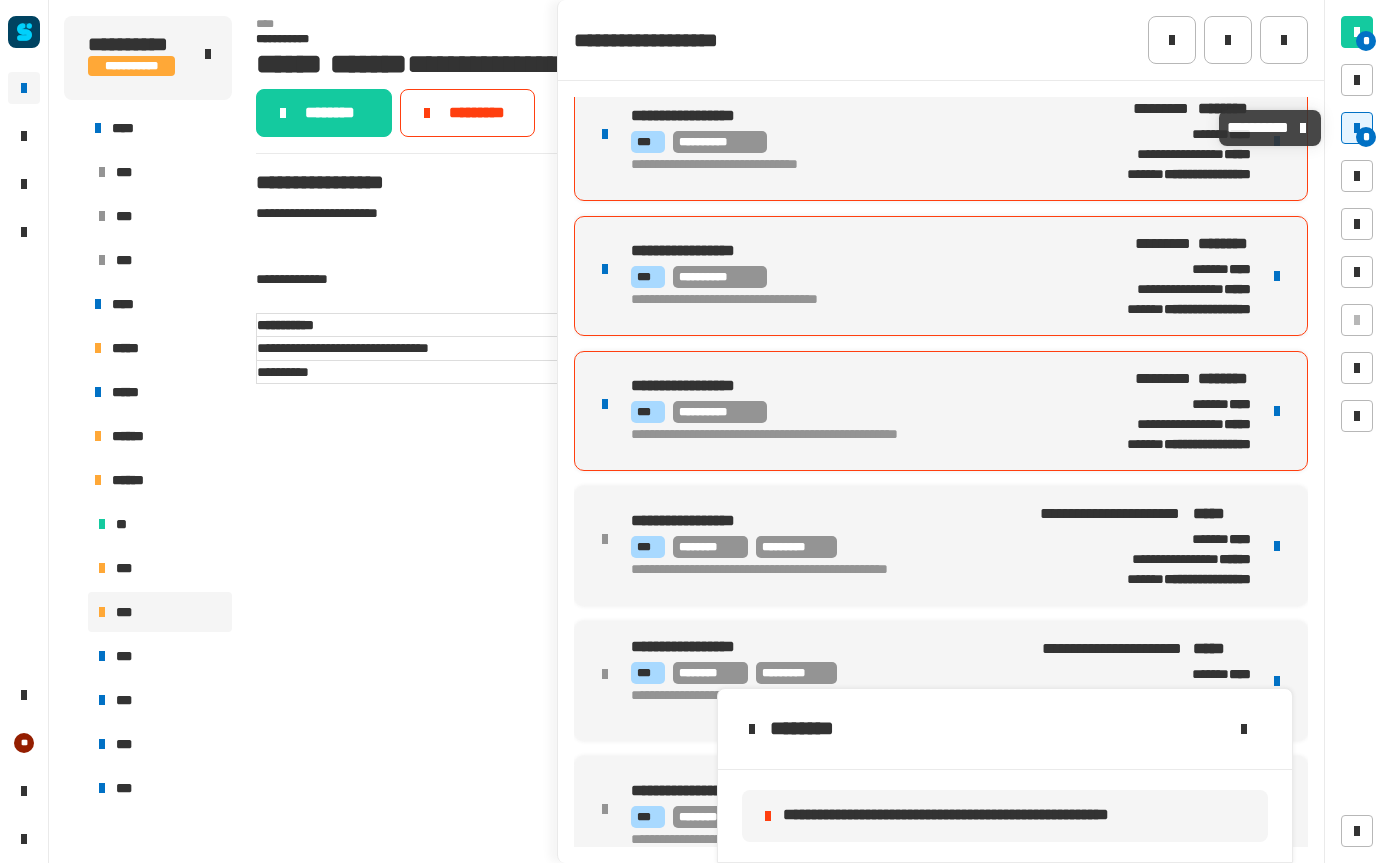 click 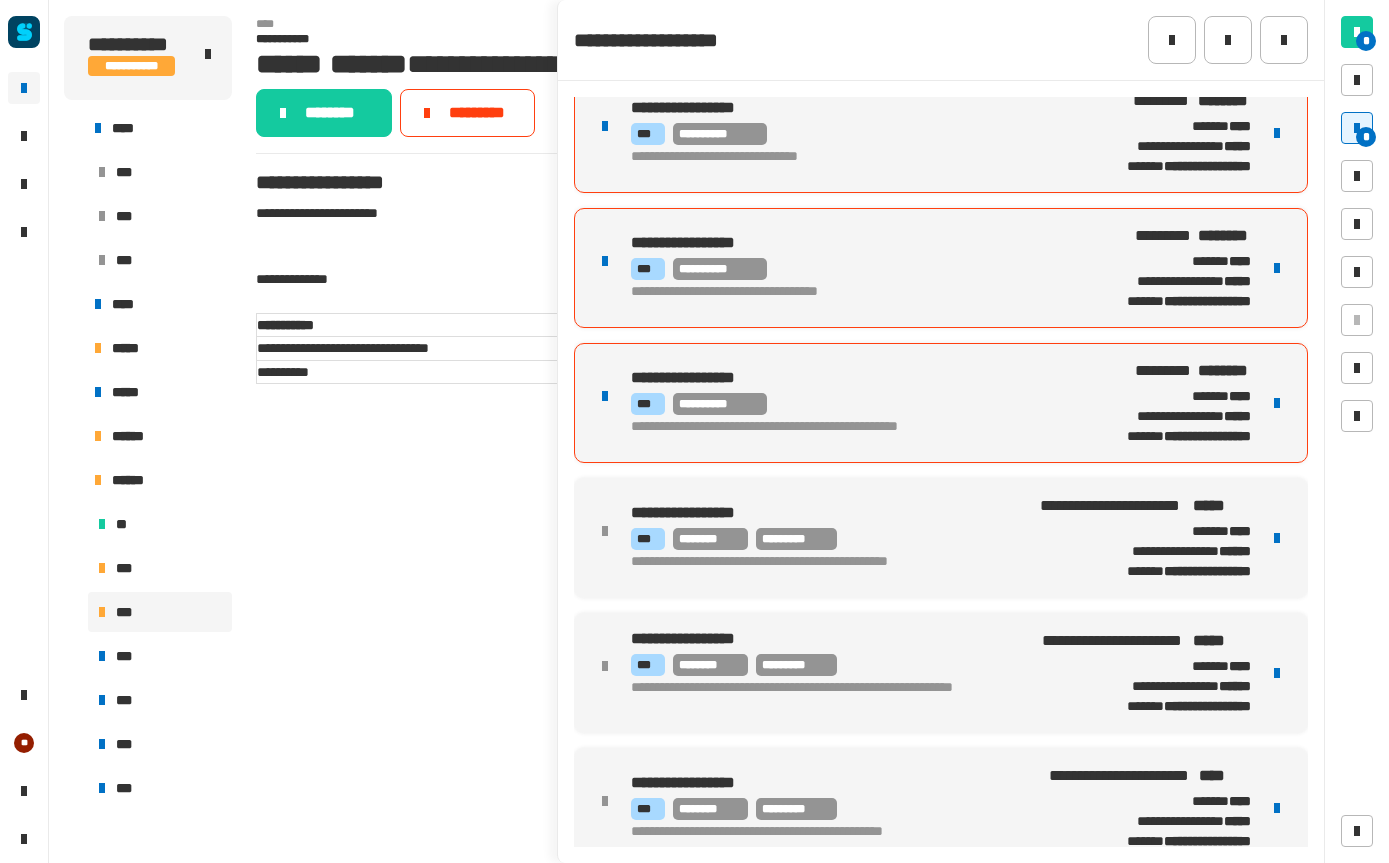 scroll, scrollTop: 23, scrollLeft: 0, axis: vertical 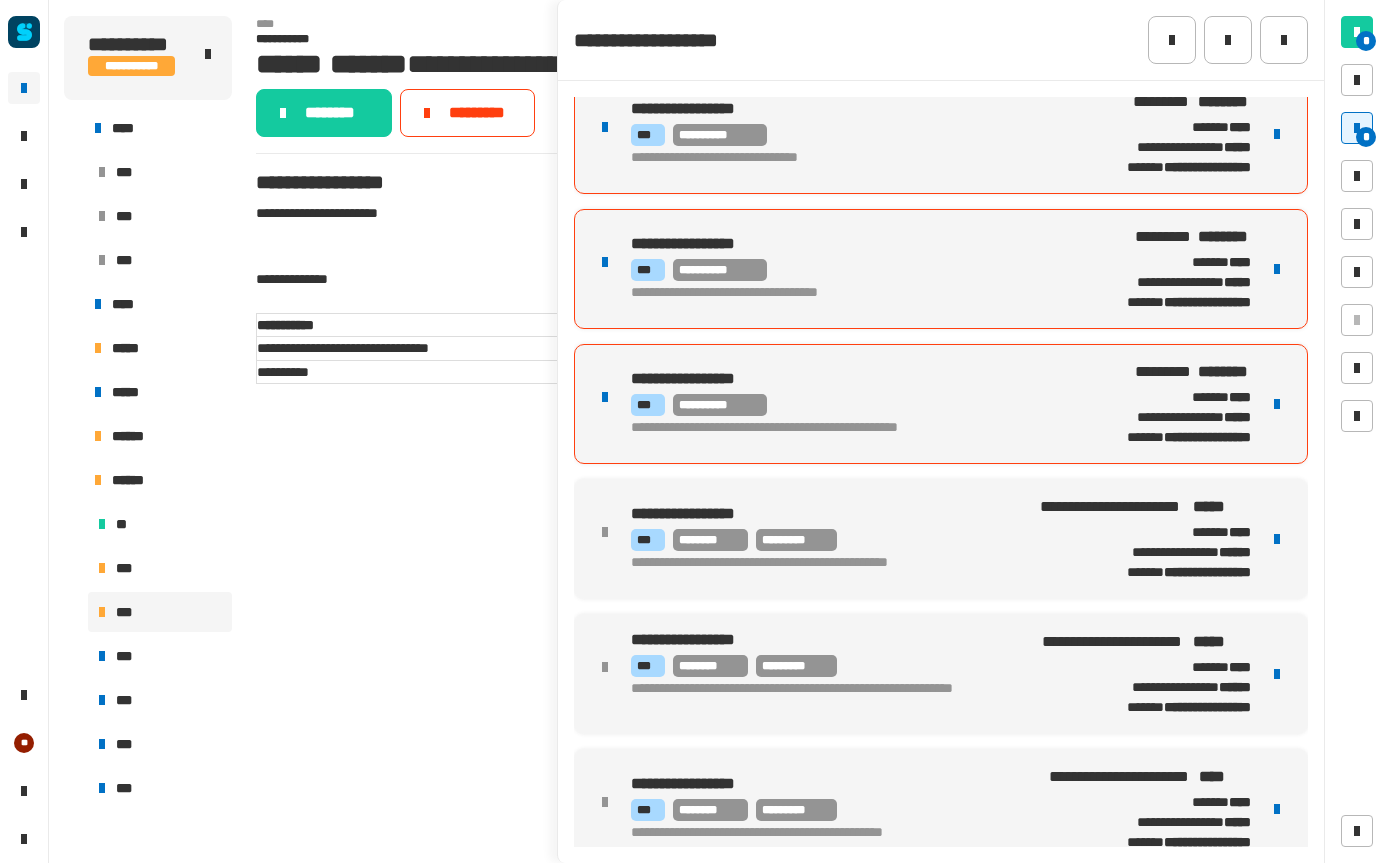 click on "**********" at bounding box center [941, 269] 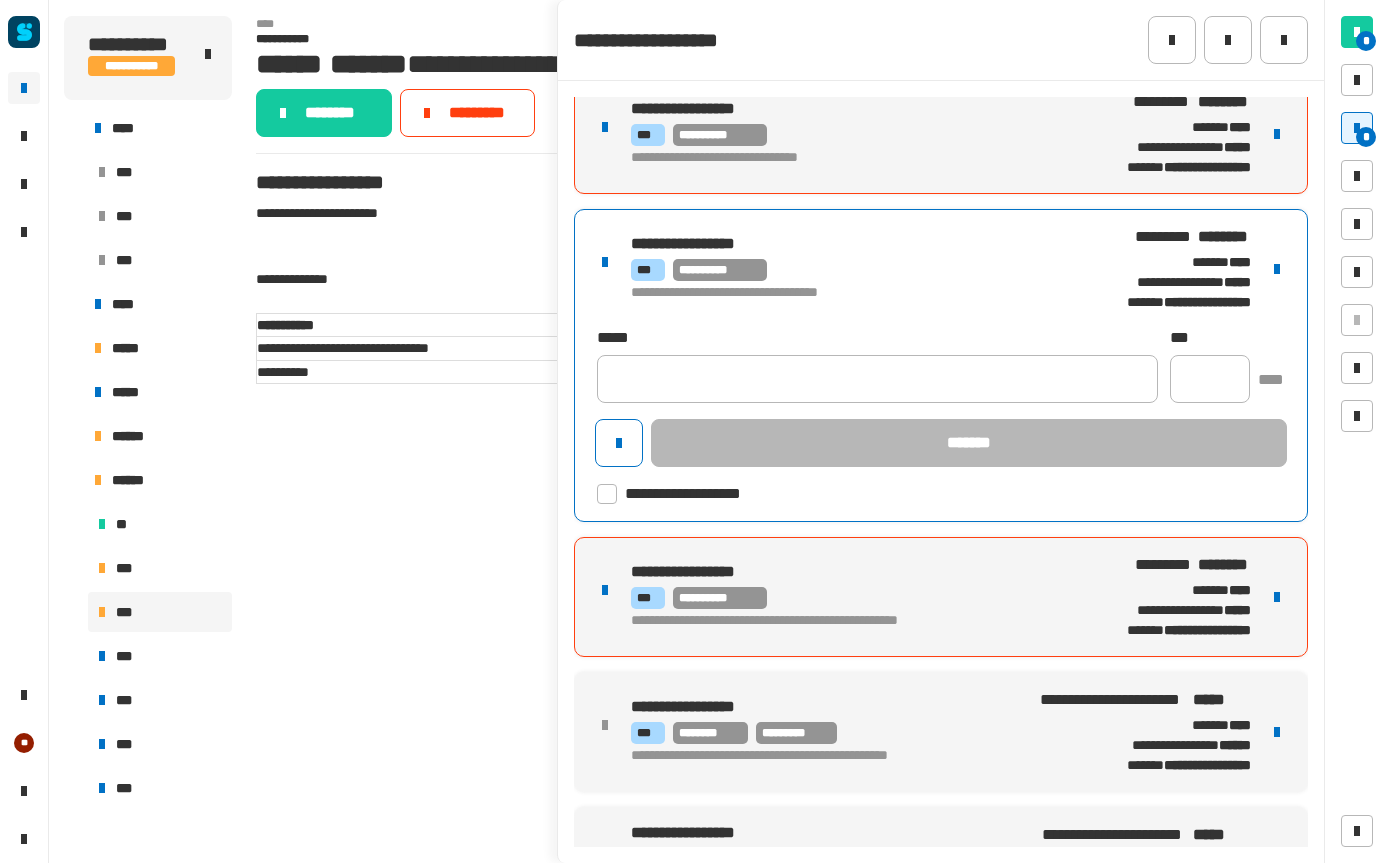 click on "**********" 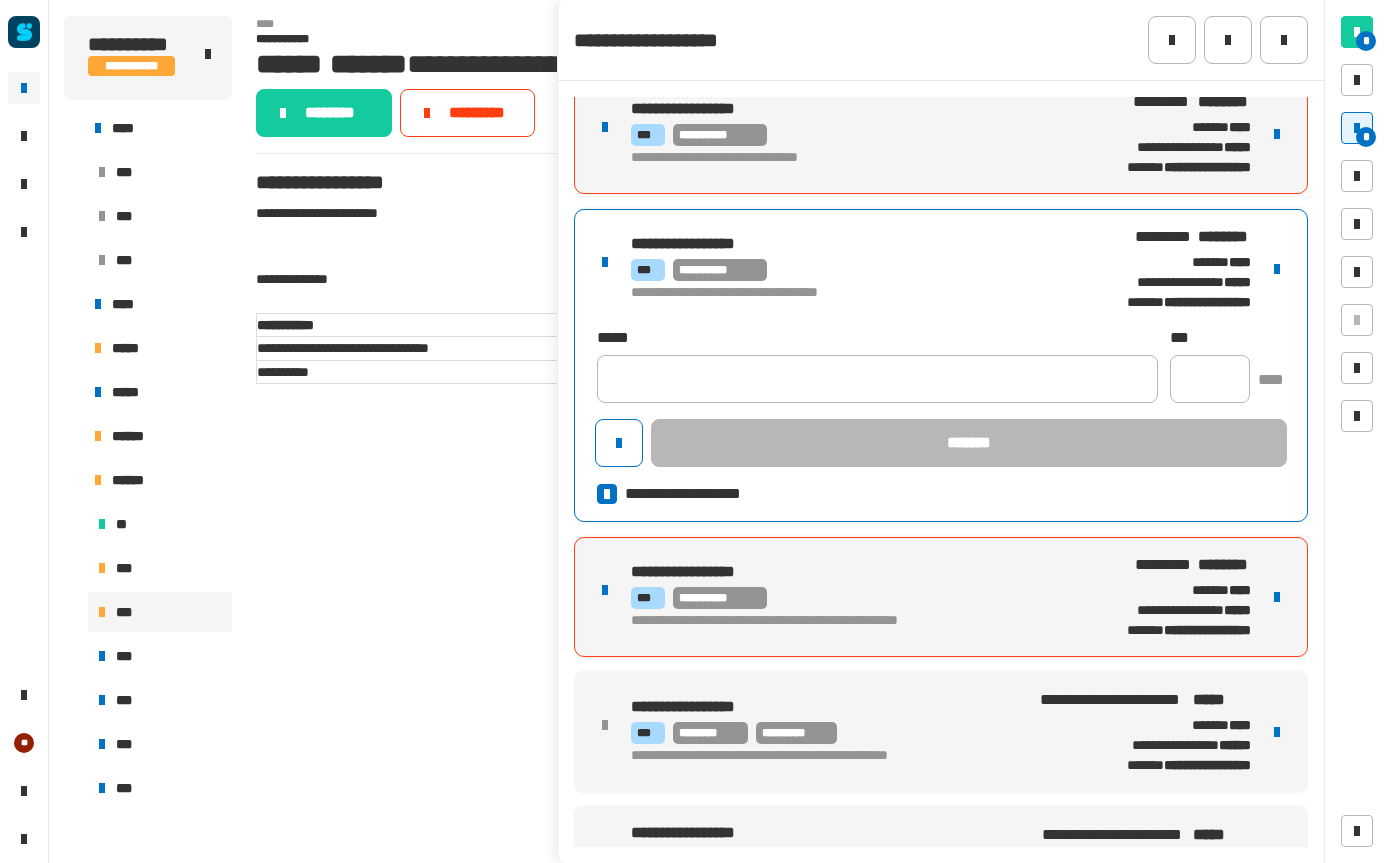 type 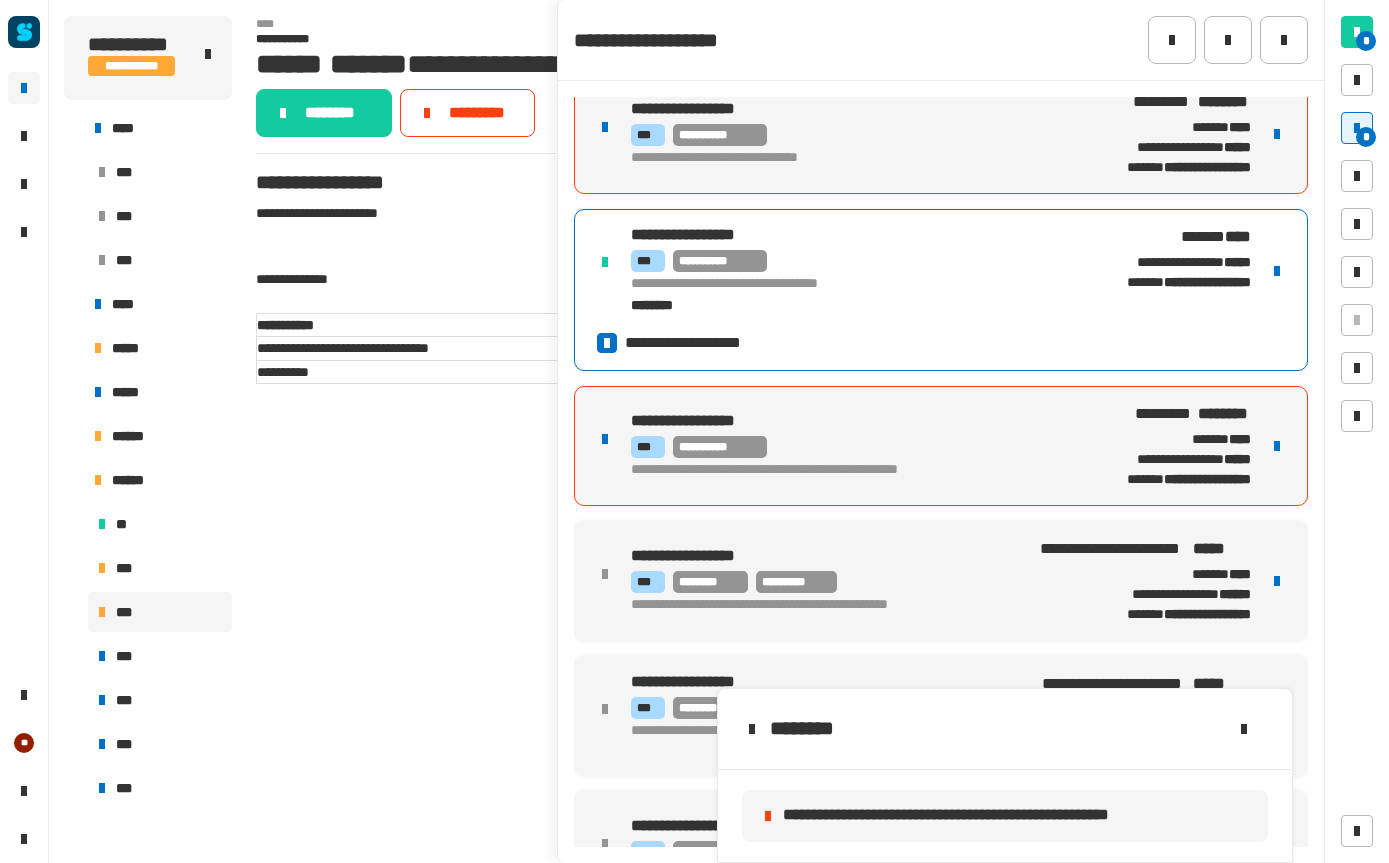 click on "**********" at bounding box center (851, 446) 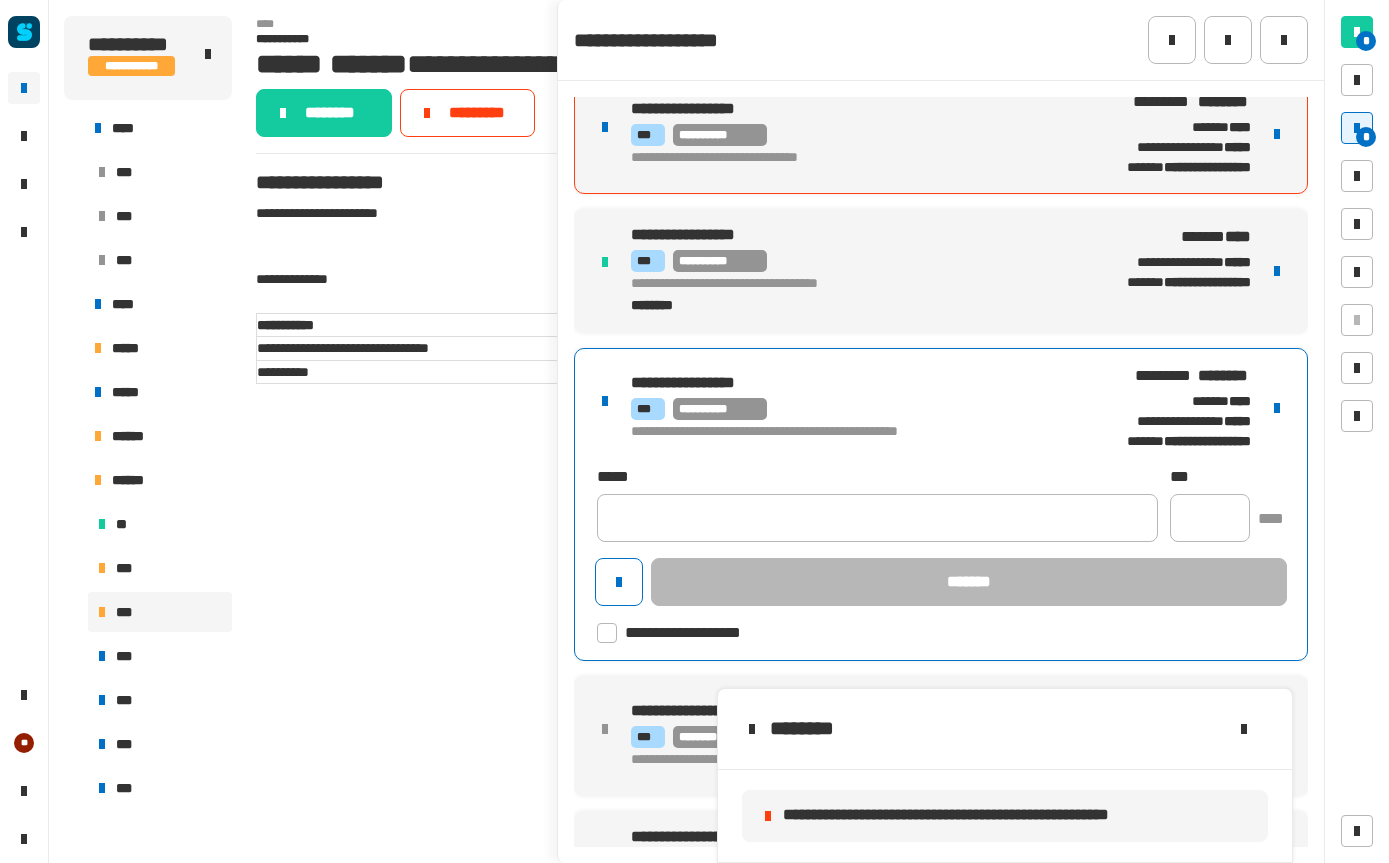 click 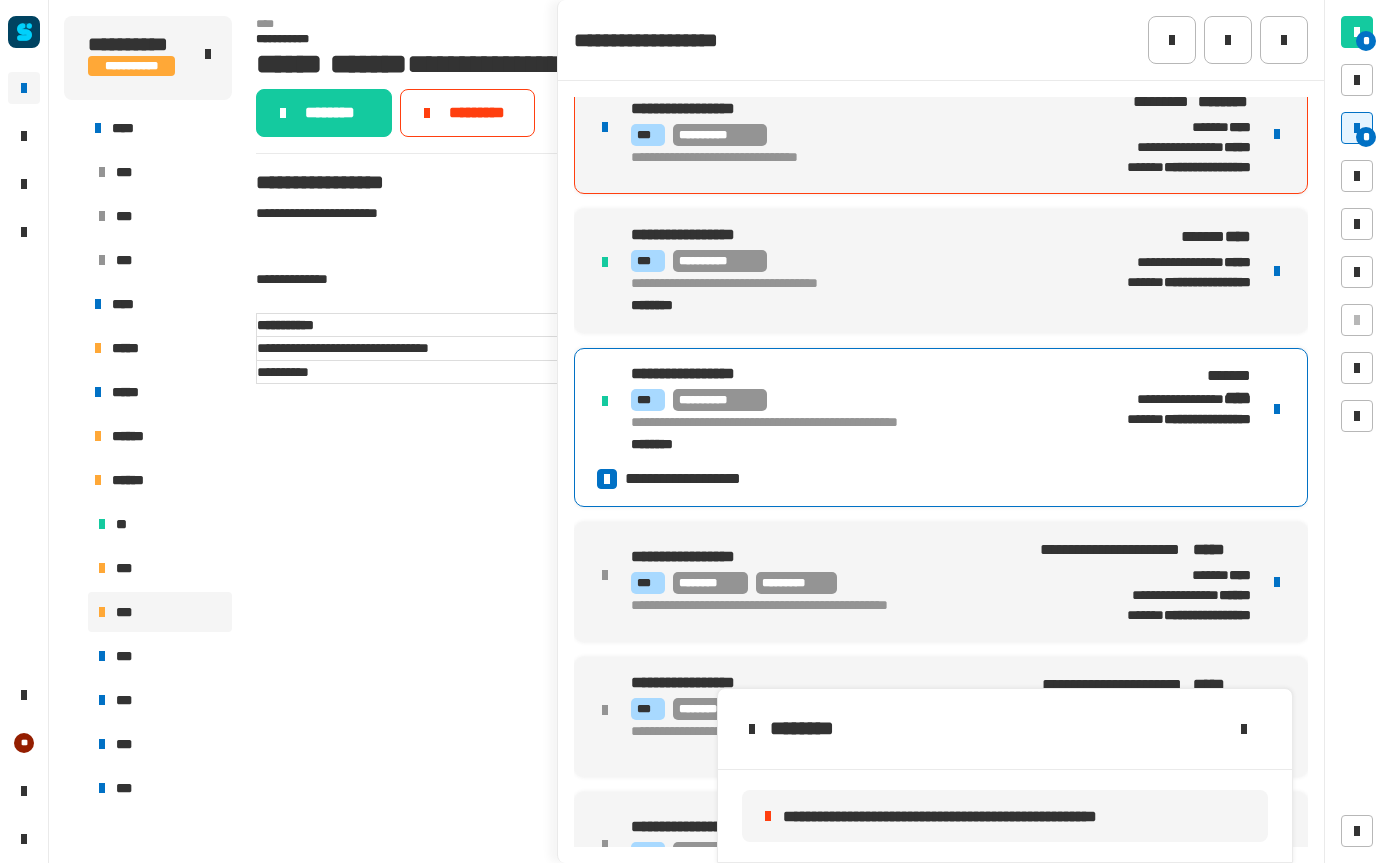 type 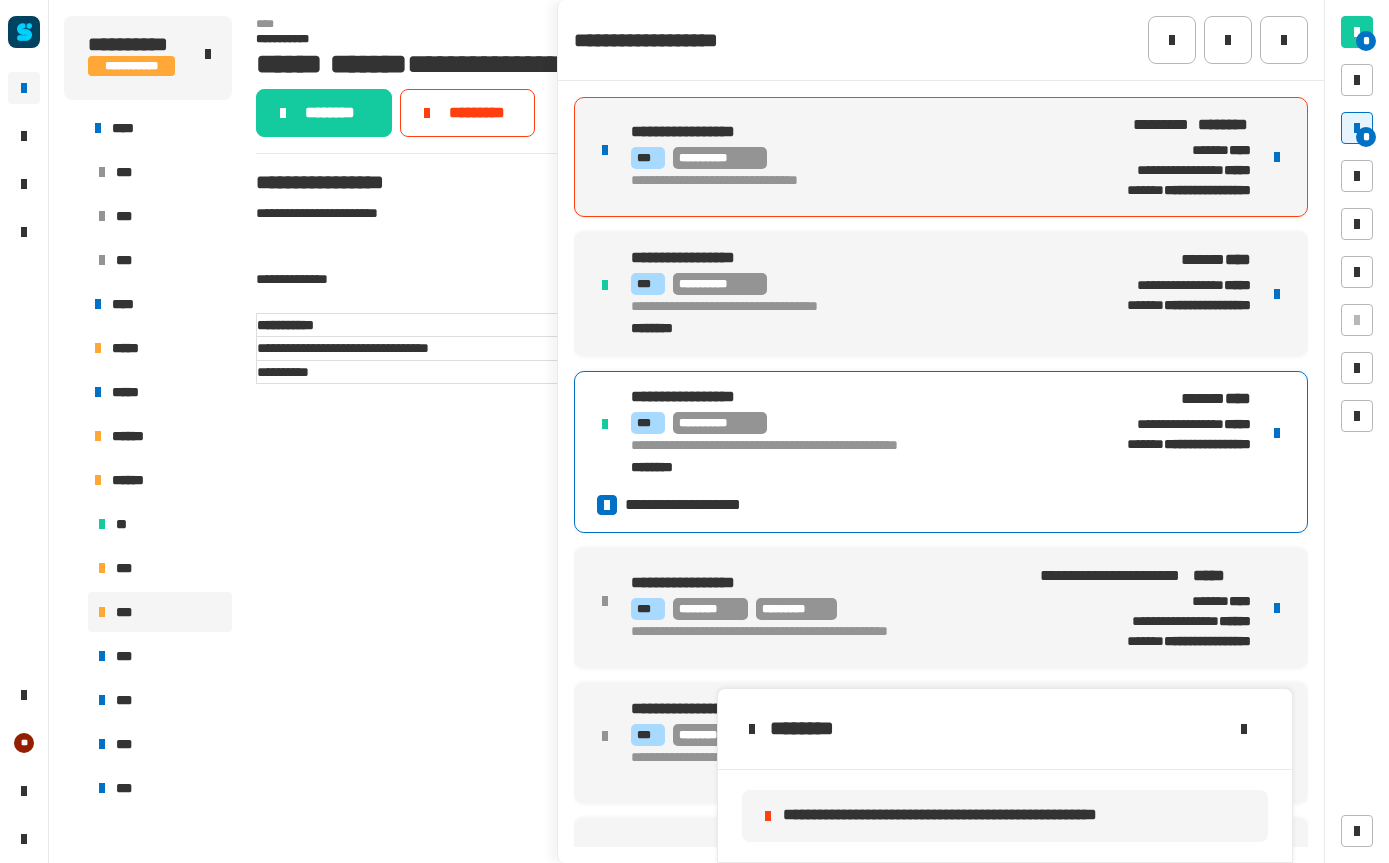 scroll, scrollTop: 0, scrollLeft: 0, axis: both 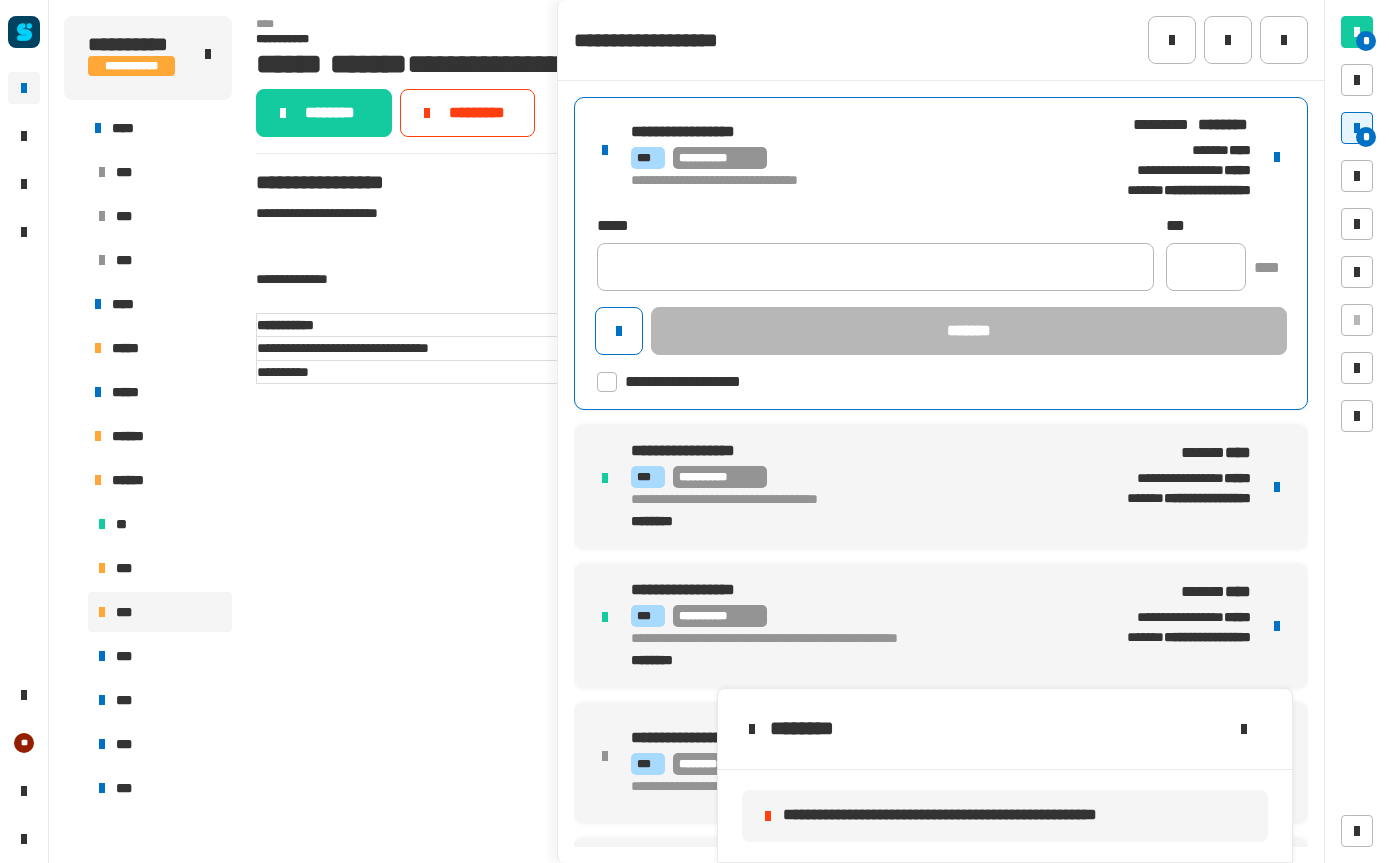 click 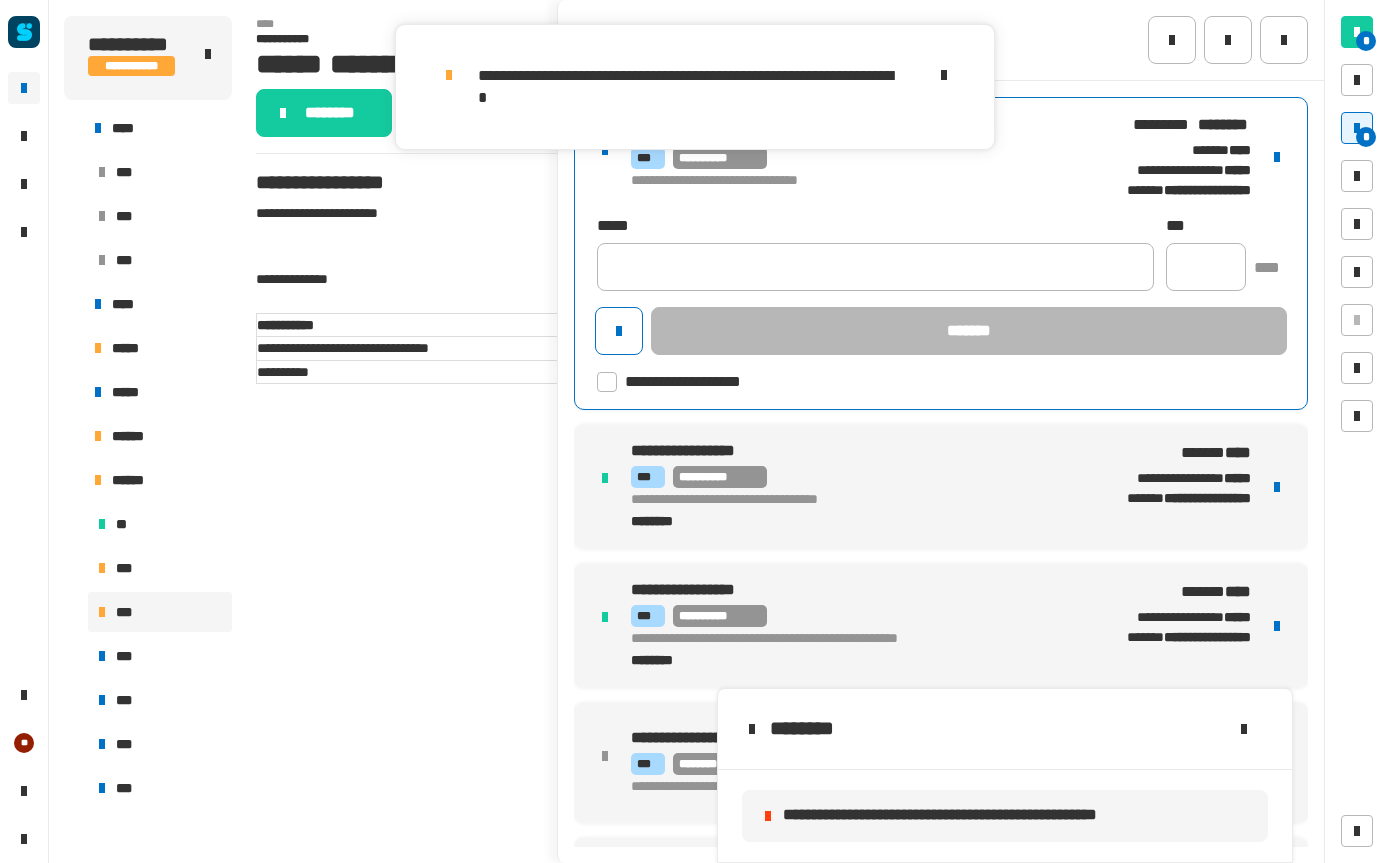 click 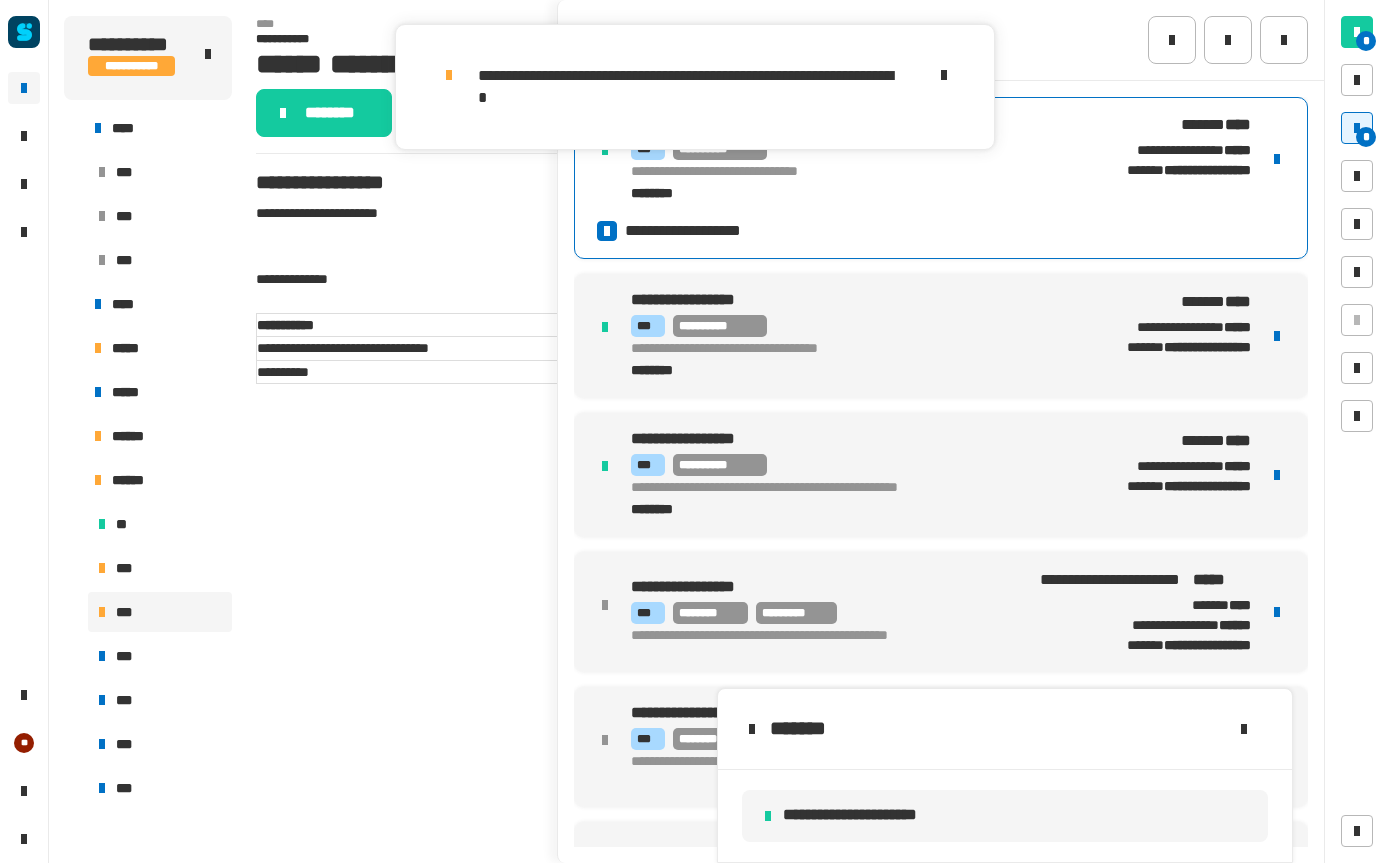 click 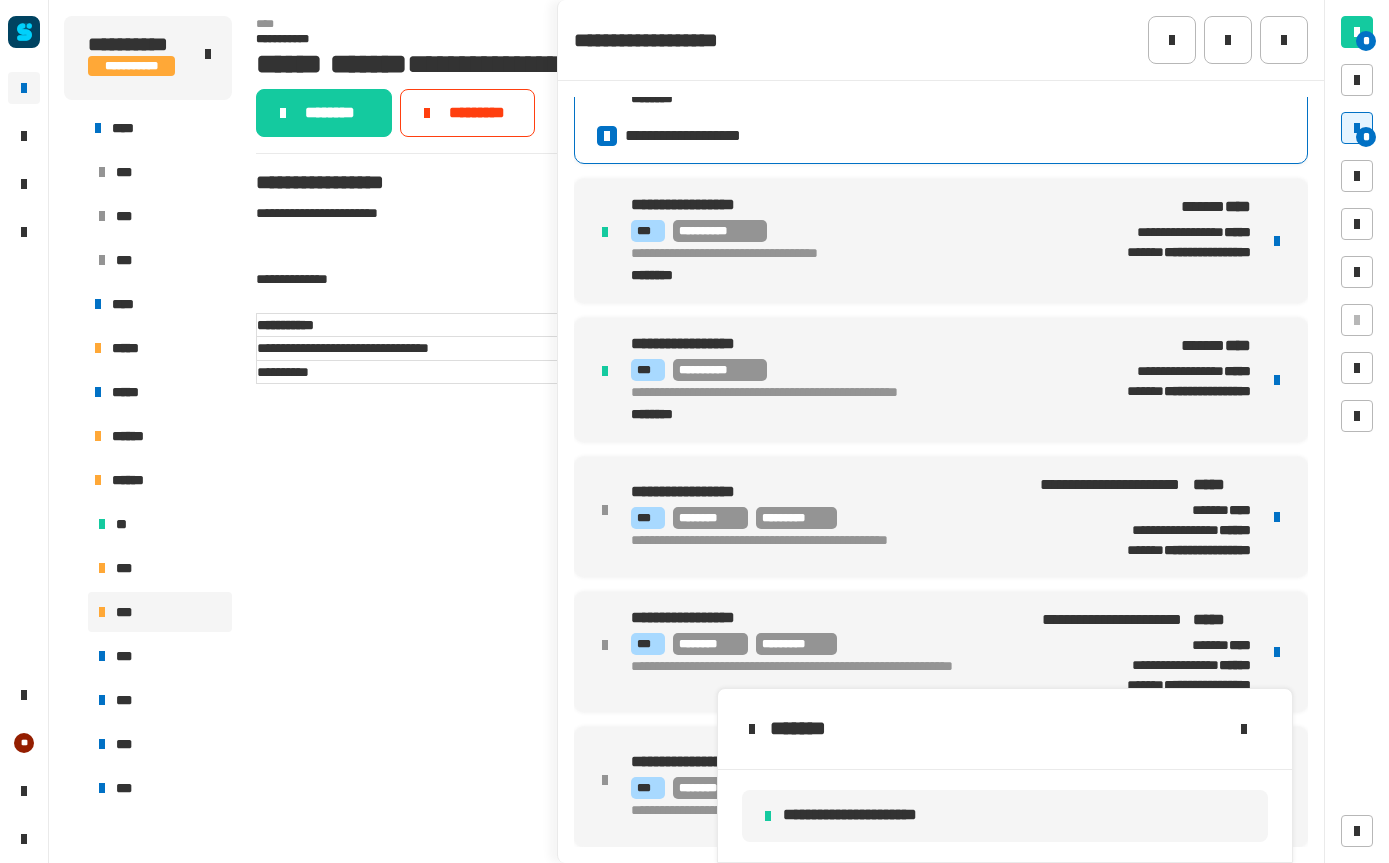 scroll, scrollTop: 95, scrollLeft: 0, axis: vertical 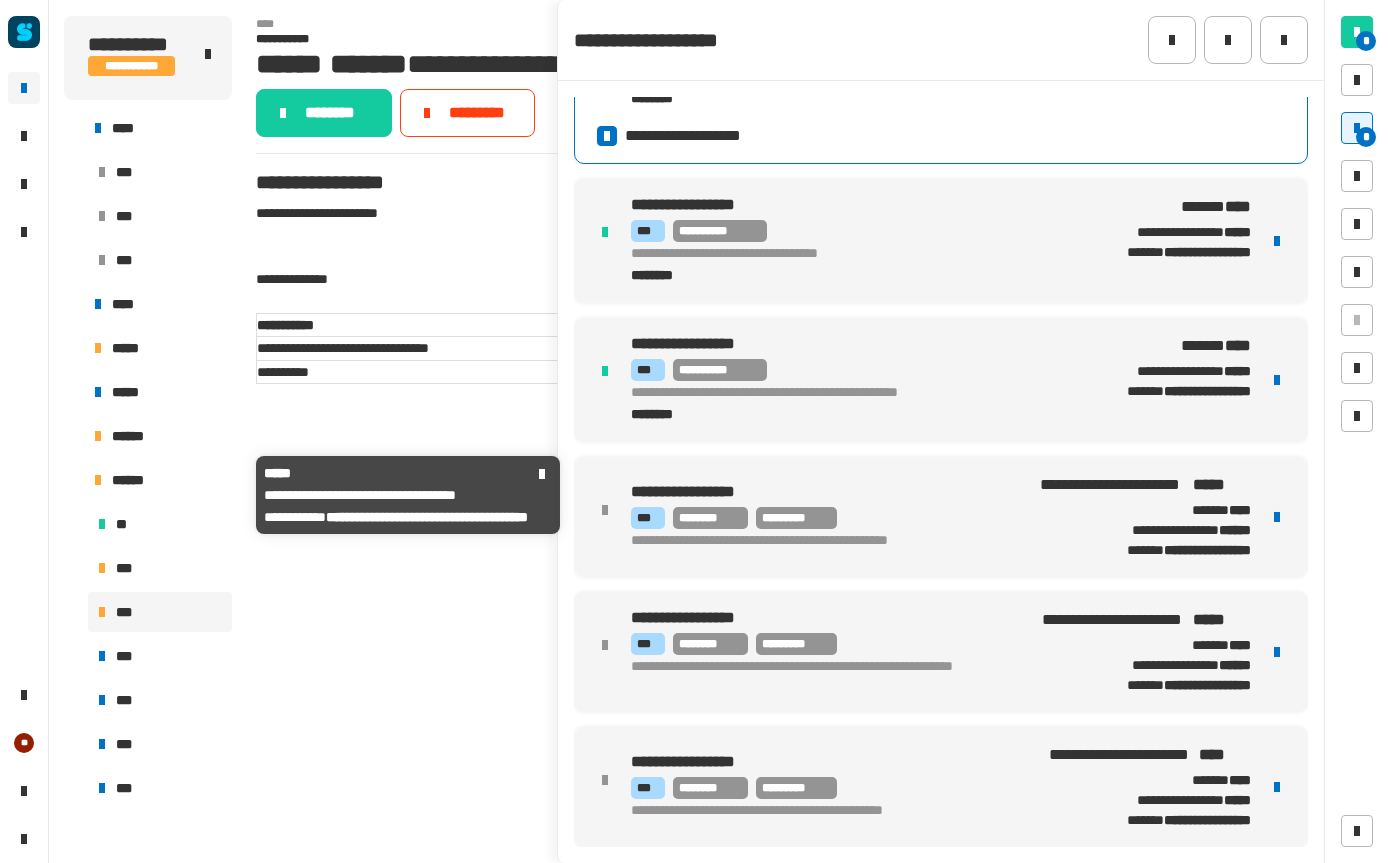 click on "******" at bounding box center (136, 480) 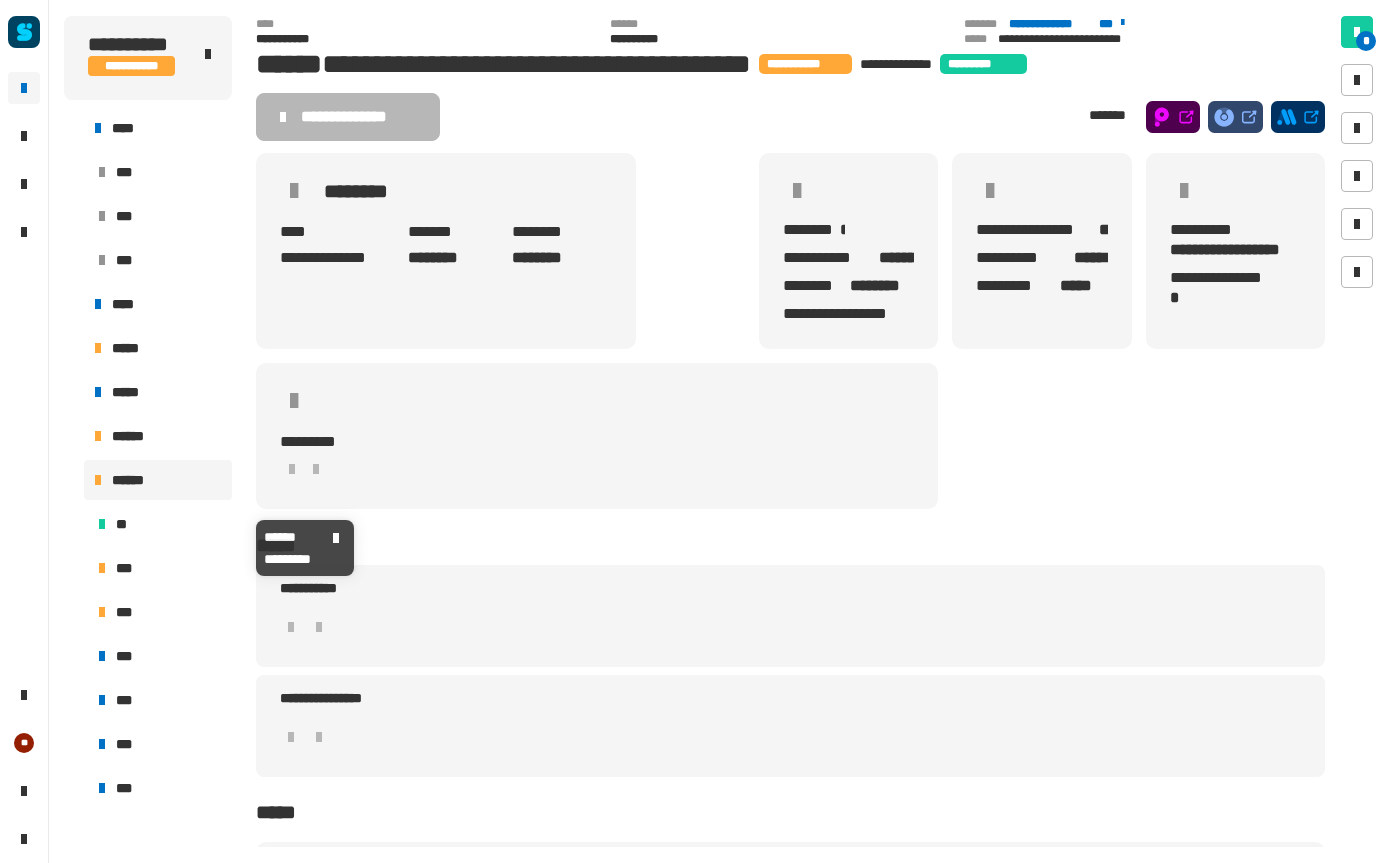 click on "**" at bounding box center (121, 524) 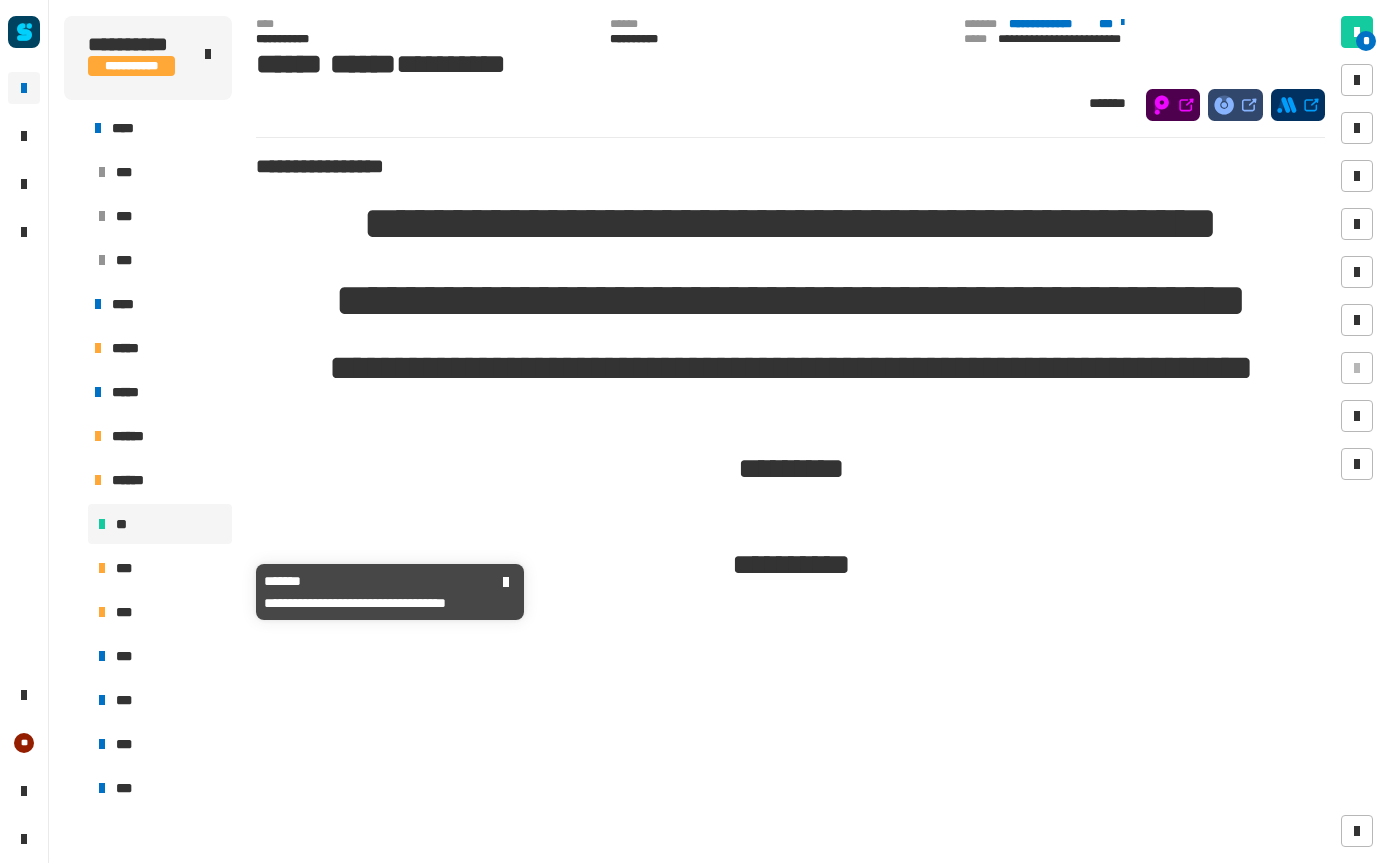 click on "***" at bounding box center [125, 568] 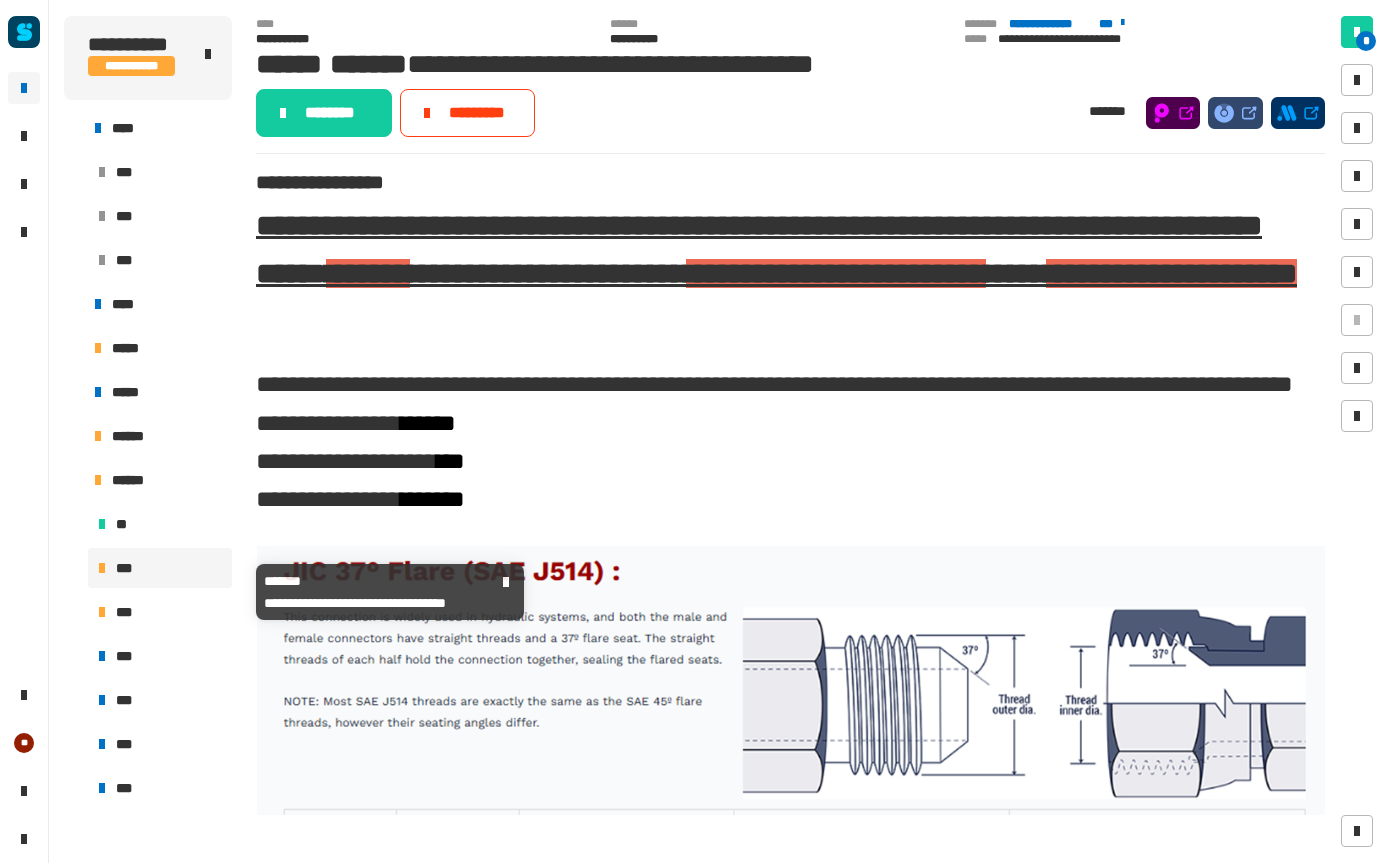 click on "***" at bounding box center [126, 612] 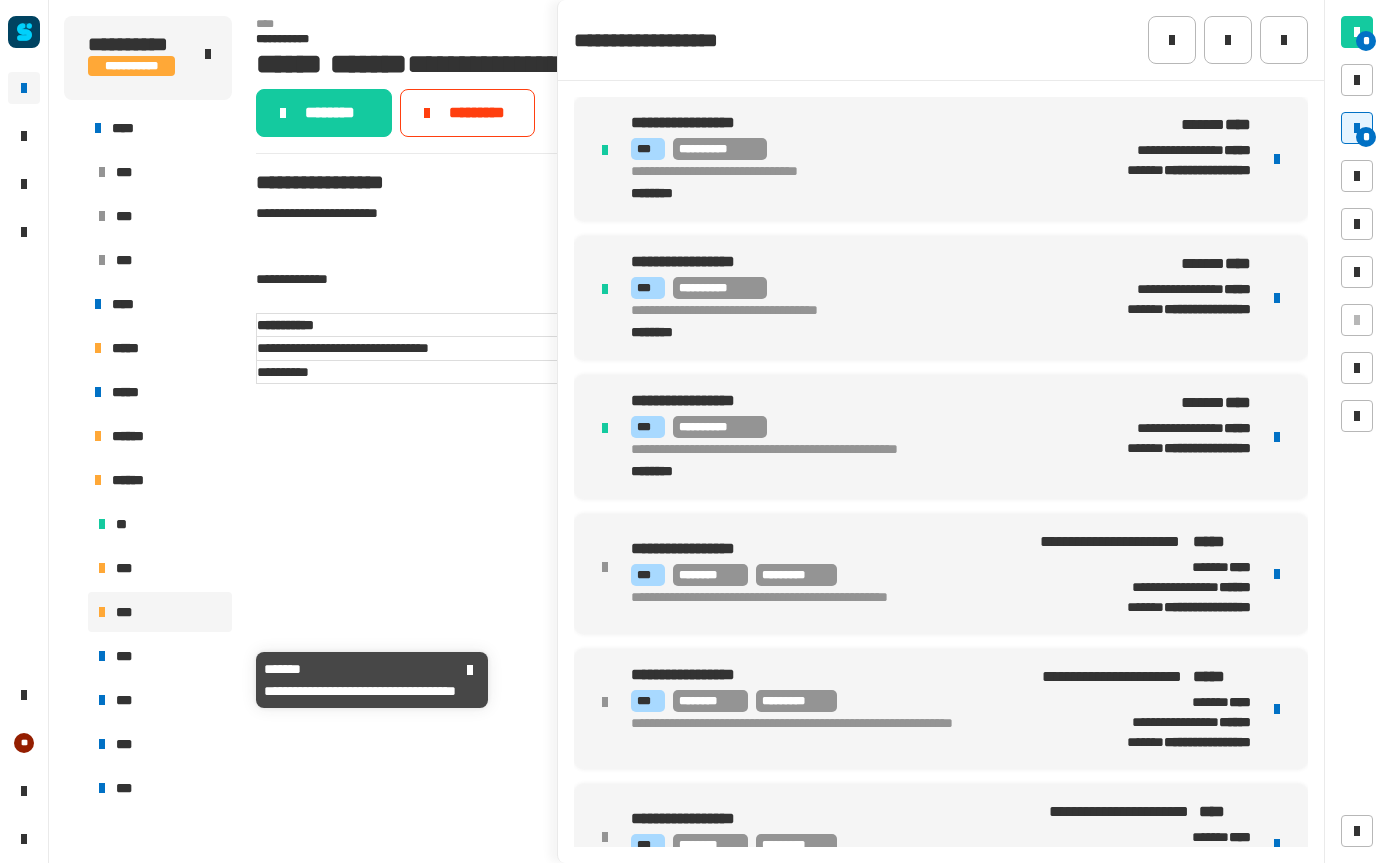 click on "***" at bounding box center [160, 656] 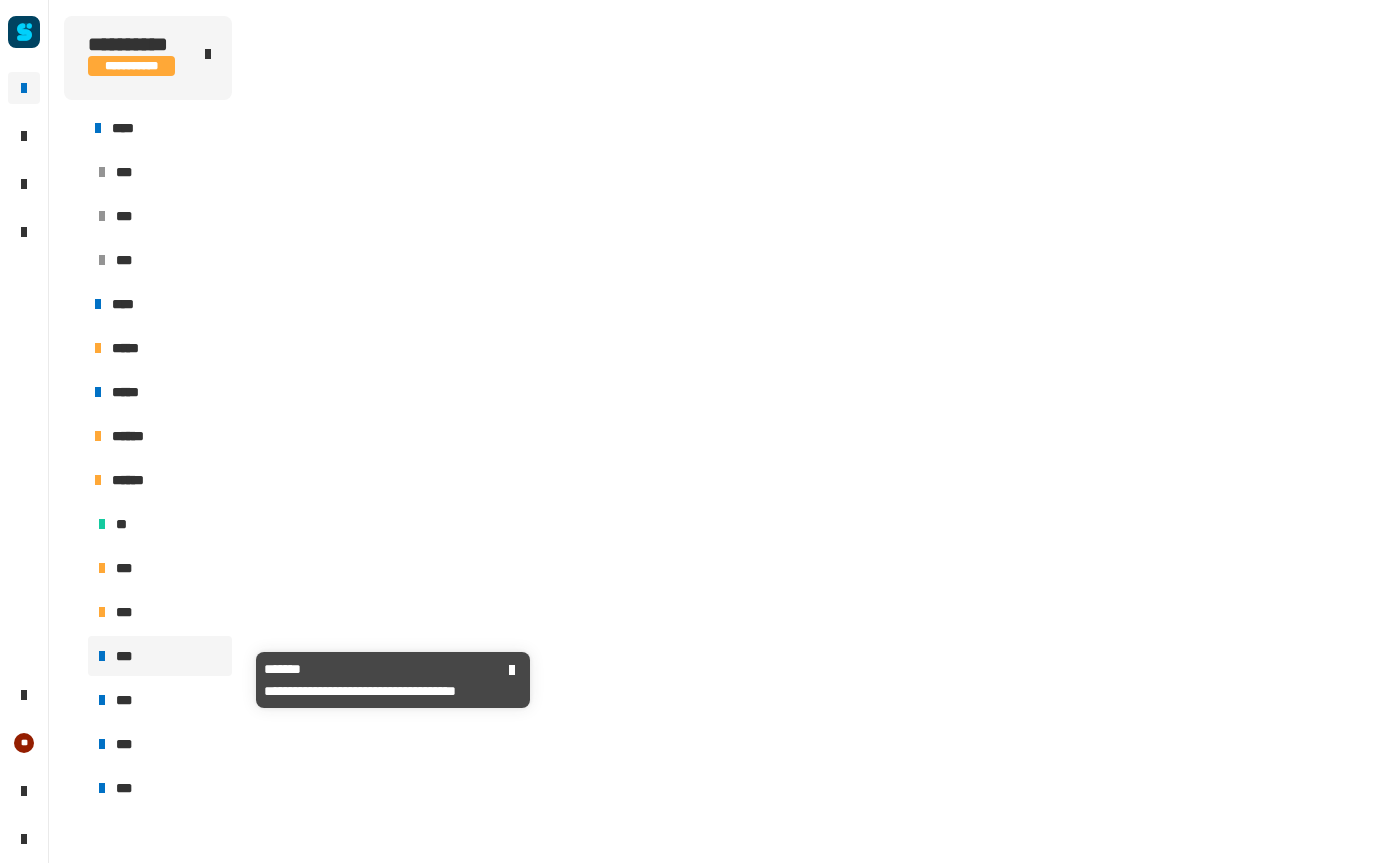 click on "***" at bounding box center [160, 656] 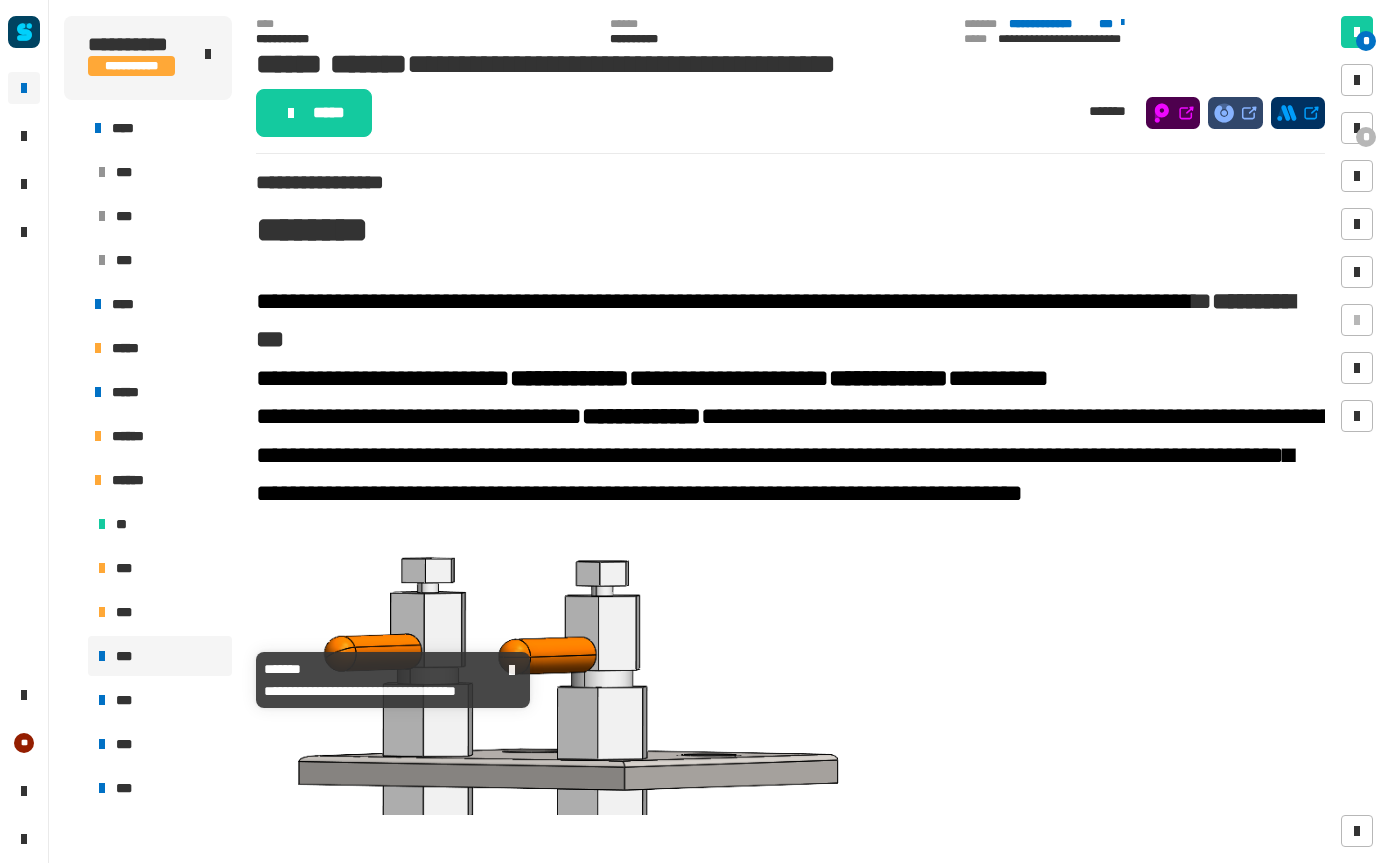 click at bounding box center (1357, 128) 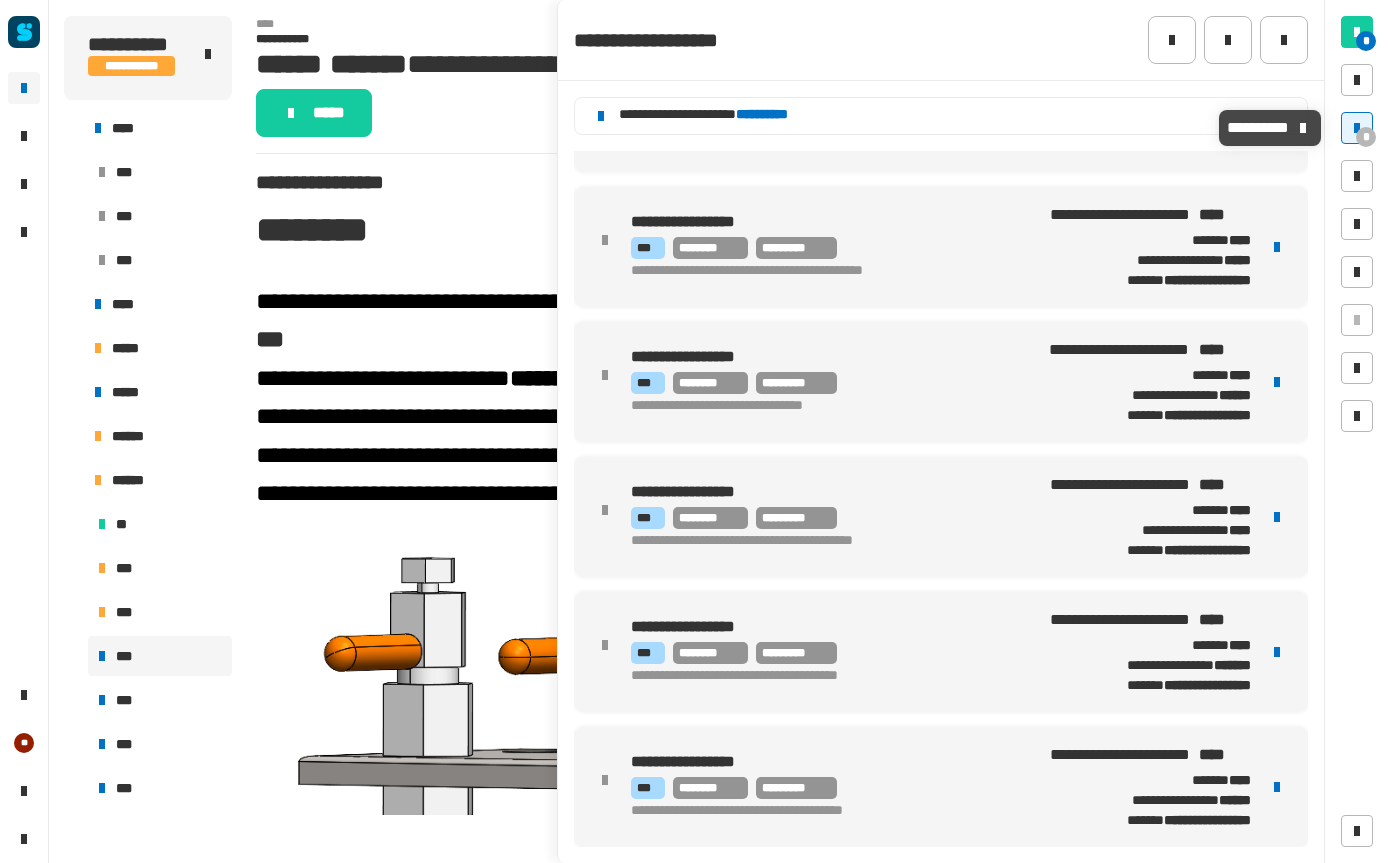 scroll, scrollTop: 504, scrollLeft: 0, axis: vertical 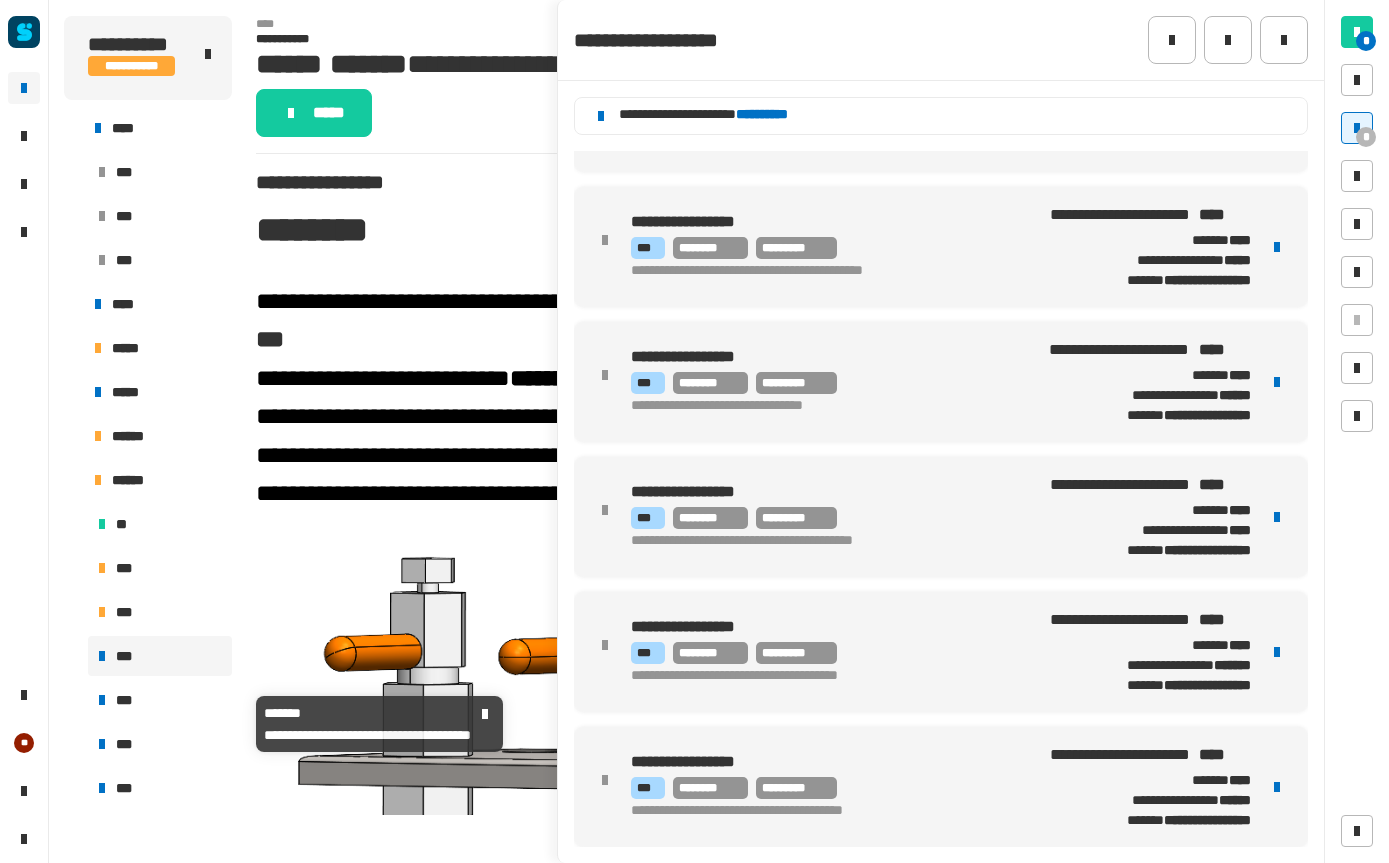 click on "***" at bounding box center [127, 700] 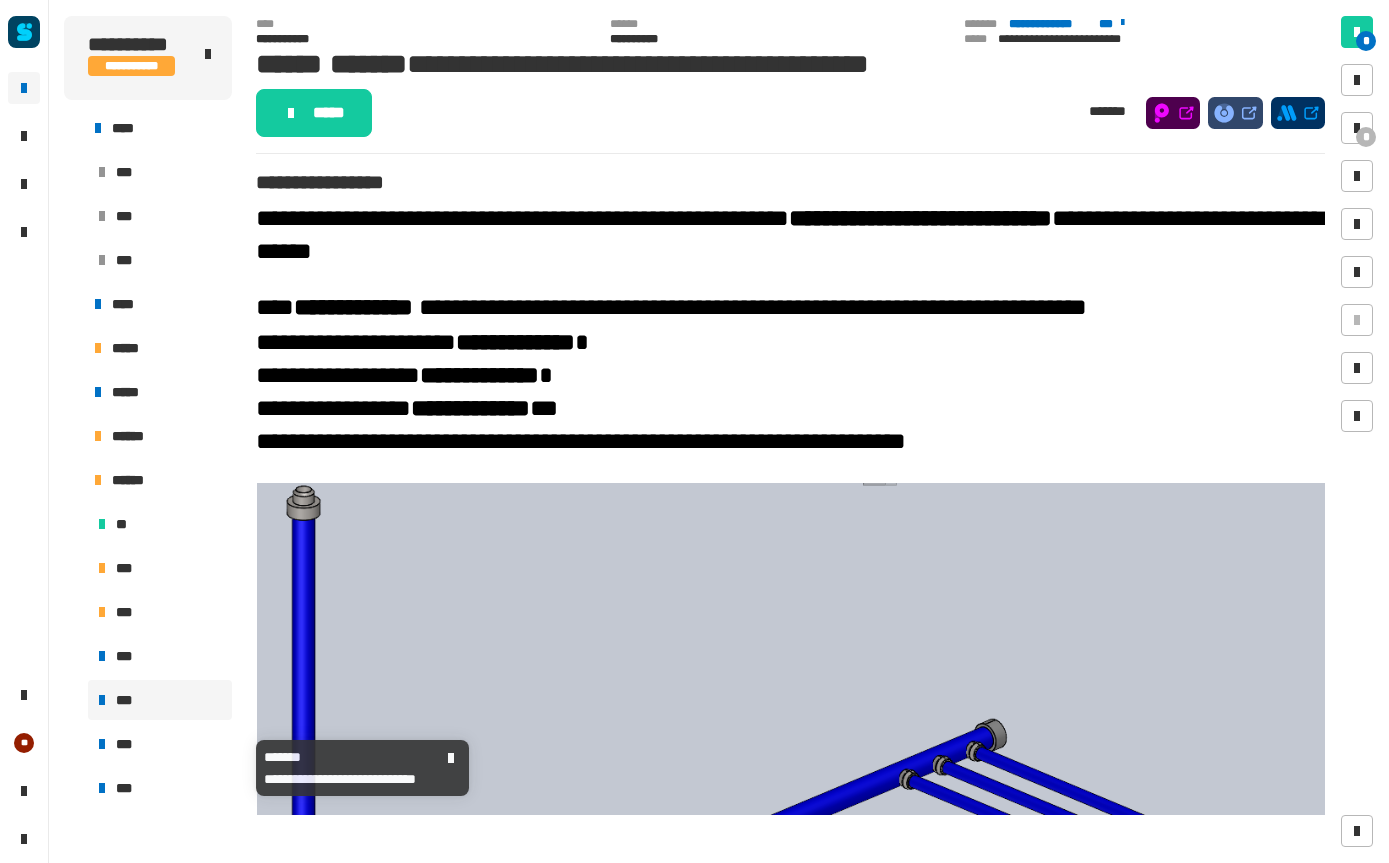 click on "***" at bounding box center (160, 744) 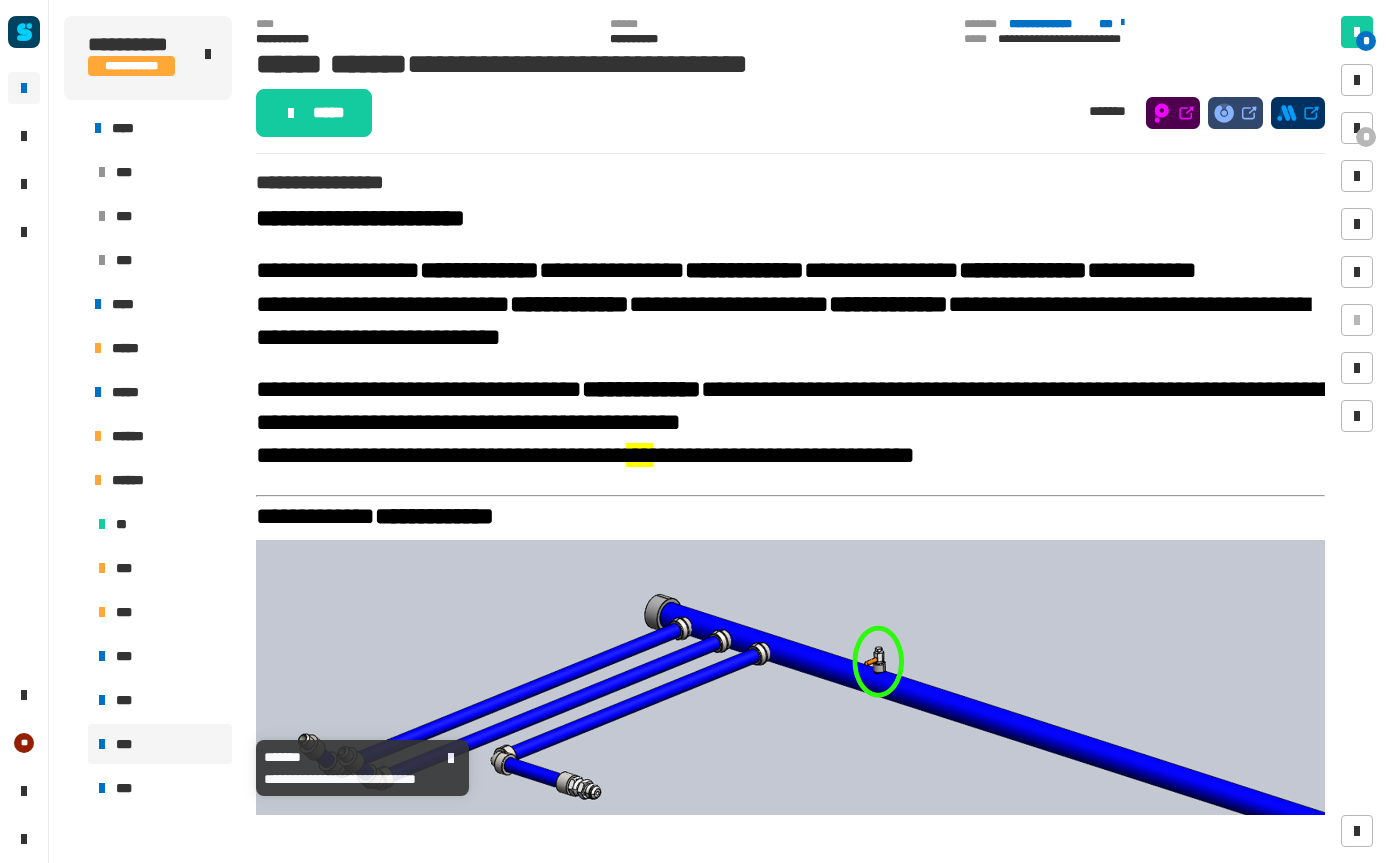 click on "***" at bounding box center [160, 744] 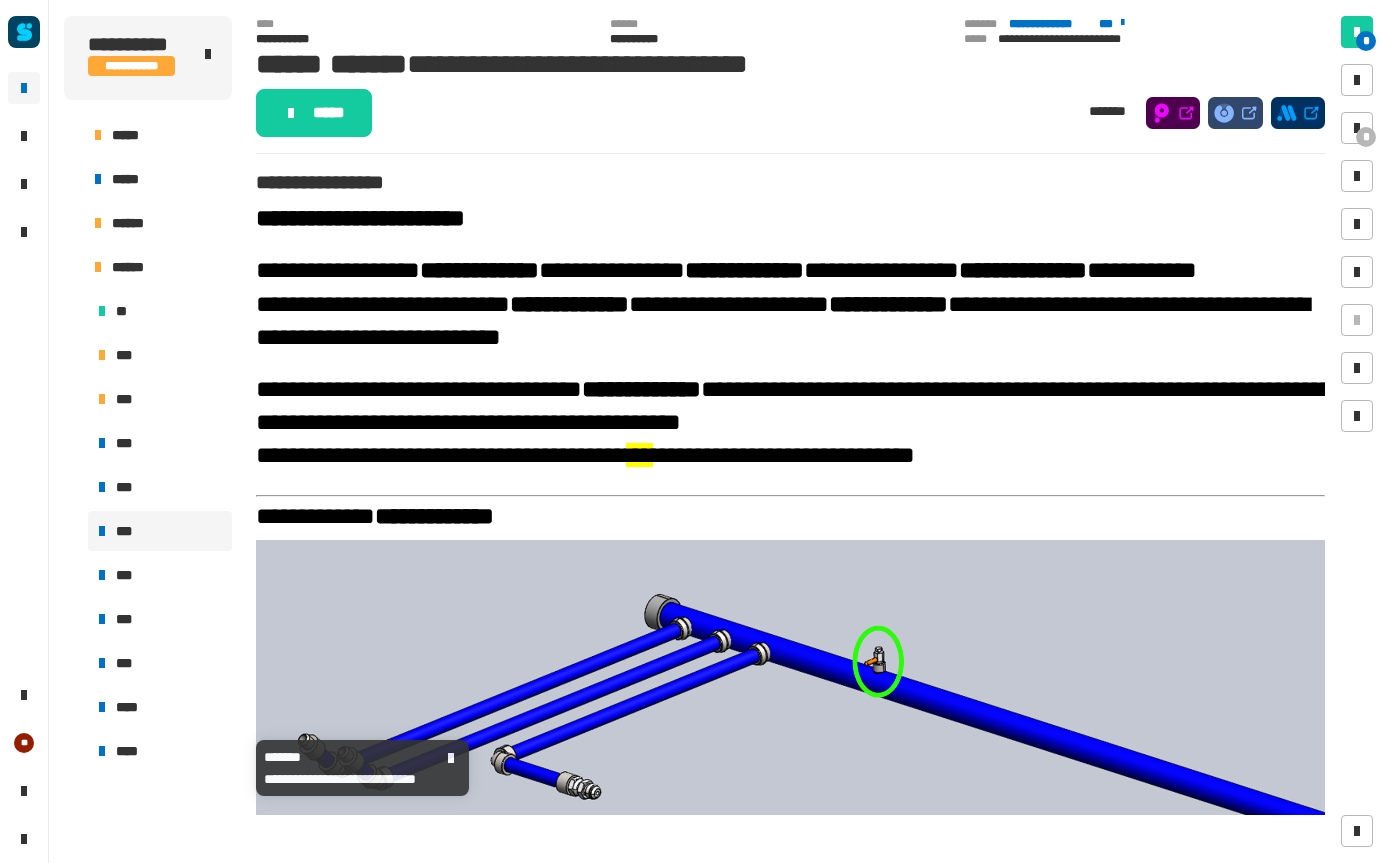 scroll, scrollTop: 223, scrollLeft: 0, axis: vertical 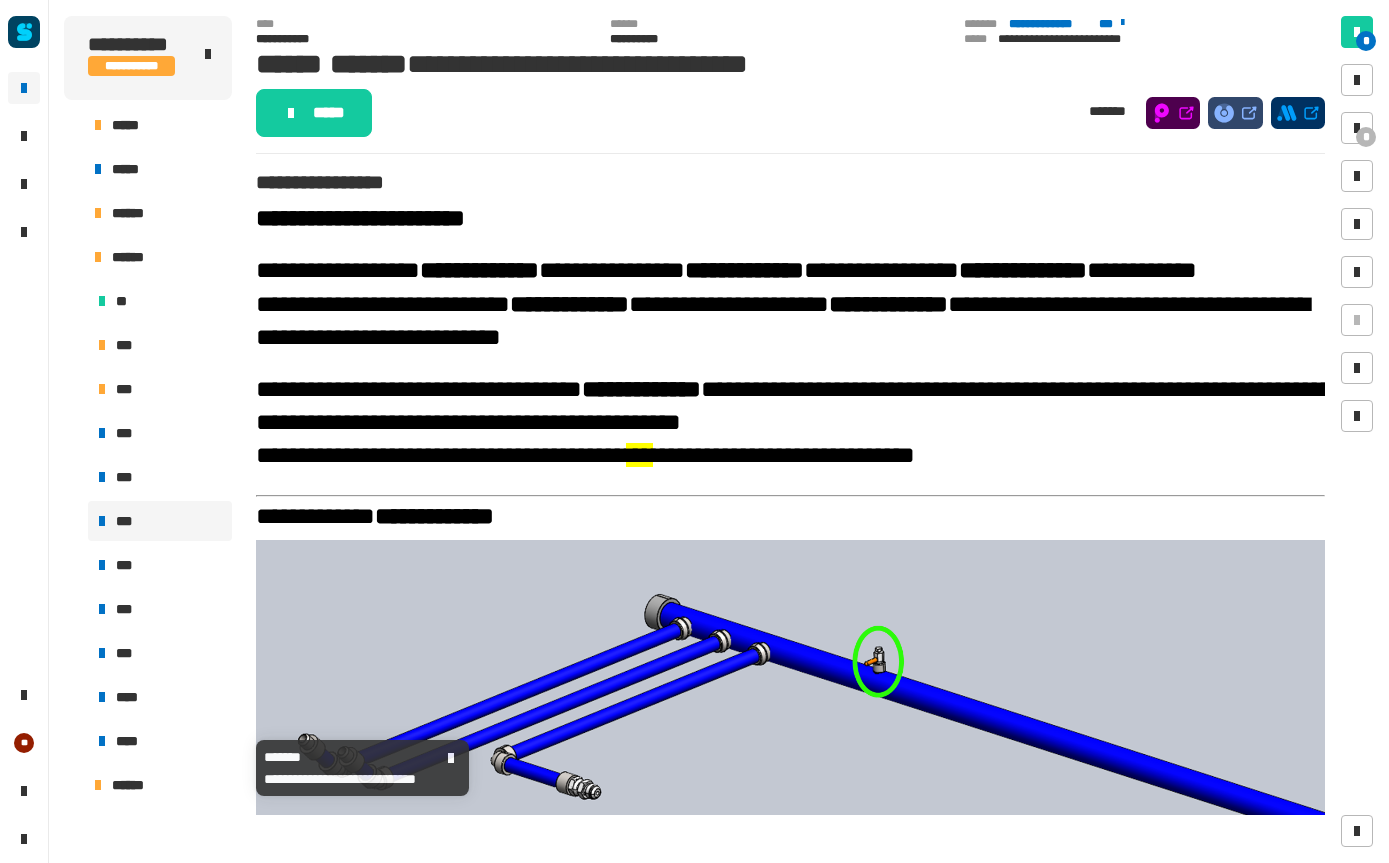 click on "***" at bounding box center [126, 565] 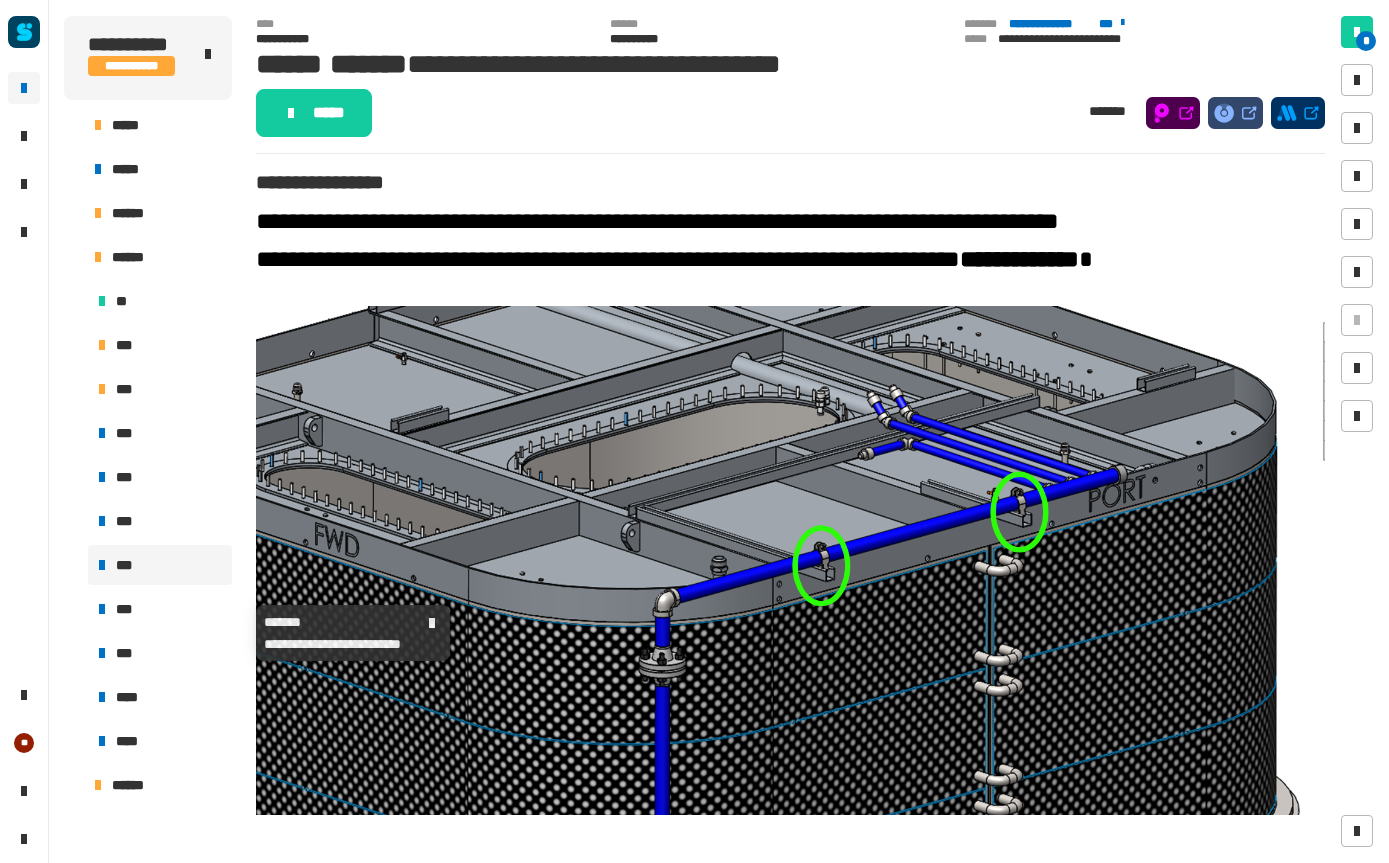 click on "***" at bounding box center (160, 609) 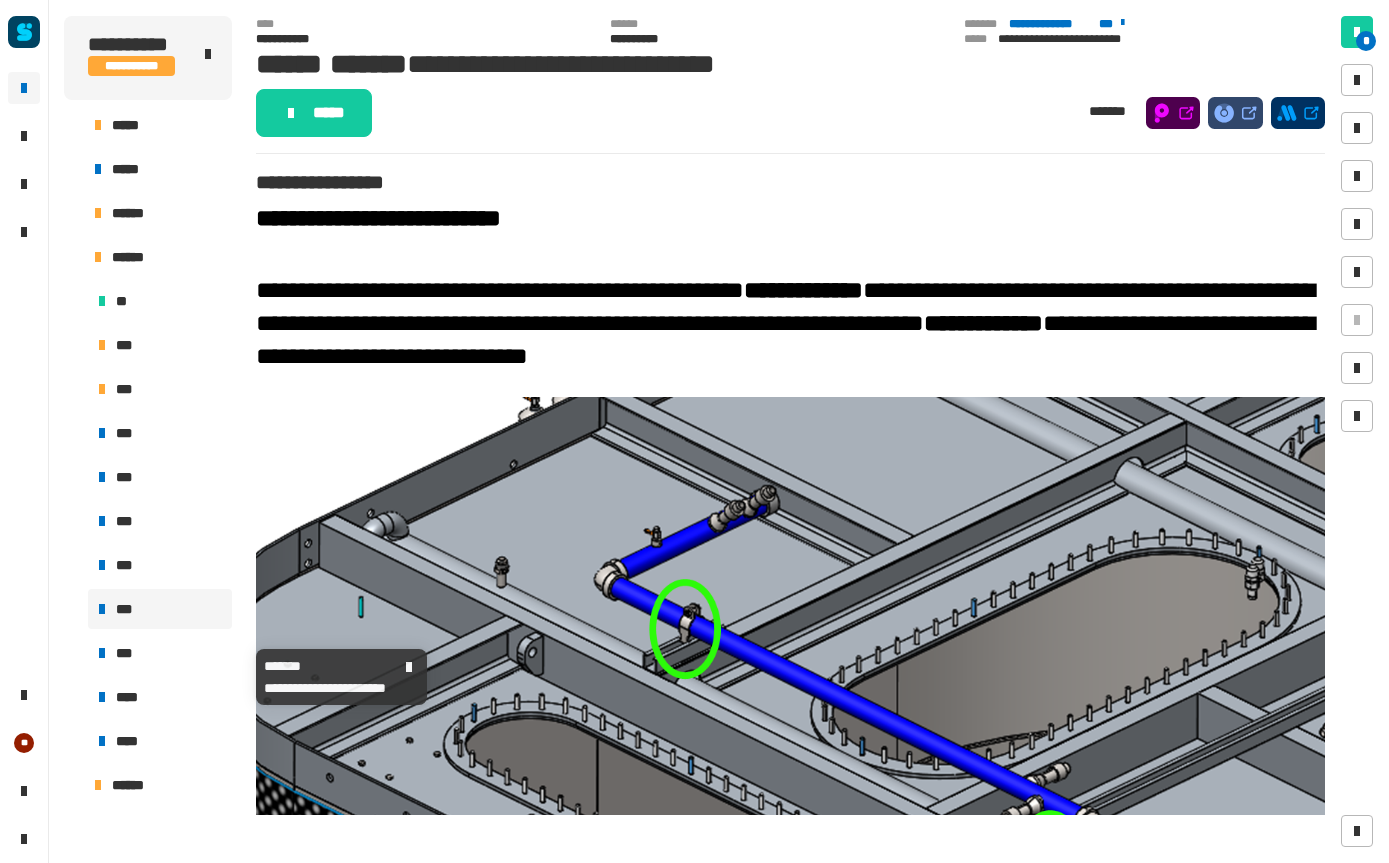 click on "***" at bounding box center [126, 653] 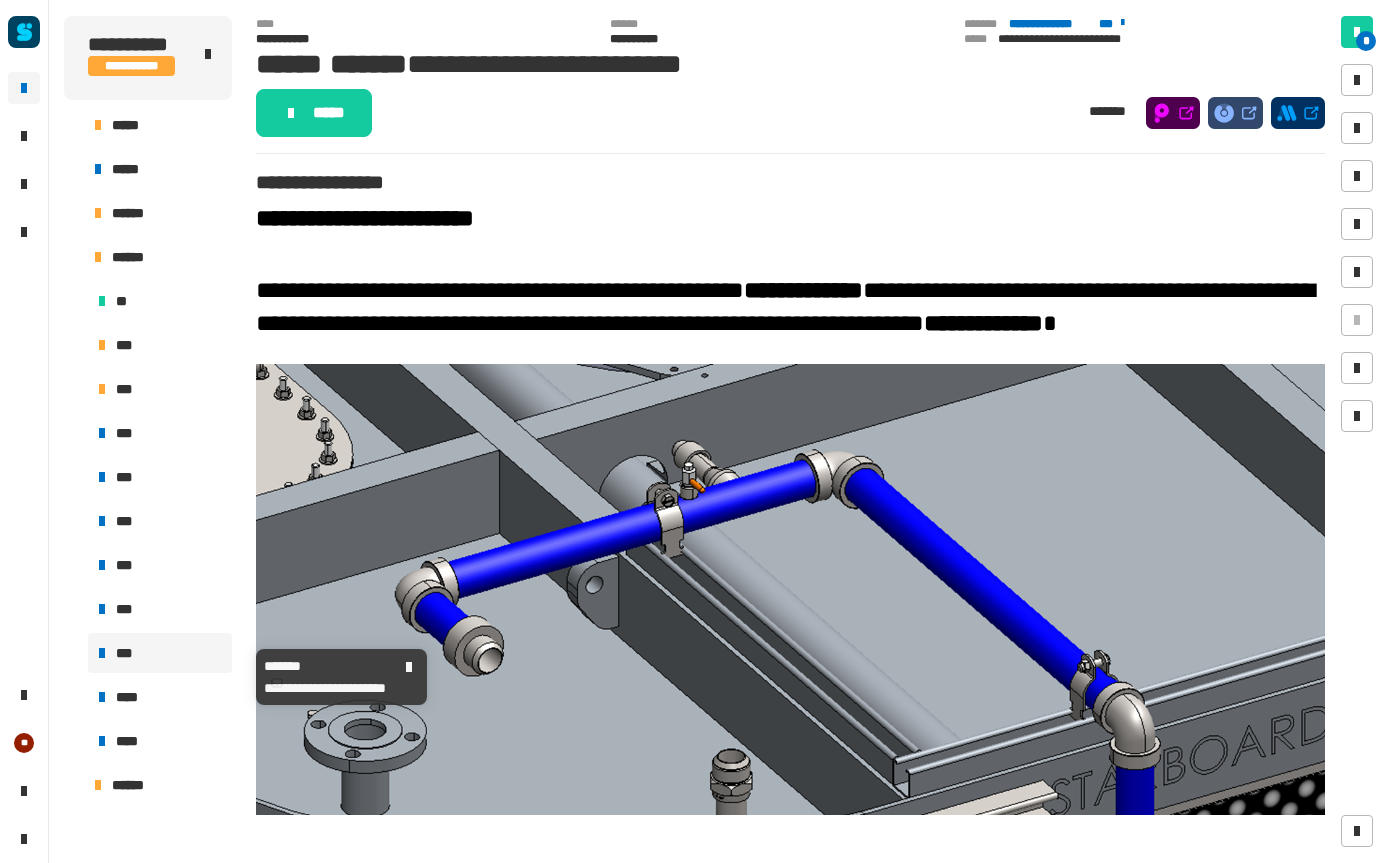 click on "***" at bounding box center (160, 653) 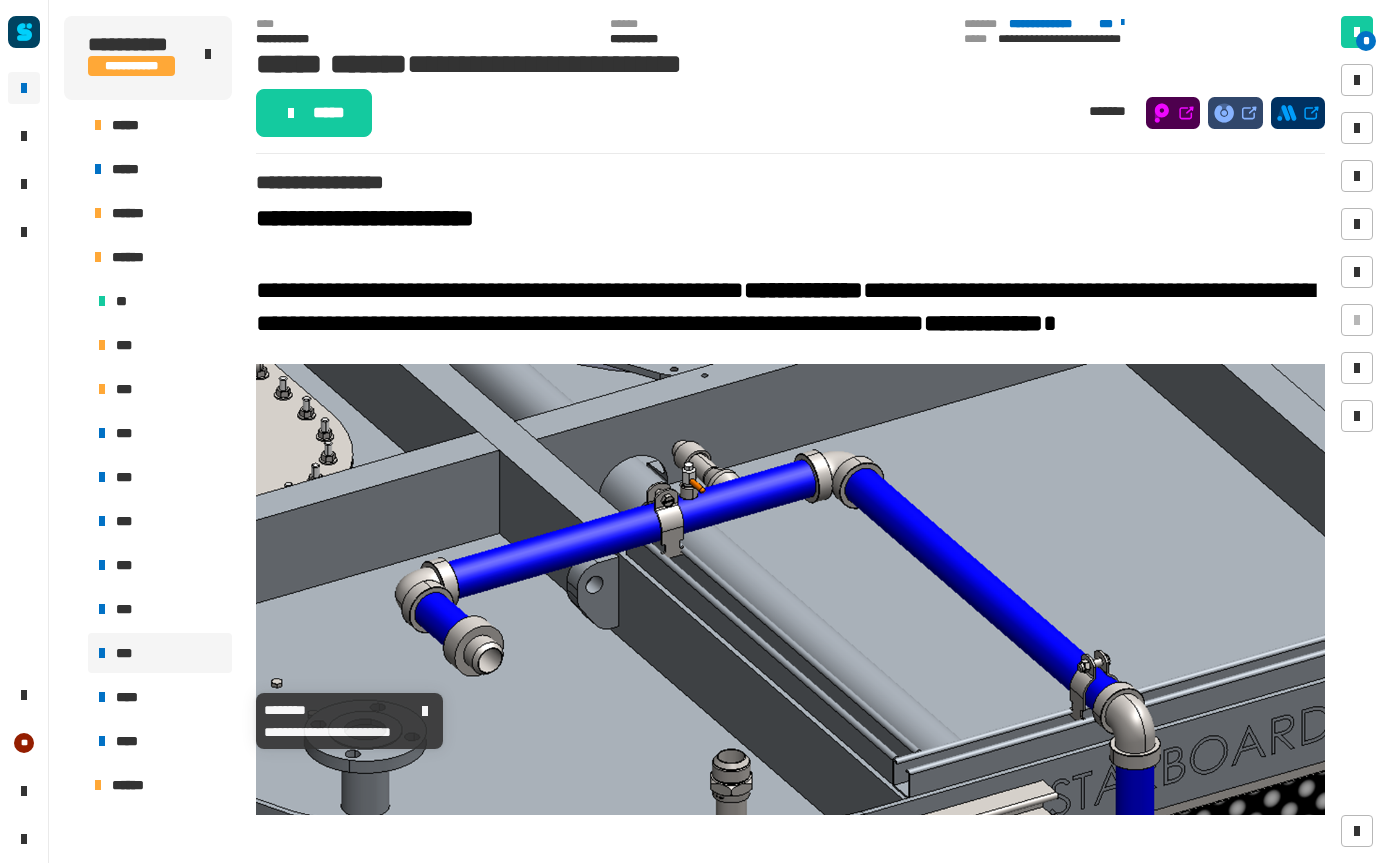 click on "****" at bounding box center [160, 697] 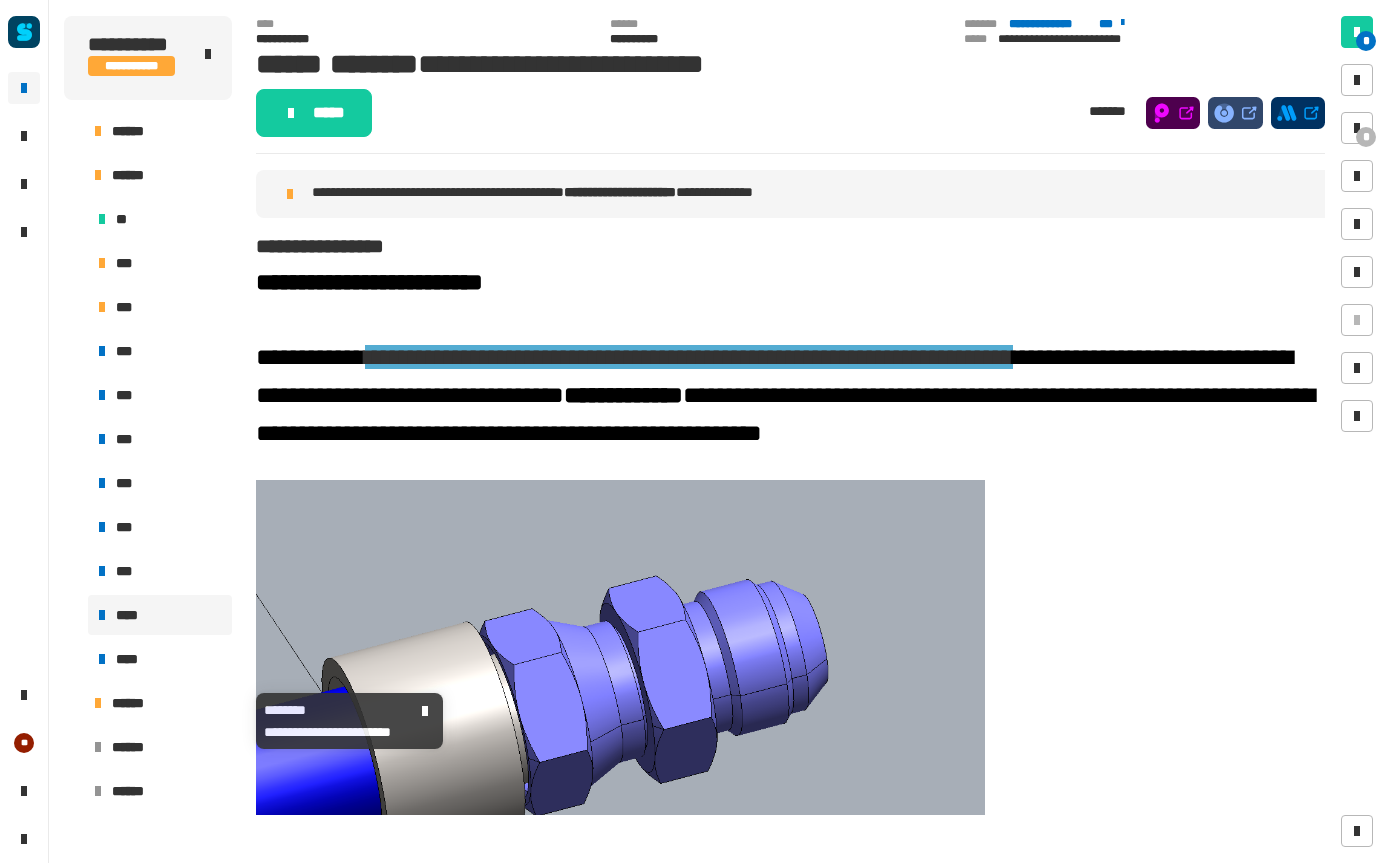 scroll, scrollTop: 307, scrollLeft: 0, axis: vertical 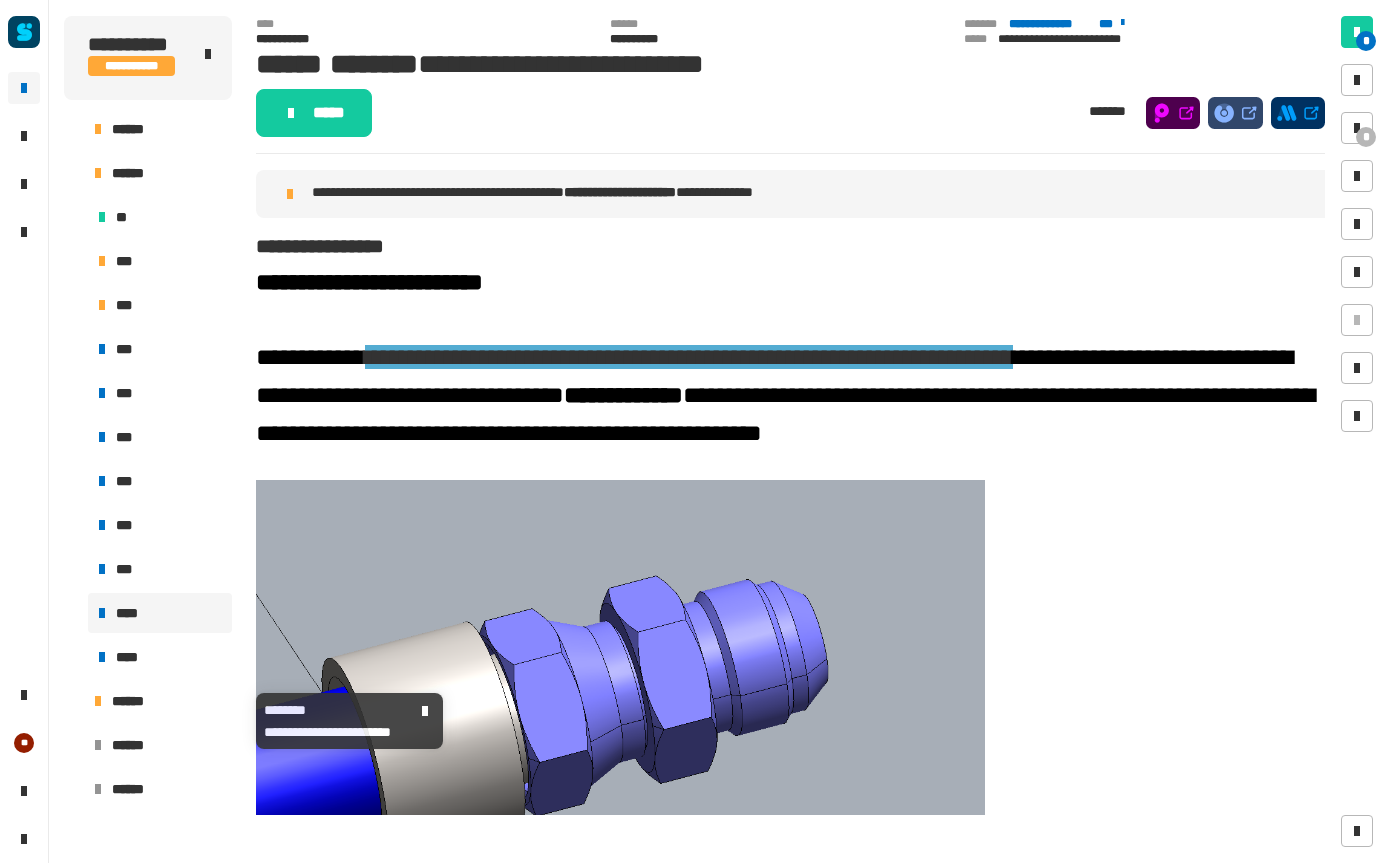 click on "****" at bounding box center (160, 657) 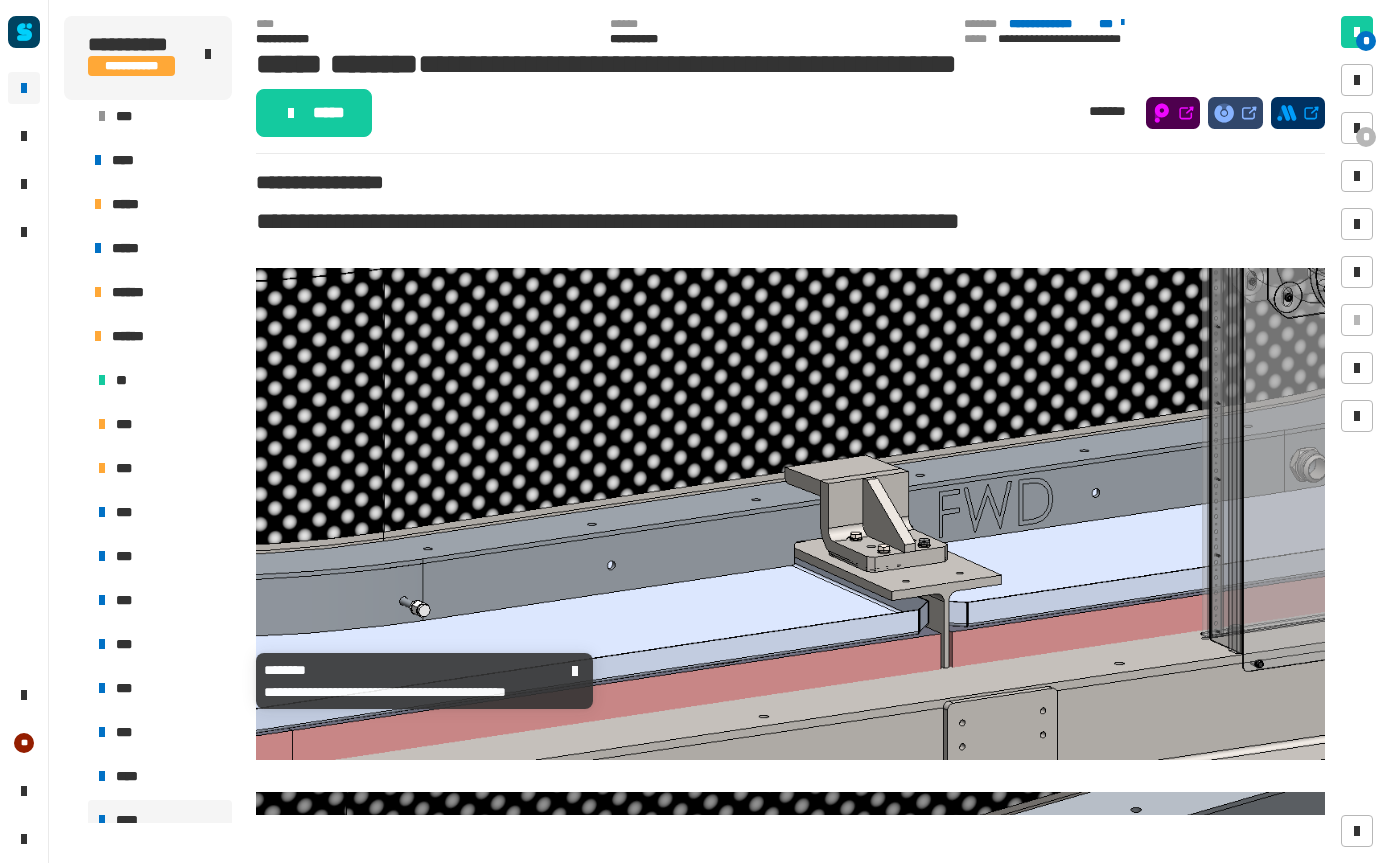 scroll, scrollTop: 145, scrollLeft: 0, axis: vertical 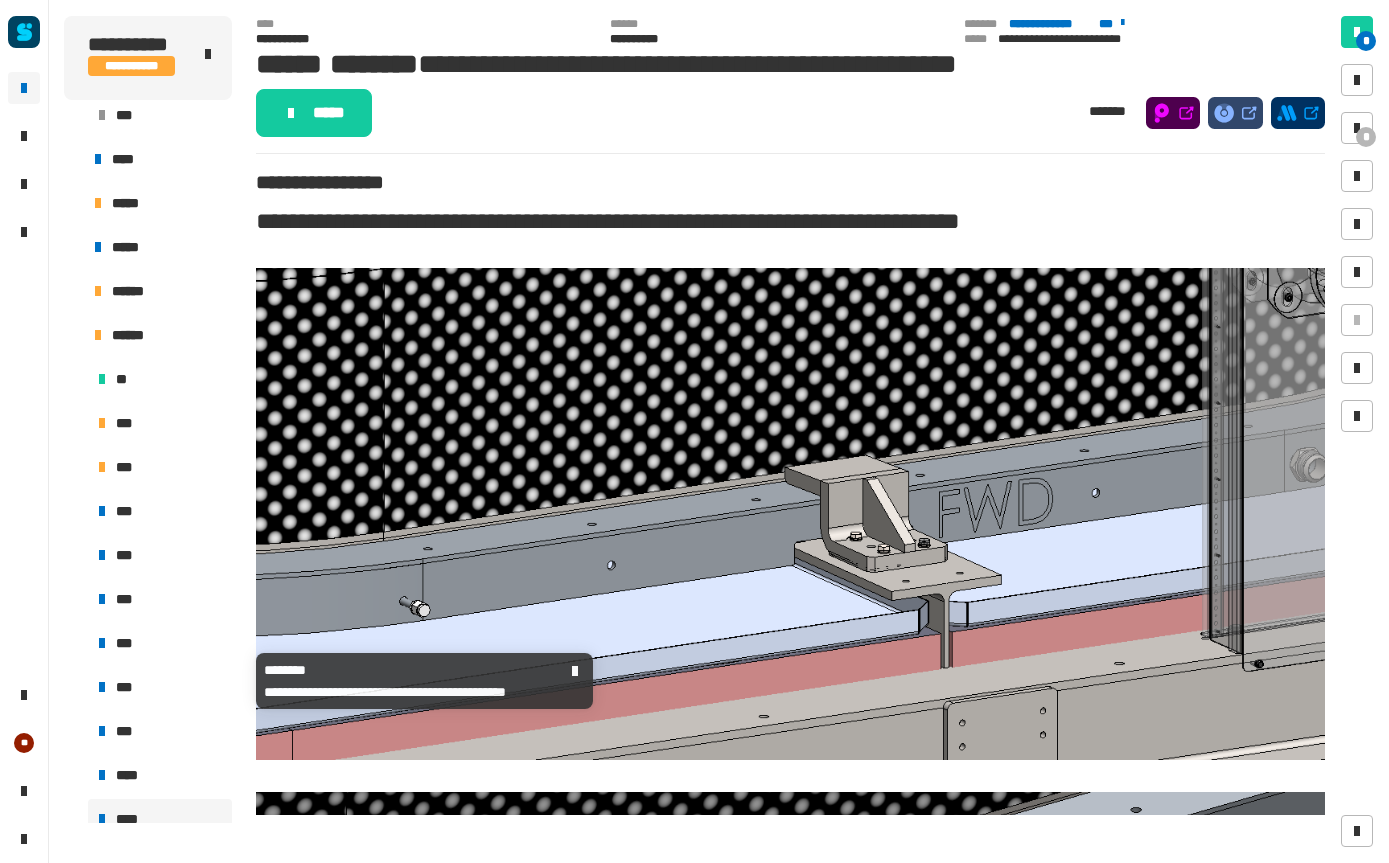 click on "***" at bounding box center (126, 511) 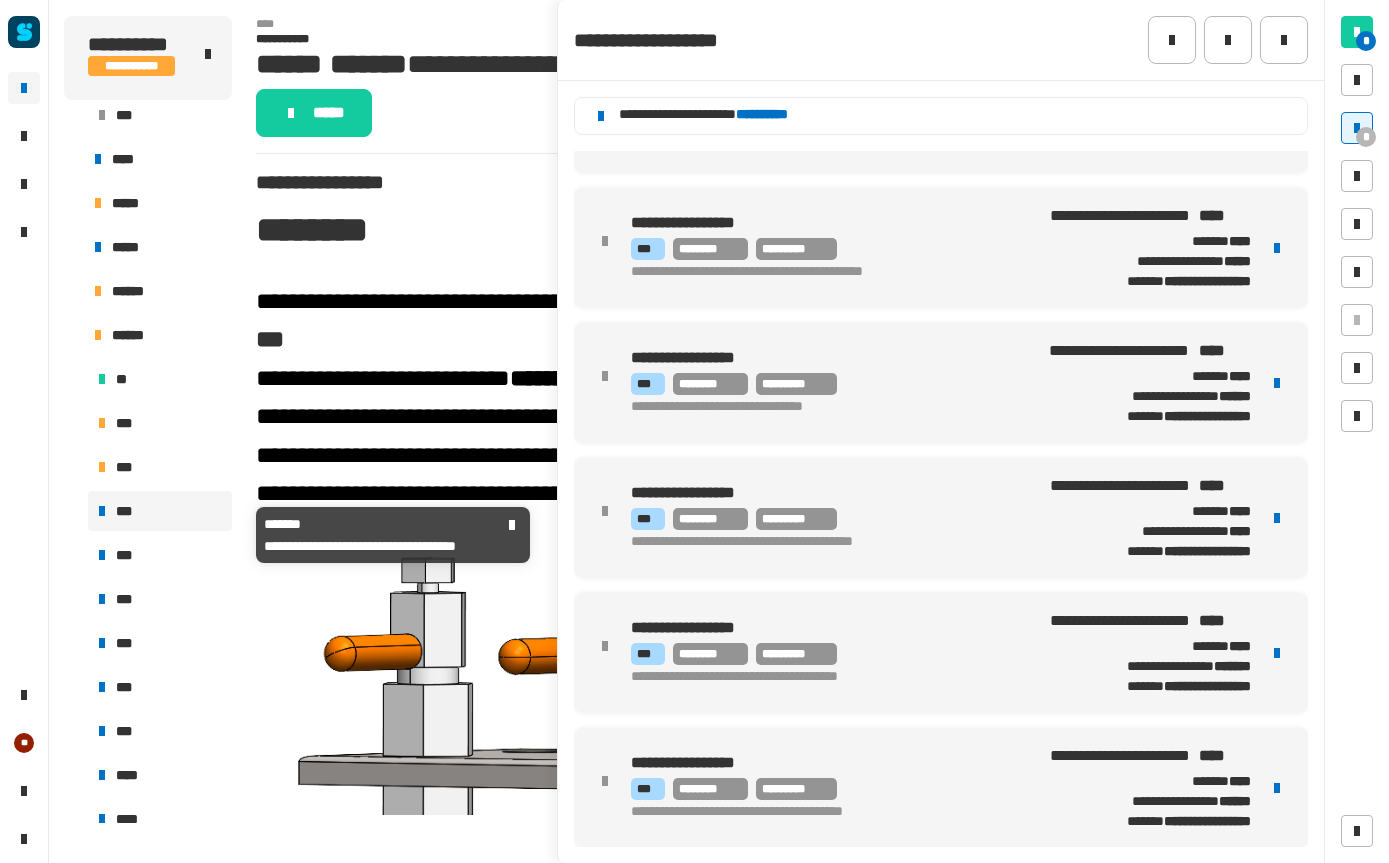 scroll, scrollTop: 504, scrollLeft: 0, axis: vertical 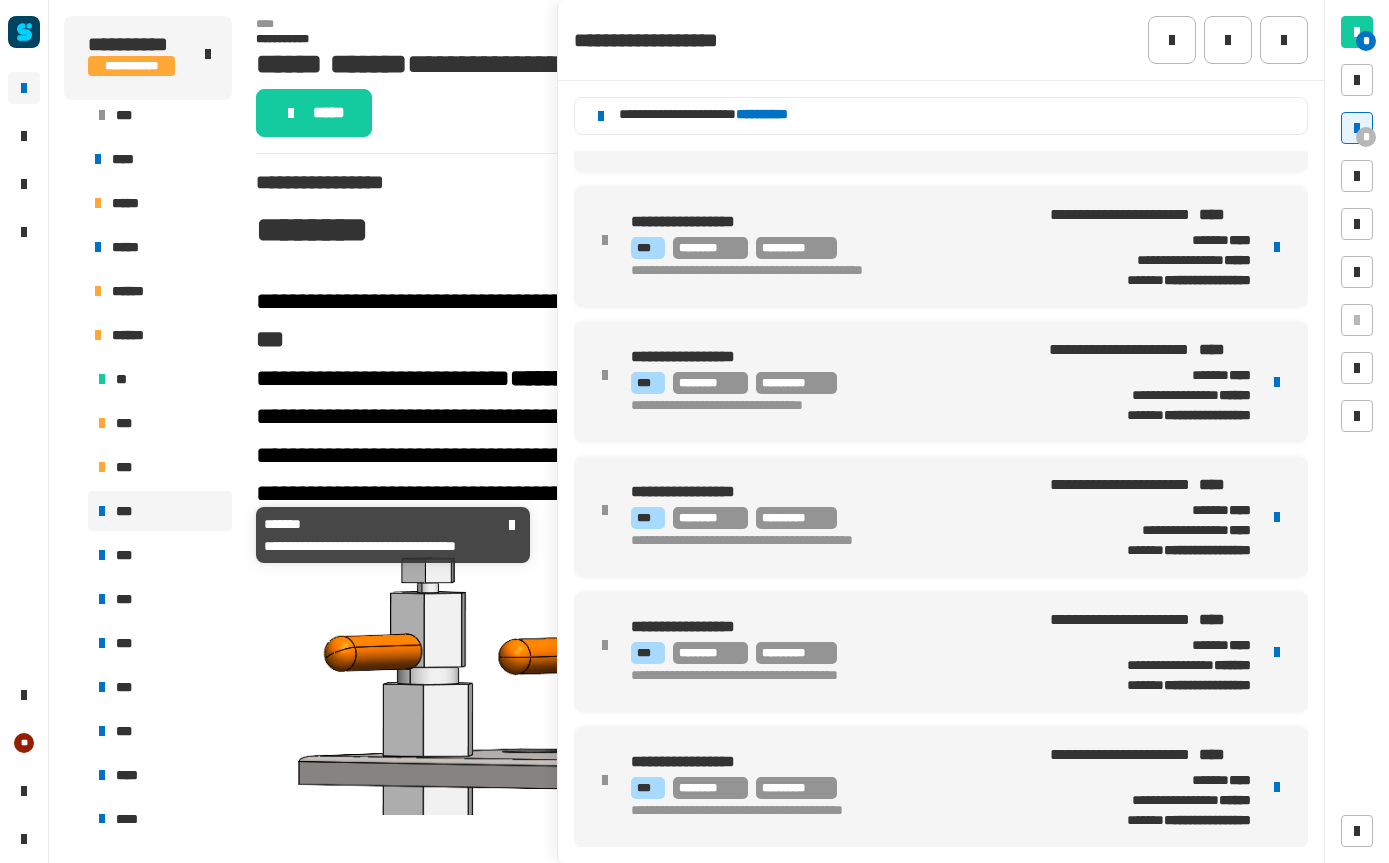 click on "**********" 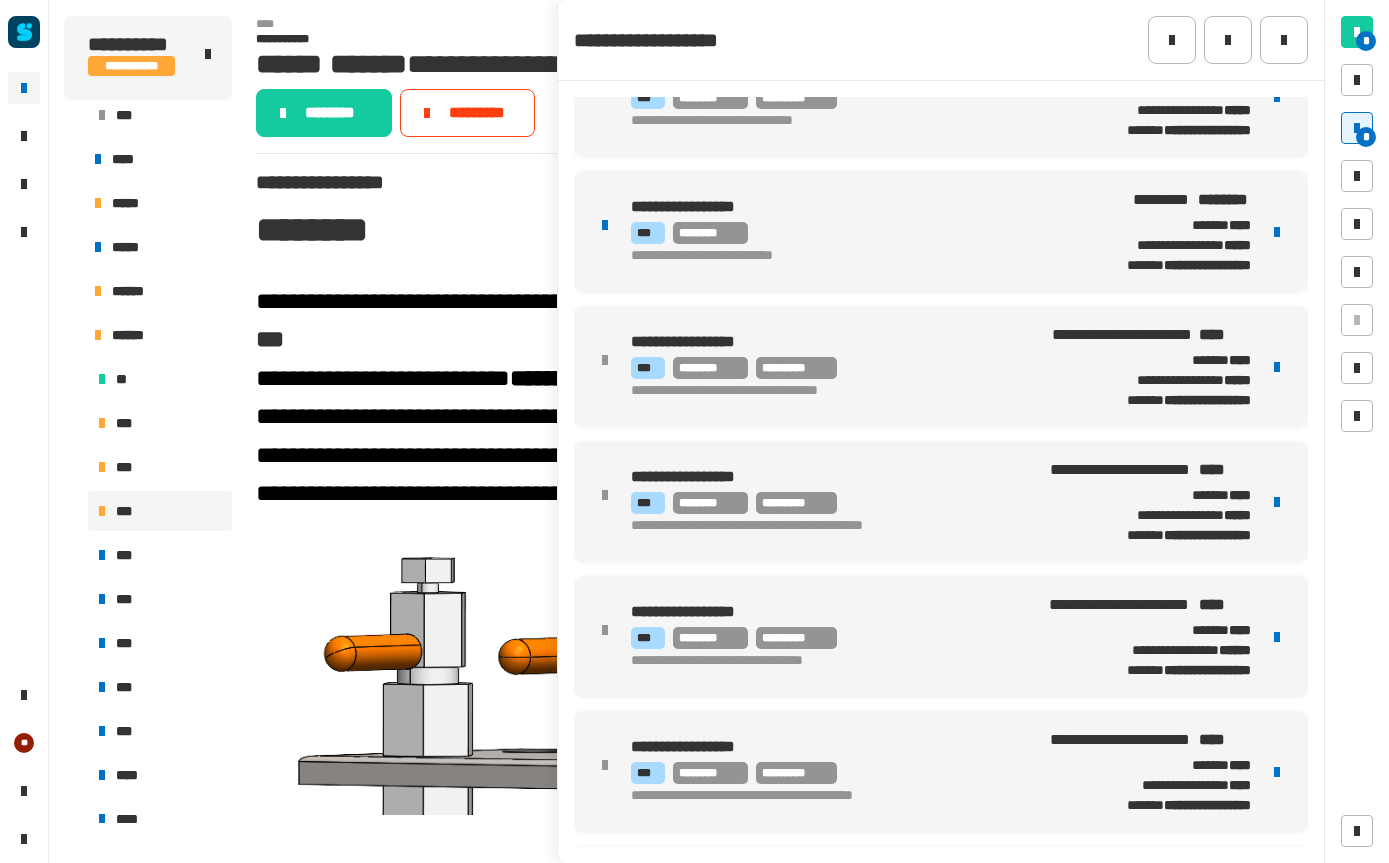 scroll, scrollTop: 214, scrollLeft: 0, axis: vertical 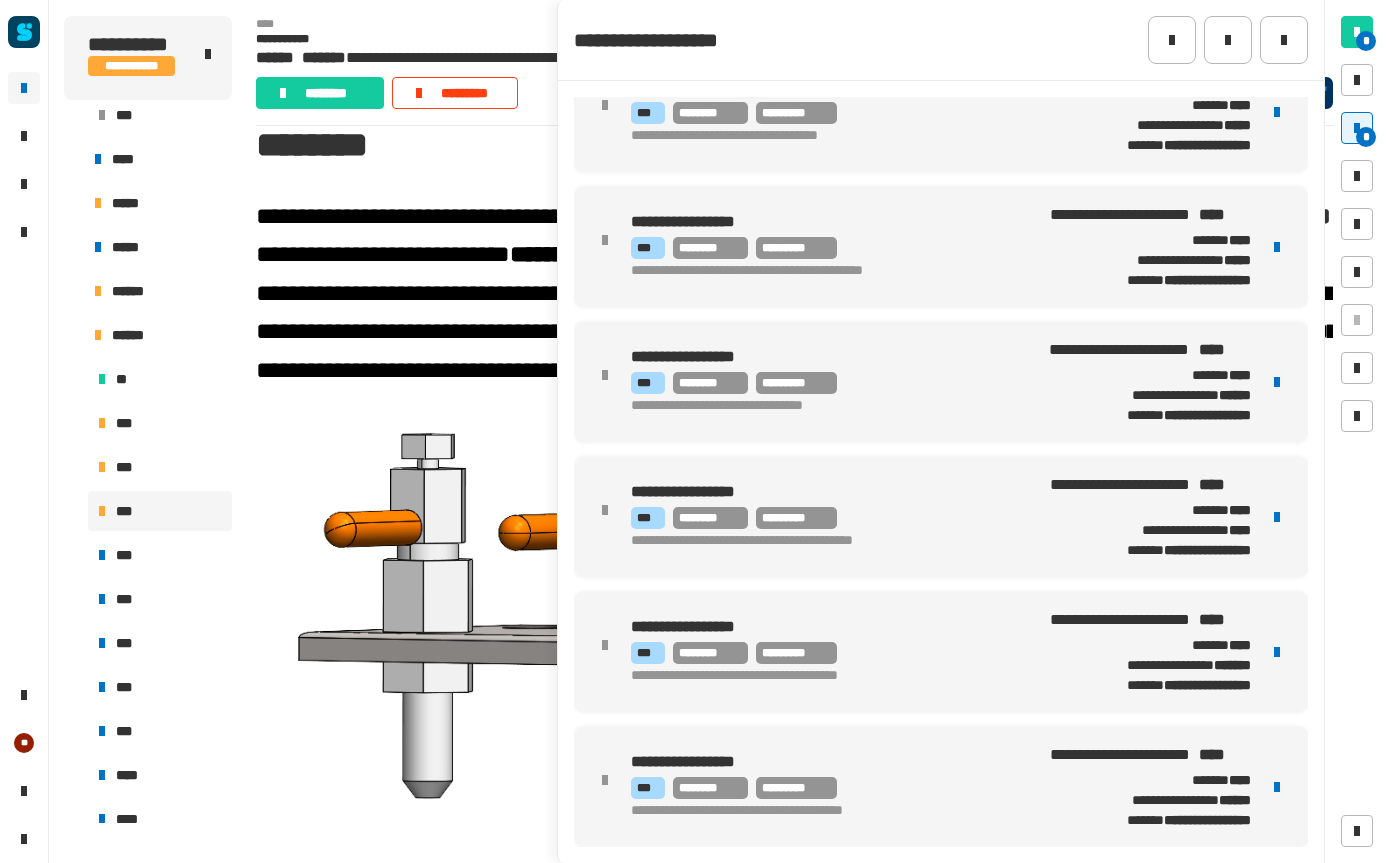 click on "**********" at bounding box center [941, 382] 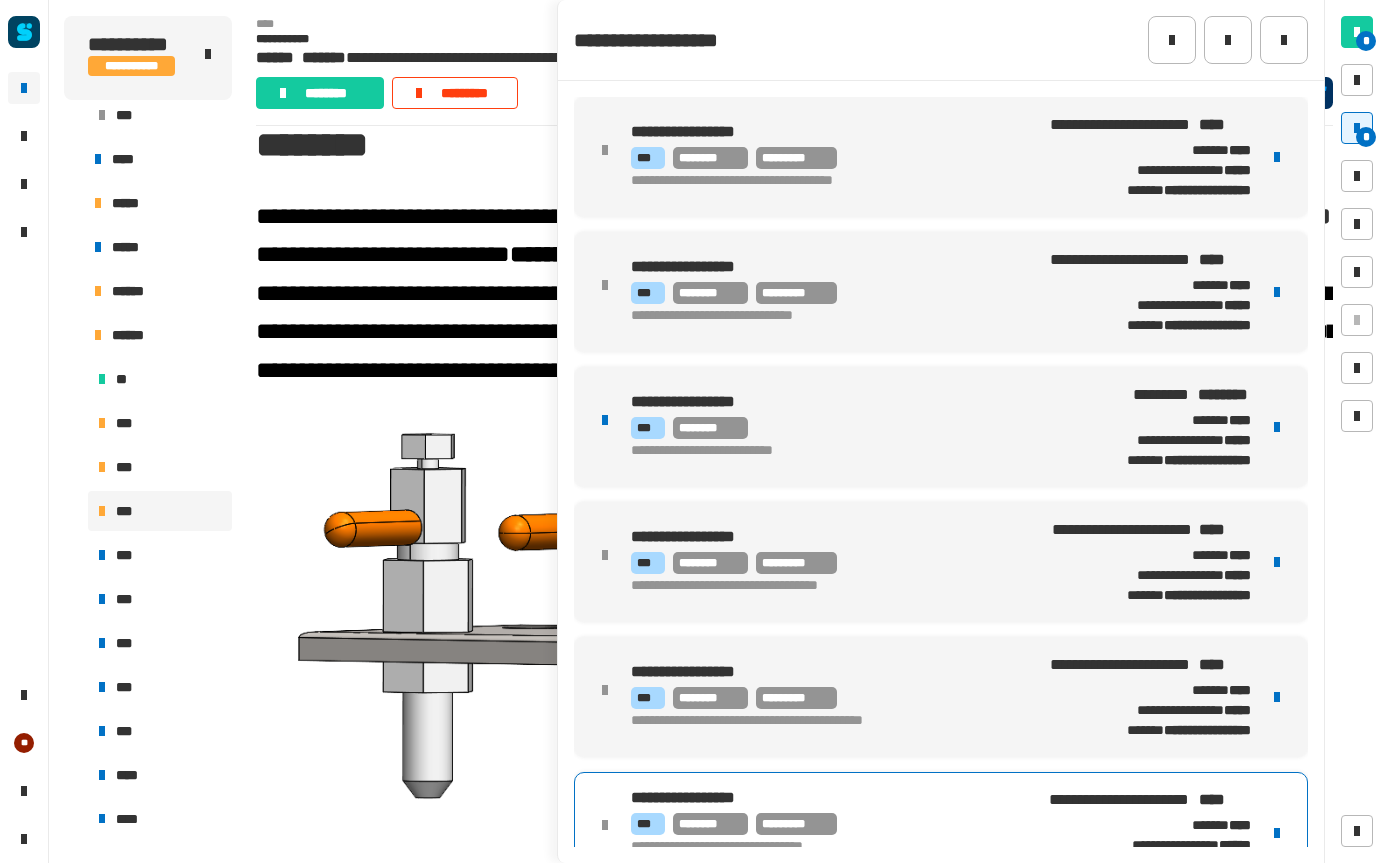 scroll, scrollTop: 0, scrollLeft: 0, axis: both 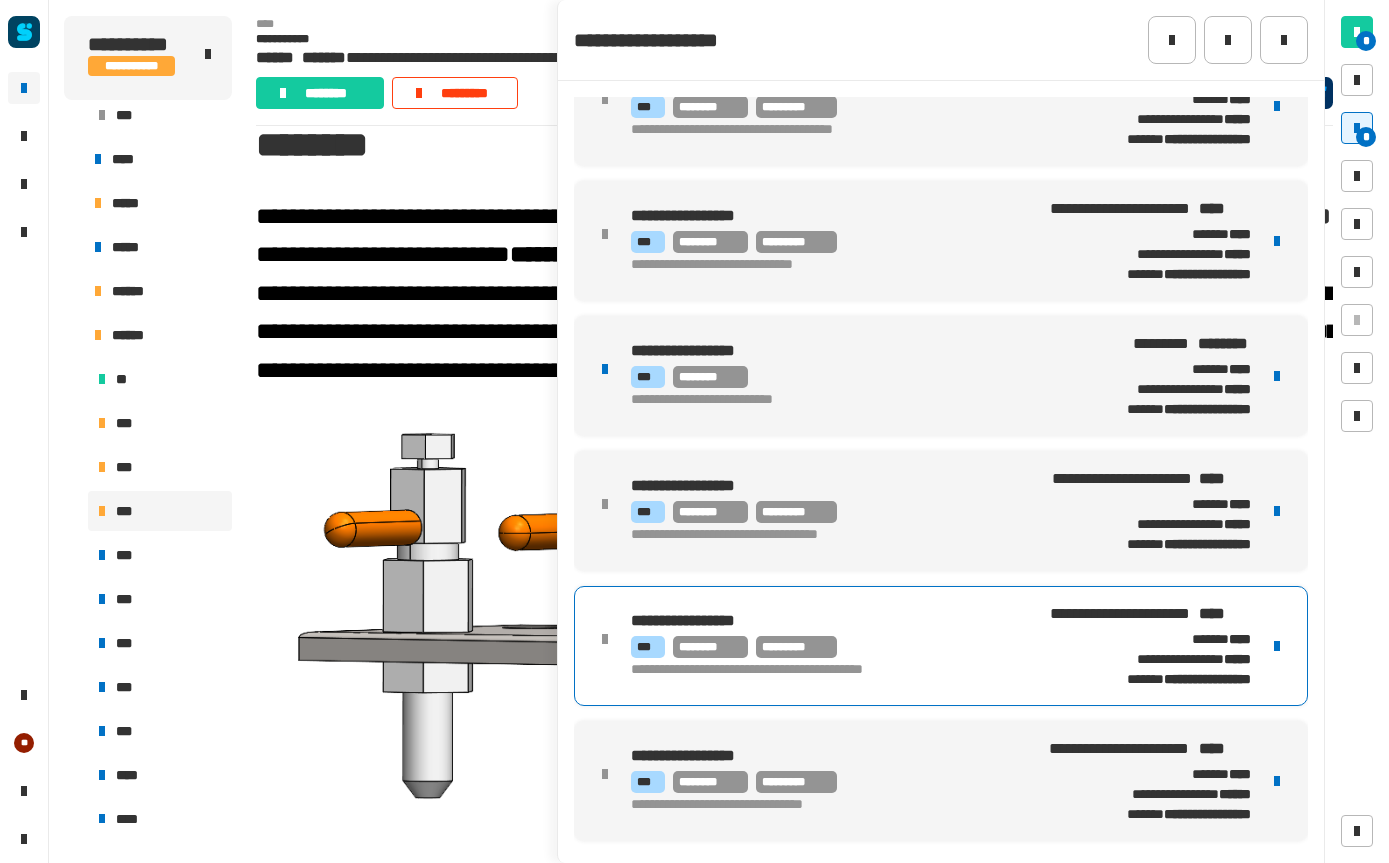 click at bounding box center (1277, 646) 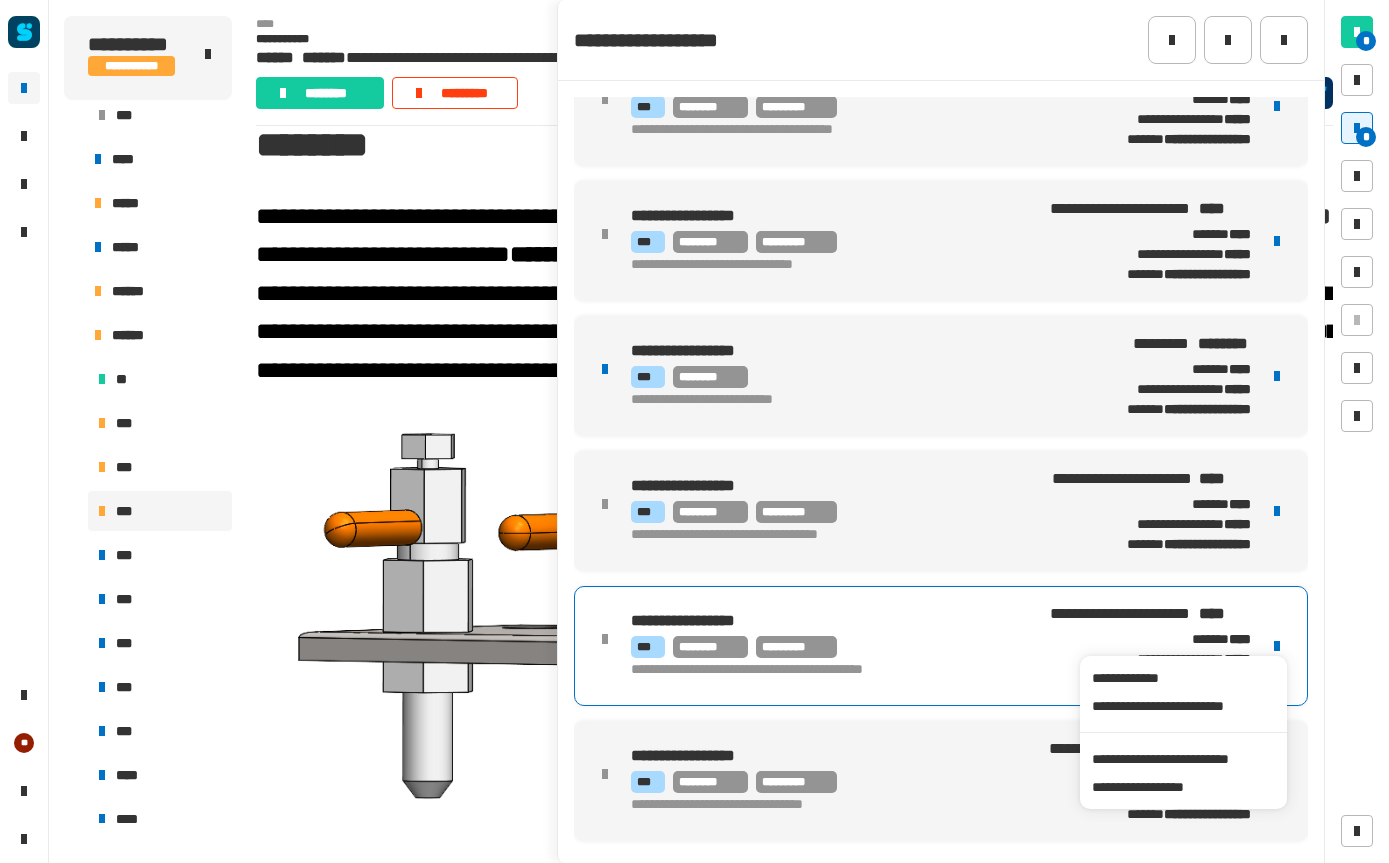 click on "**********" at bounding box center (1183, 759) 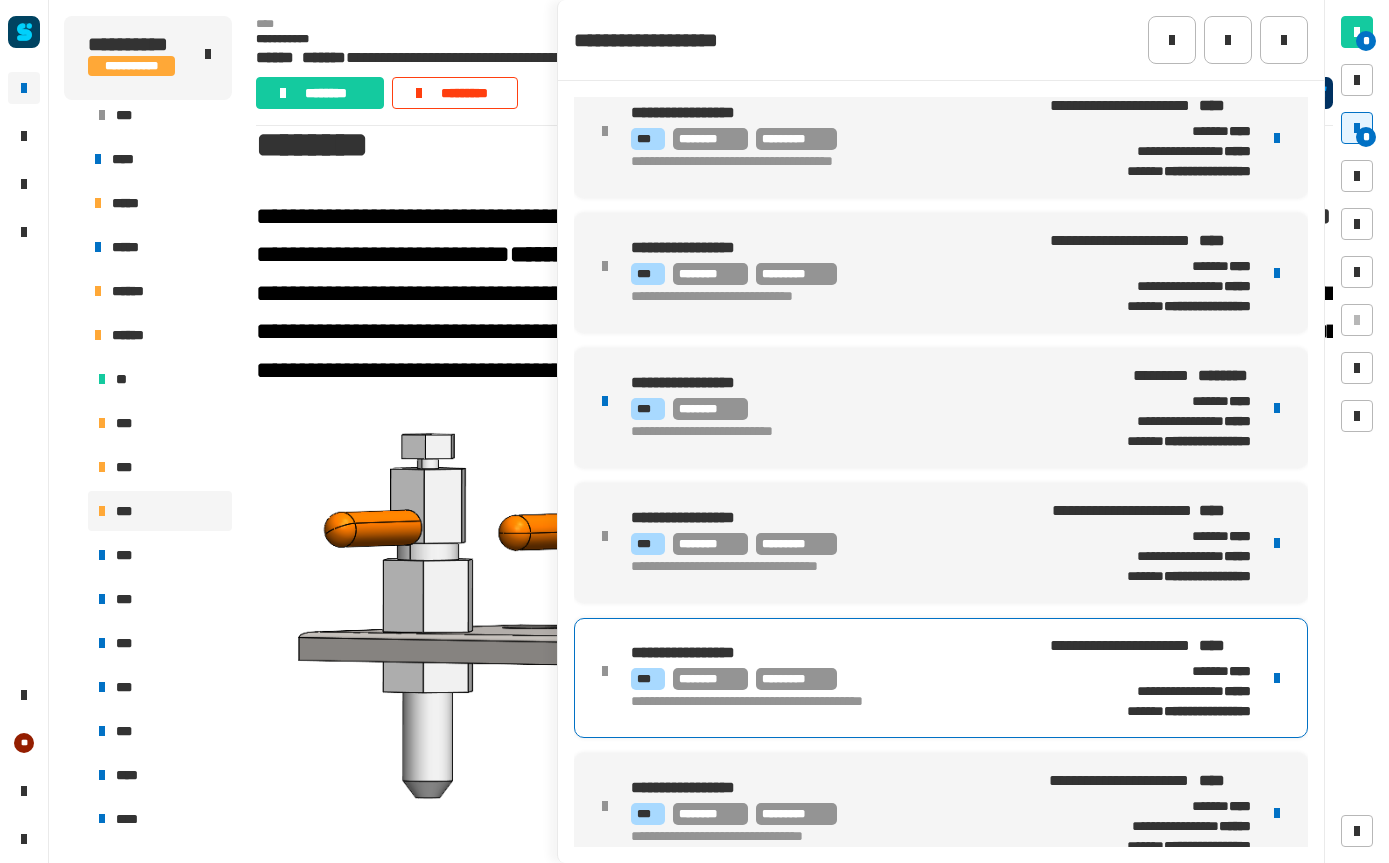 scroll, scrollTop: 20, scrollLeft: 0, axis: vertical 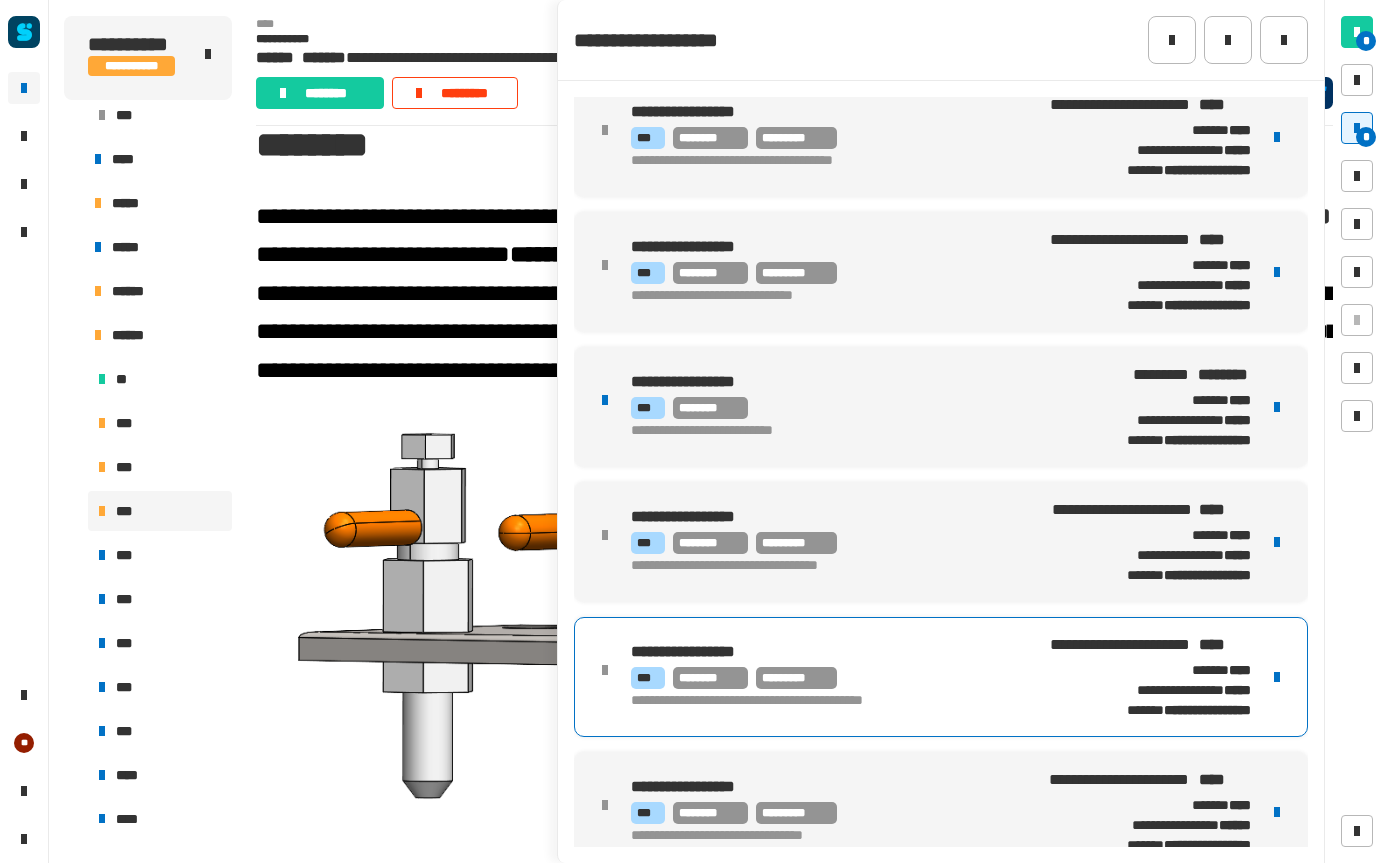 click at bounding box center [1277, 272] 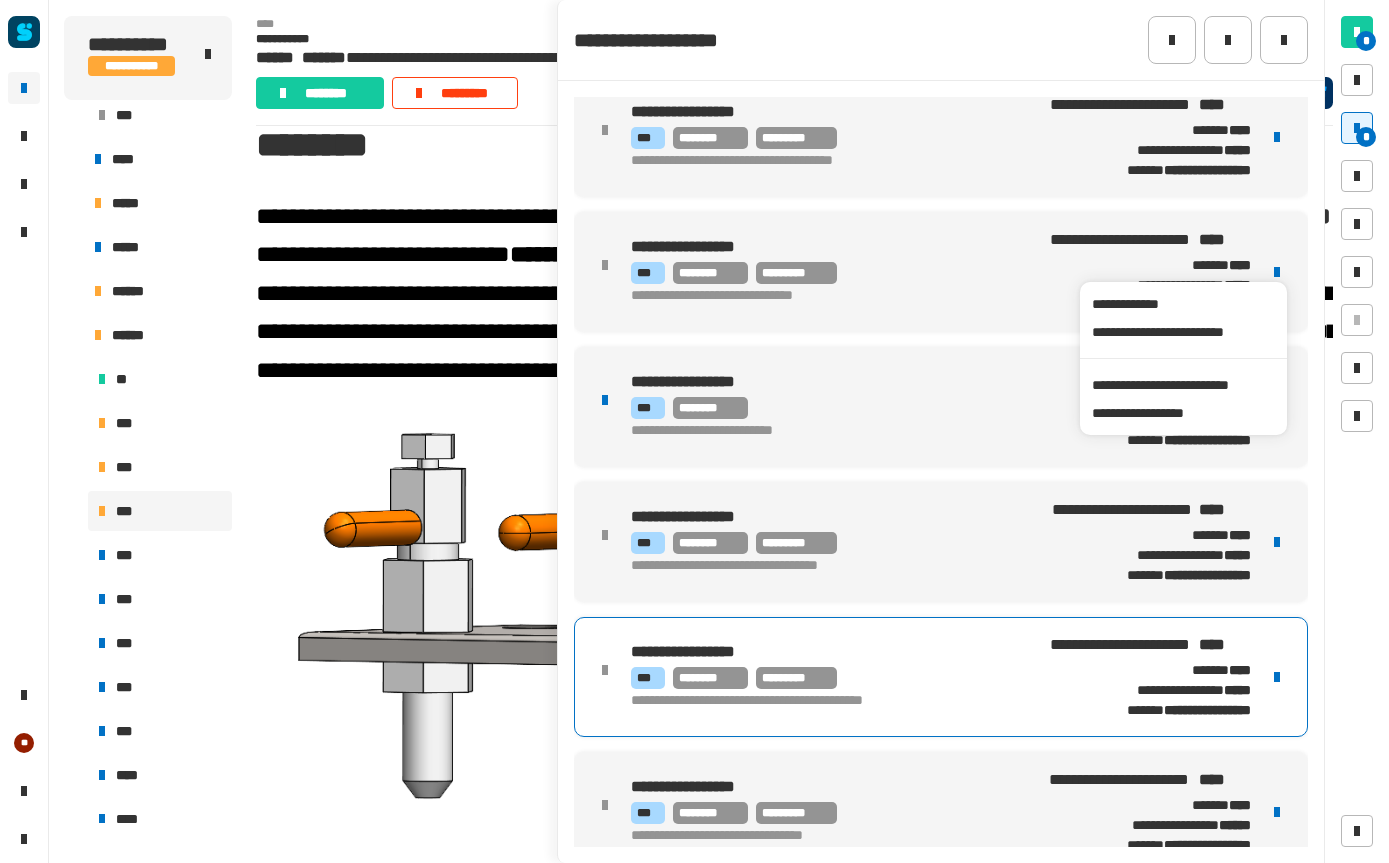 click on "**********" at bounding box center (1183, 385) 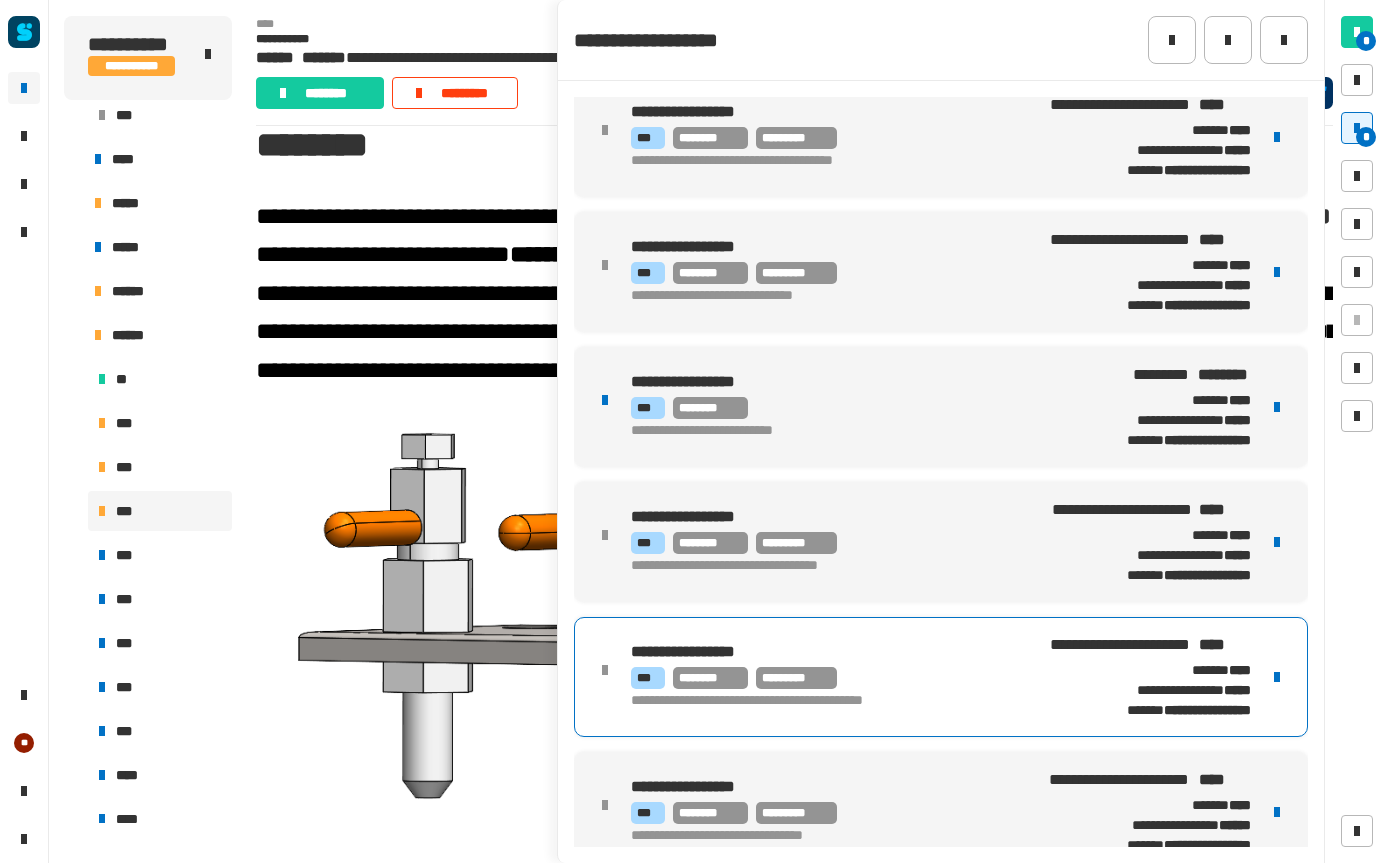 click at bounding box center [1277, 272] 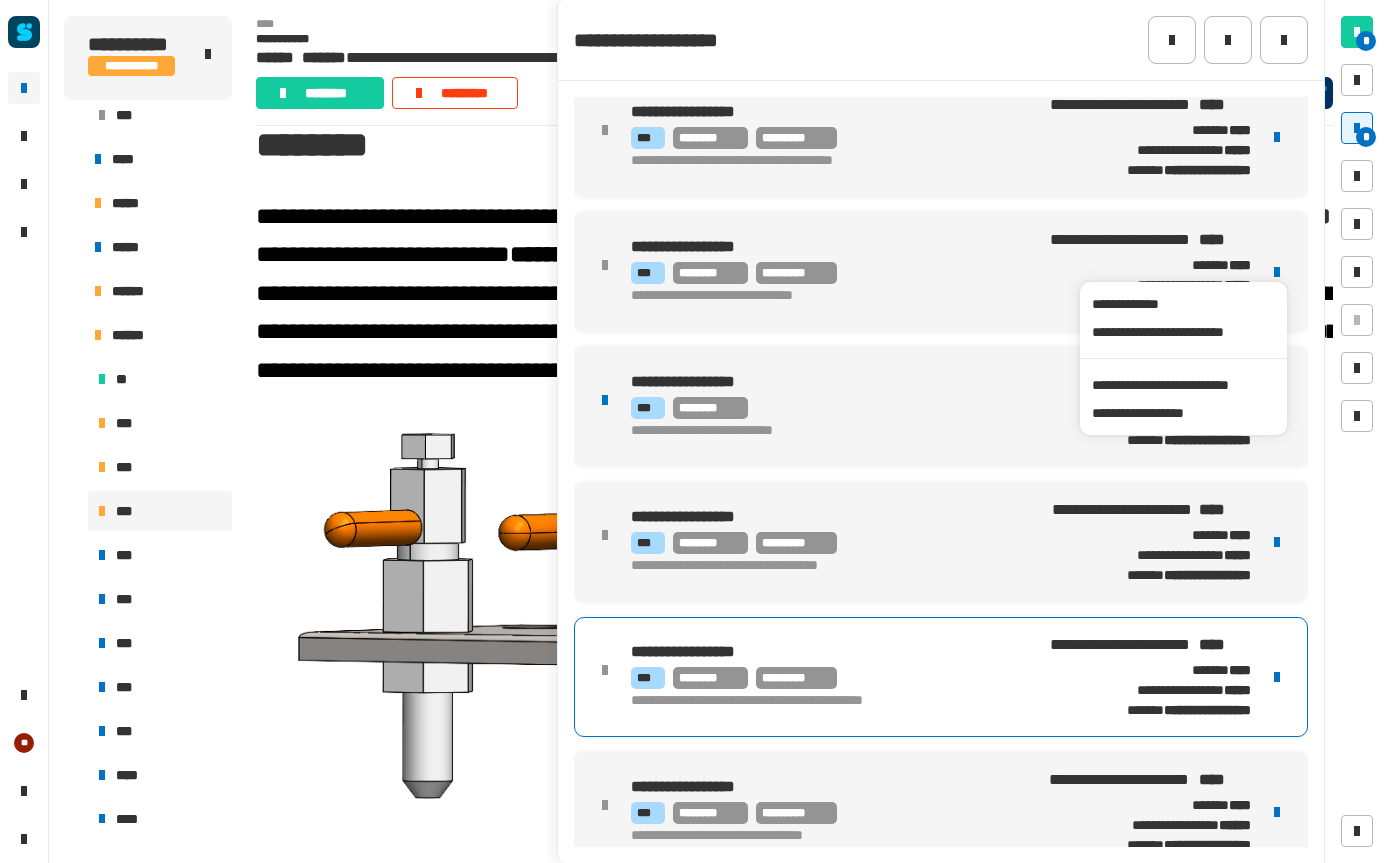 click on "**********" at bounding box center (1183, 385) 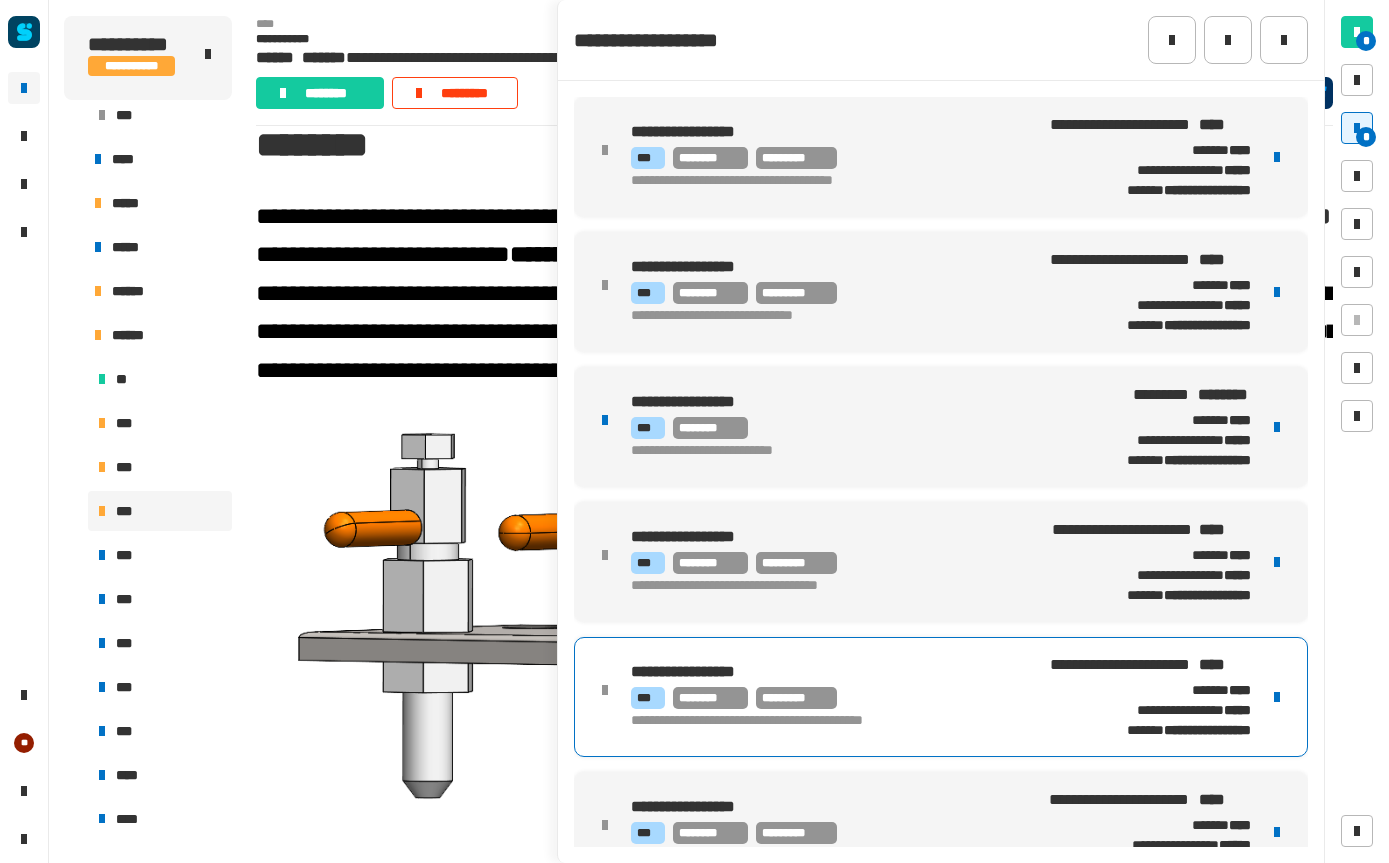 scroll, scrollTop: 0, scrollLeft: 0, axis: both 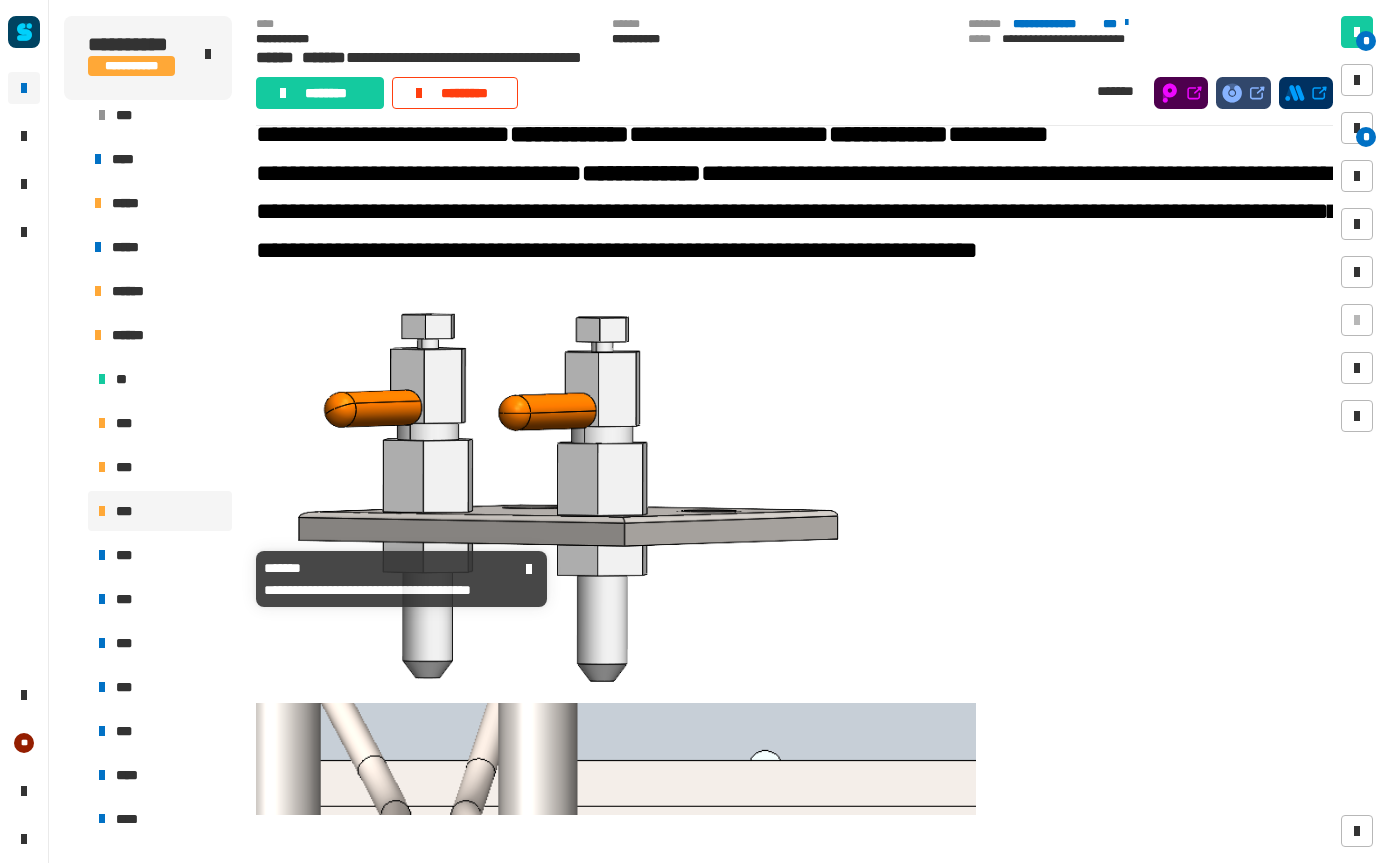 click on "***" at bounding box center (160, 555) 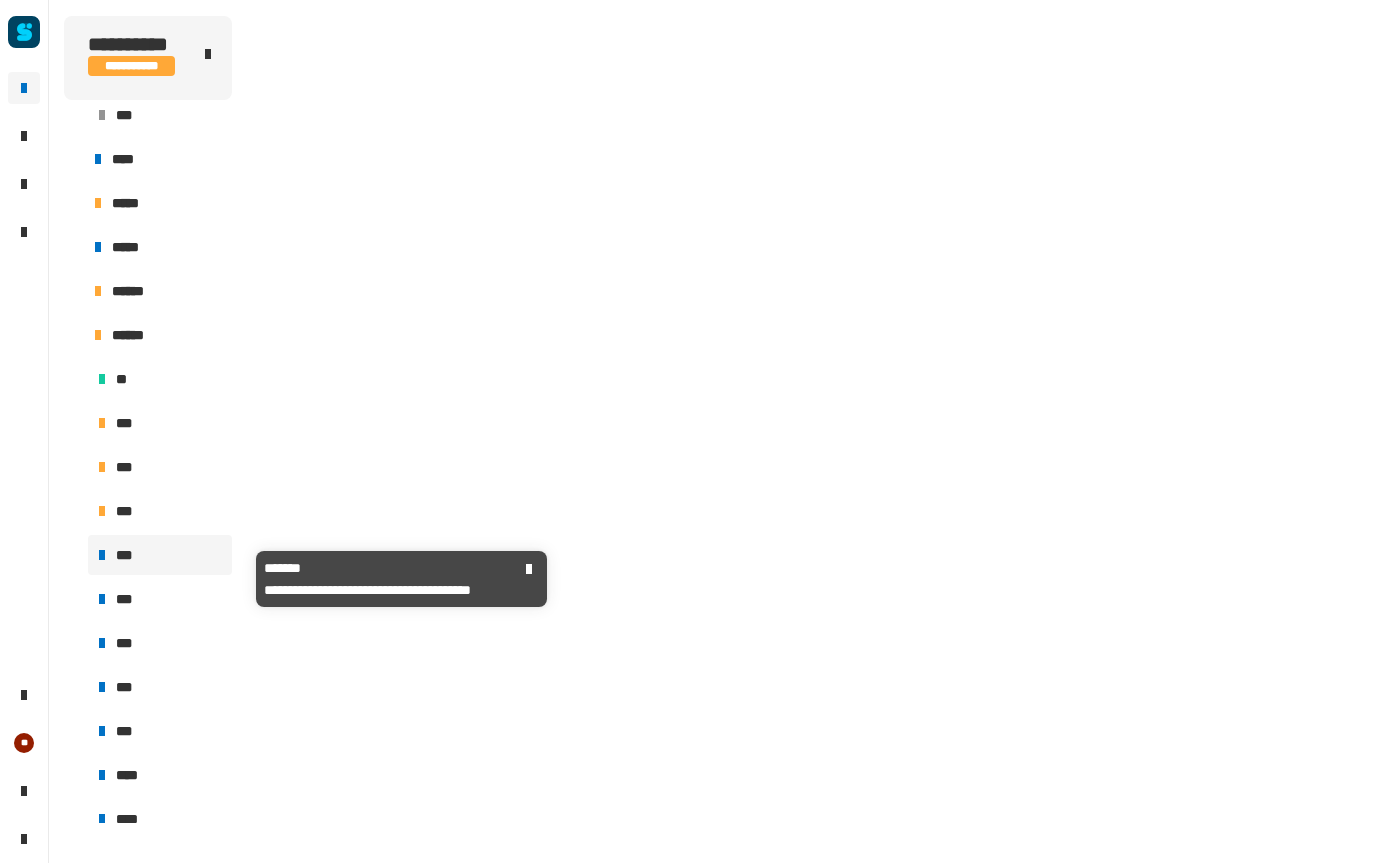 click on "***" at bounding box center (160, 555) 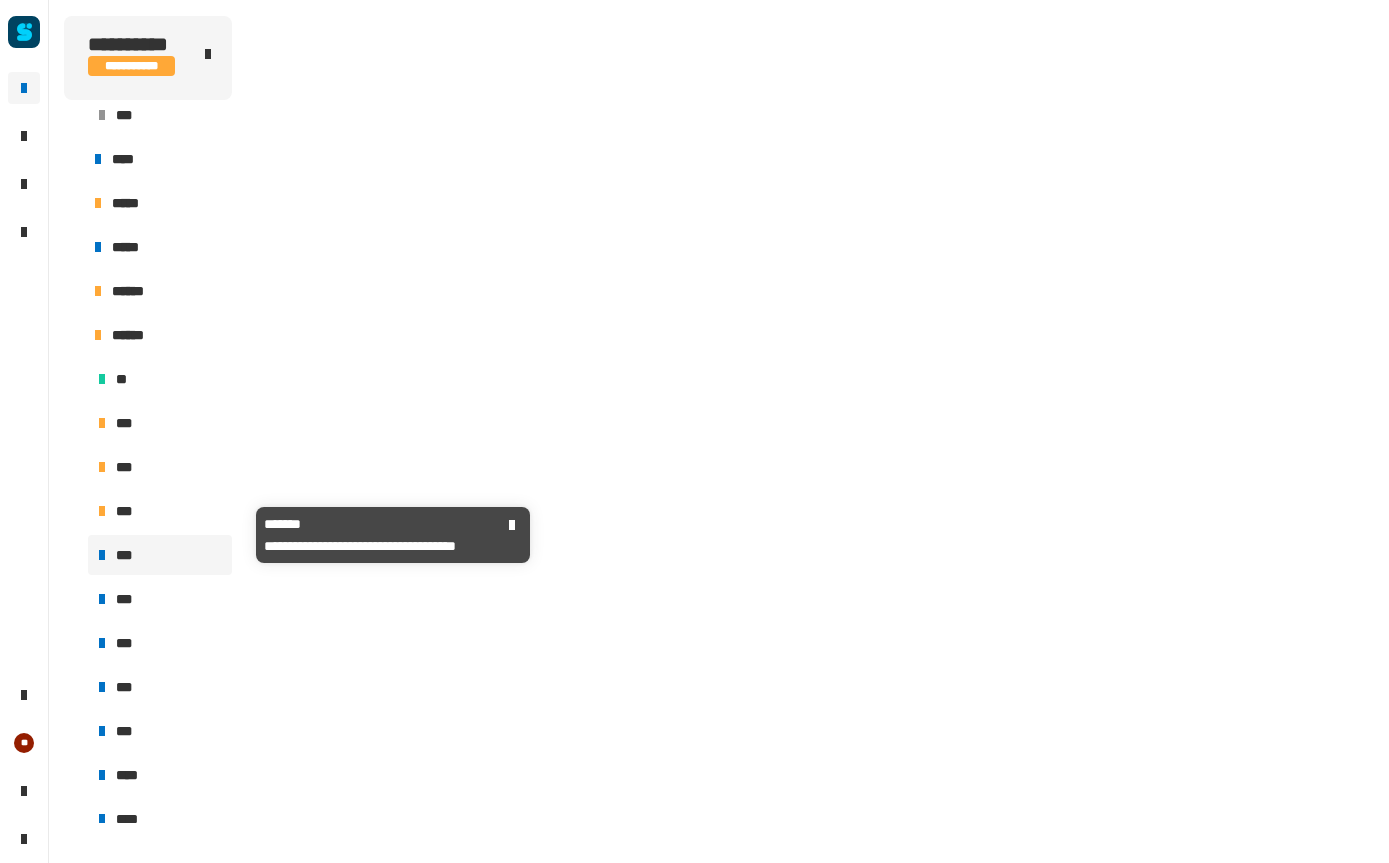 click on "***" at bounding box center (160, 511) 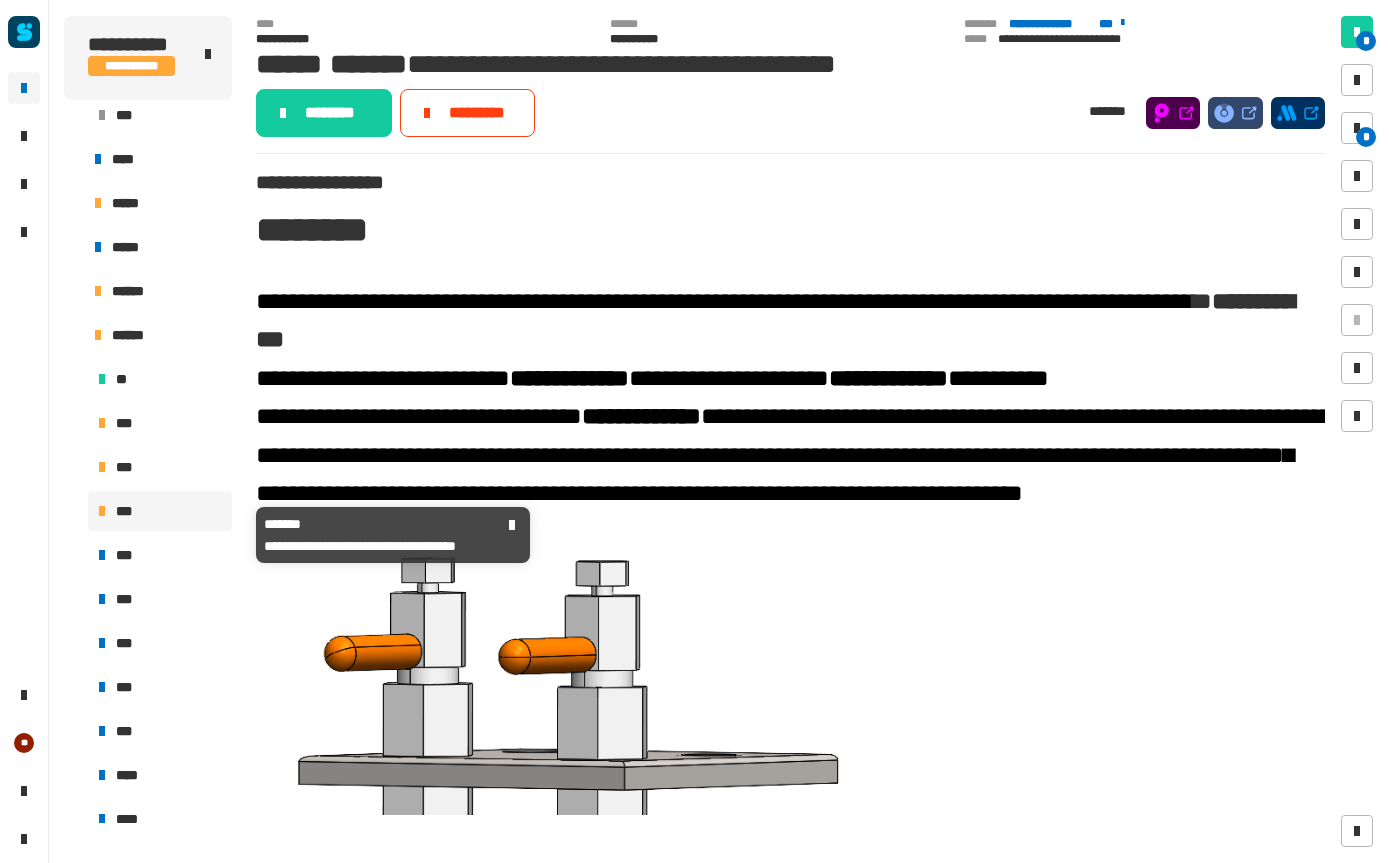 click on "*" at bounding box center [1357, 128] 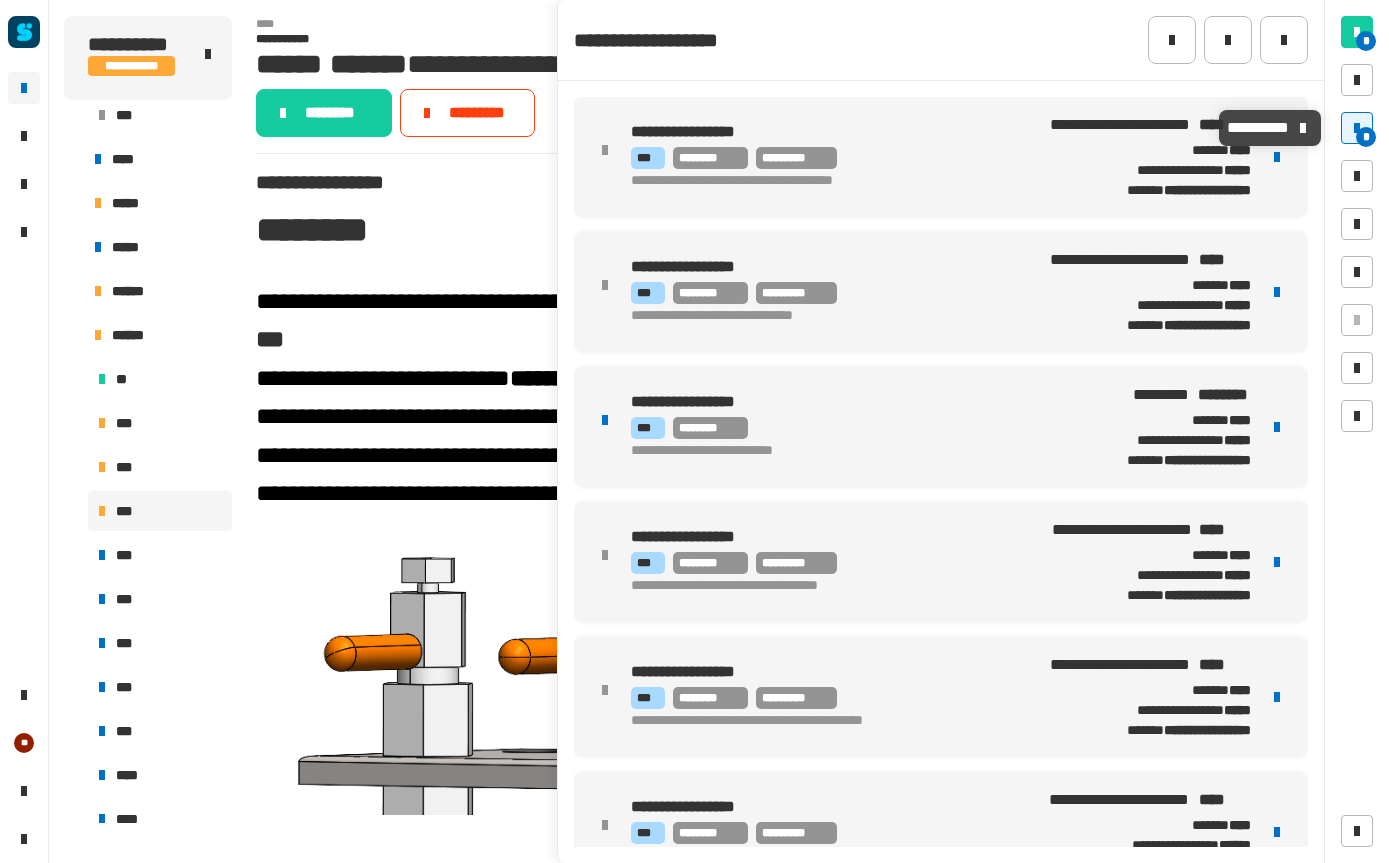 click 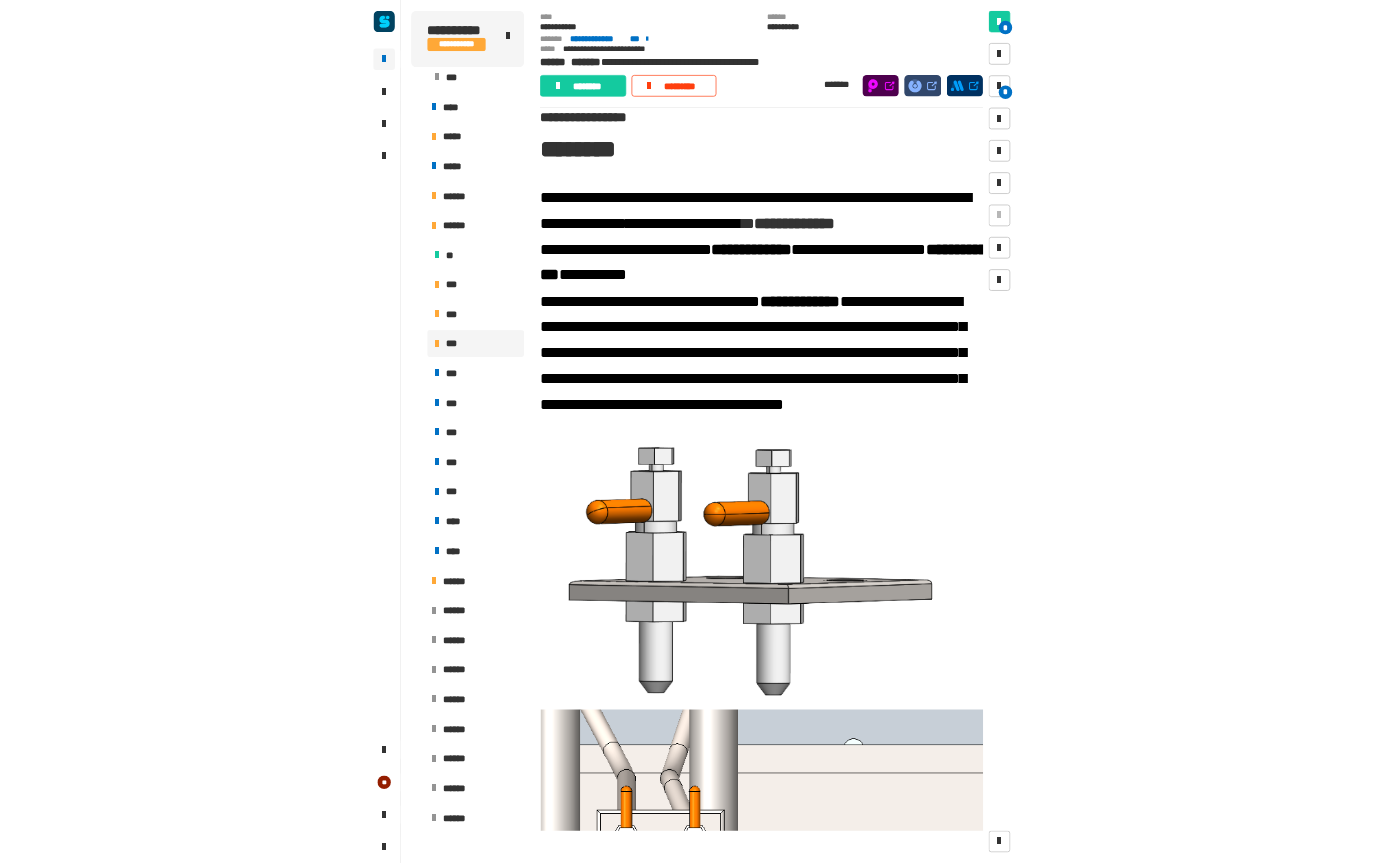 scroll, scrollTop: 0, scrollLeft: 0, axis: both 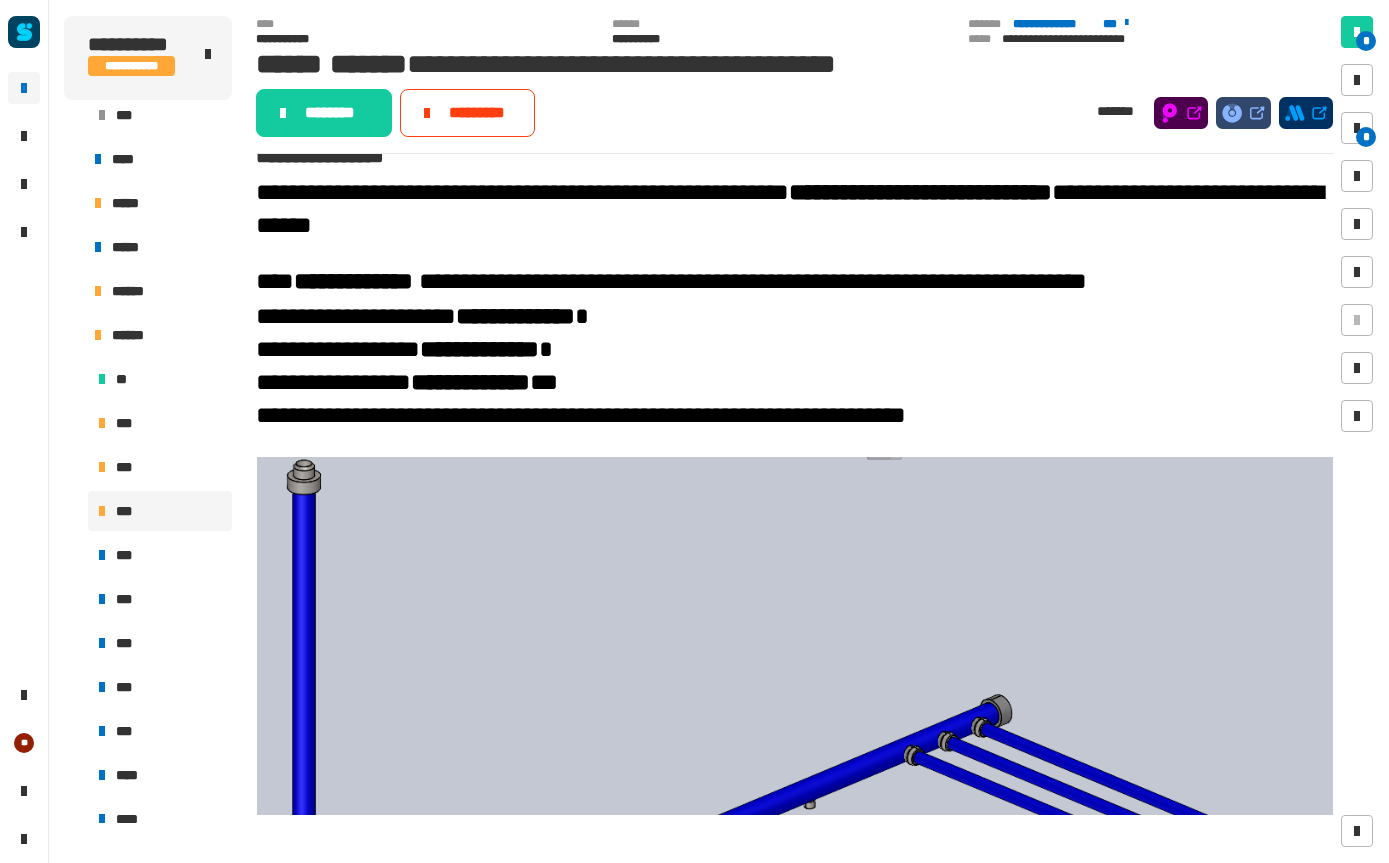 click at bounding box center (795, 742) 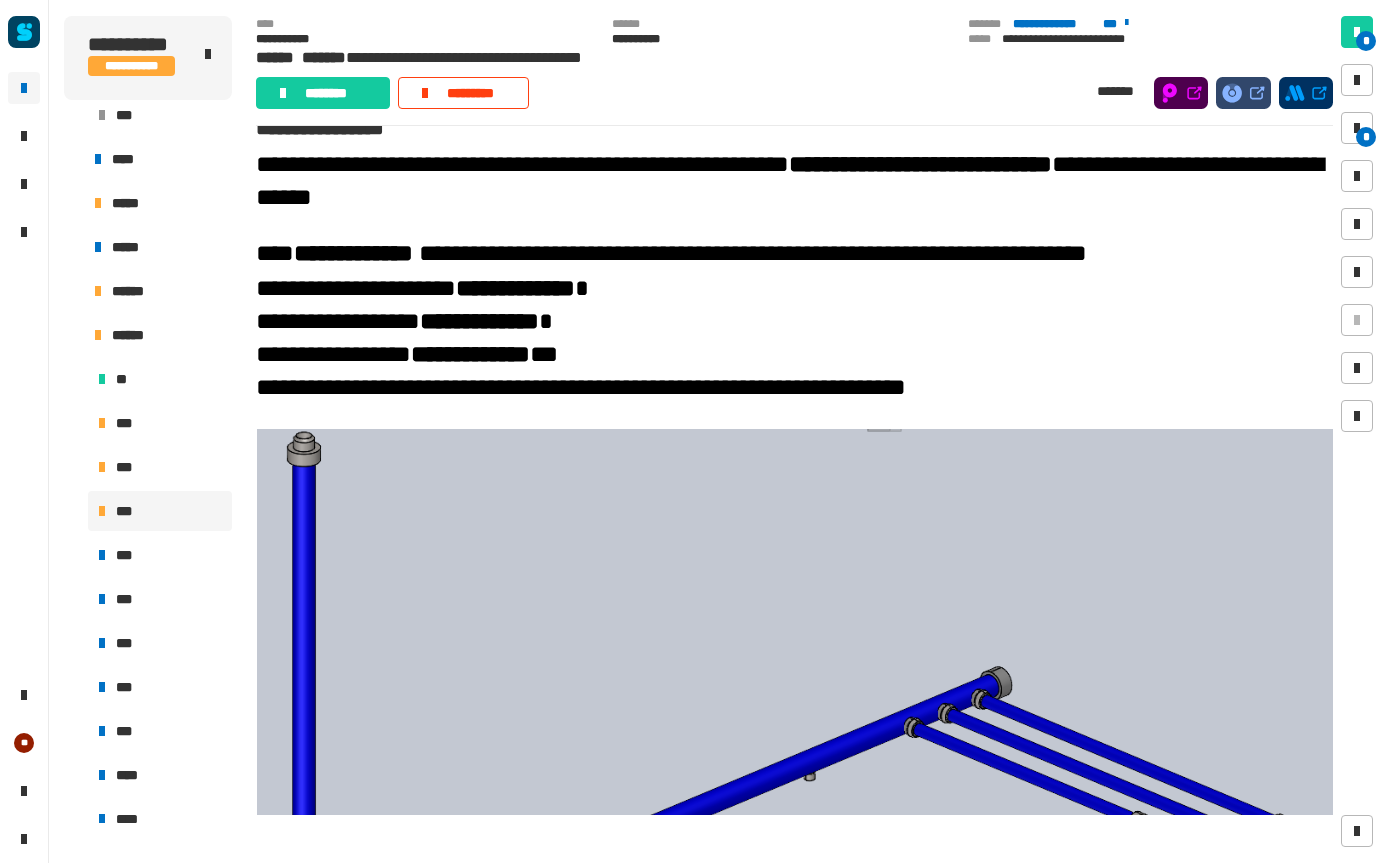 scroll, scrollTop: 25, scrollLeft: 0, axis: vertical 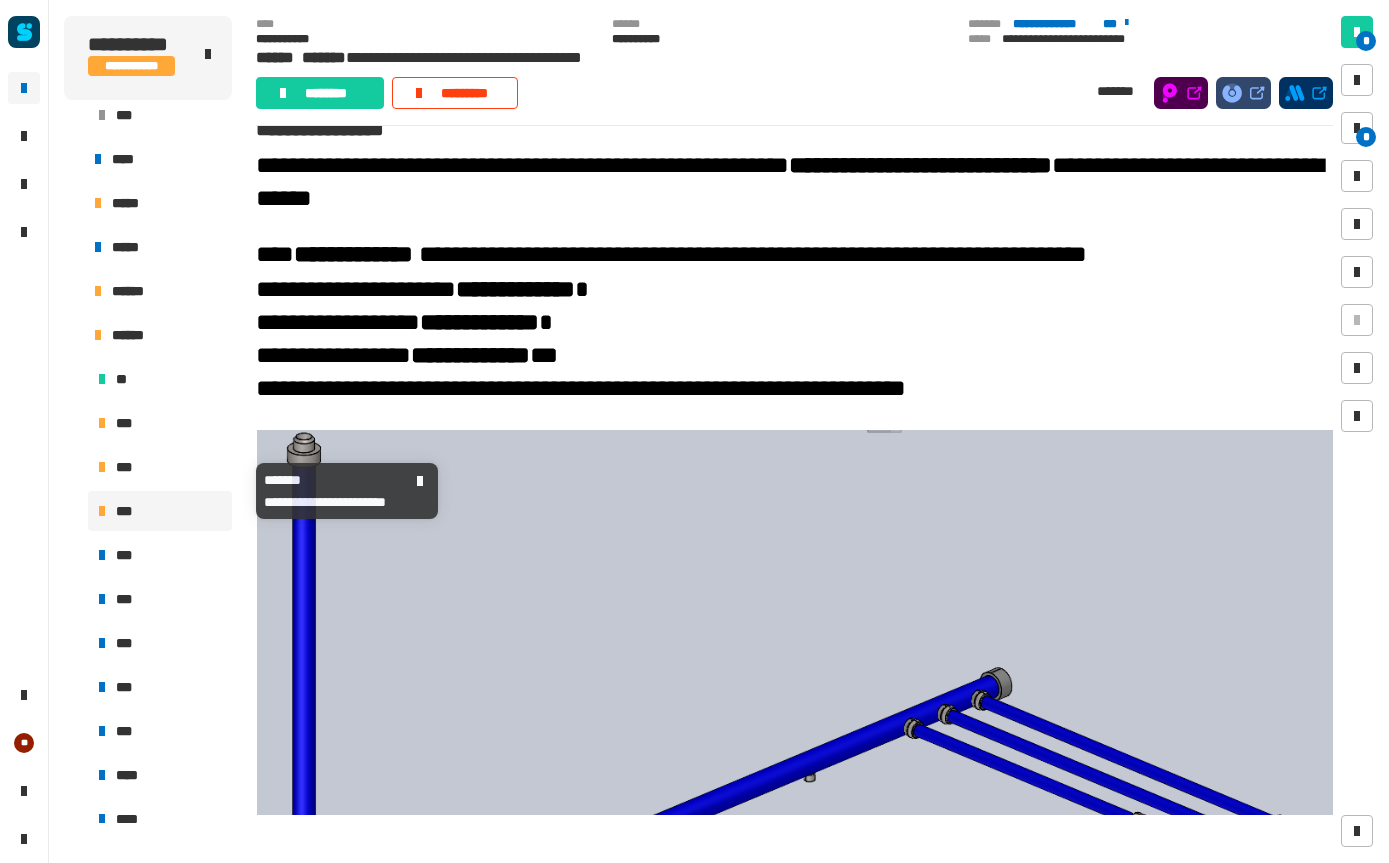 click on "***" at bounding box center (160, 467) 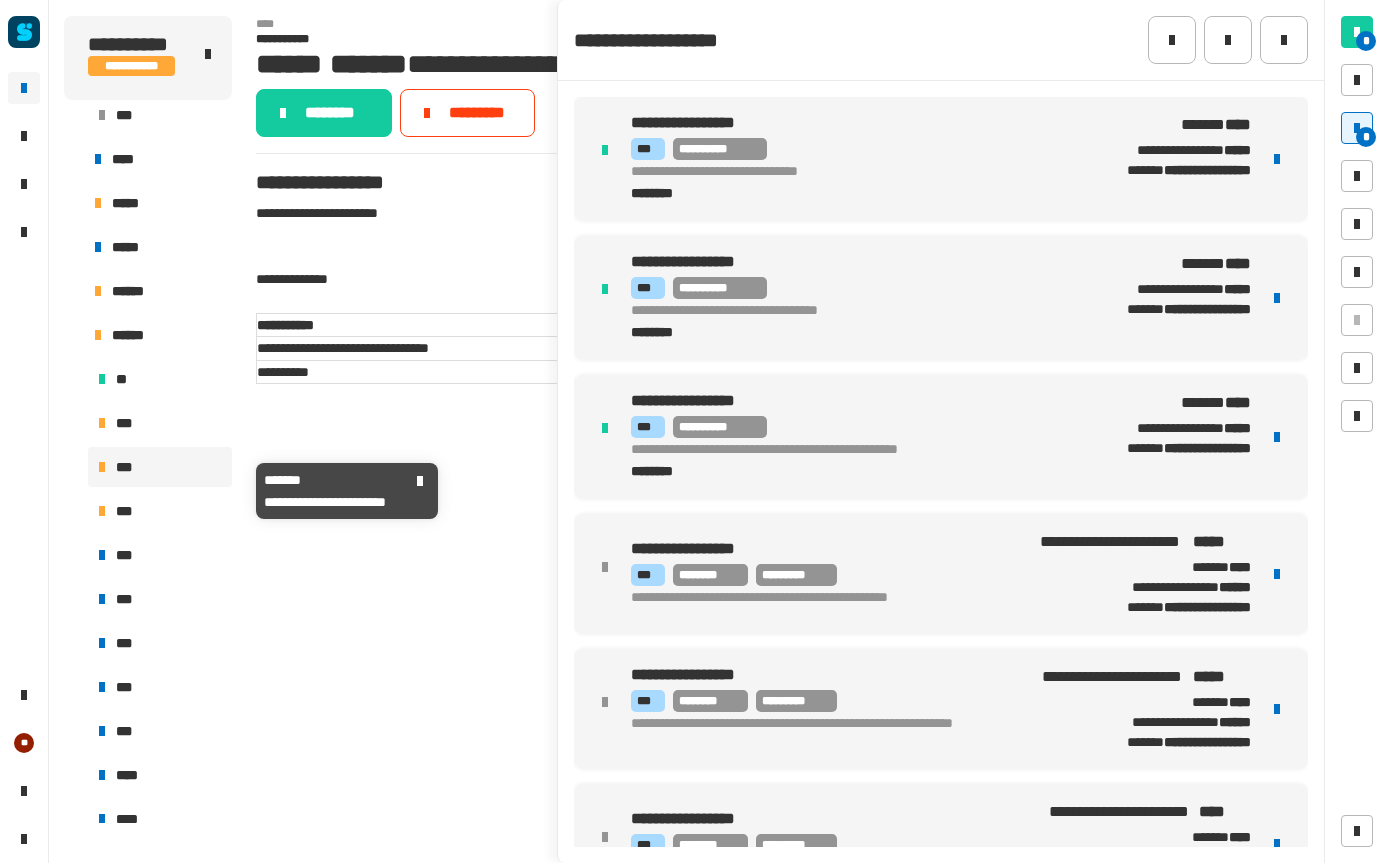 click on "***" at bounding box center (160, 511) 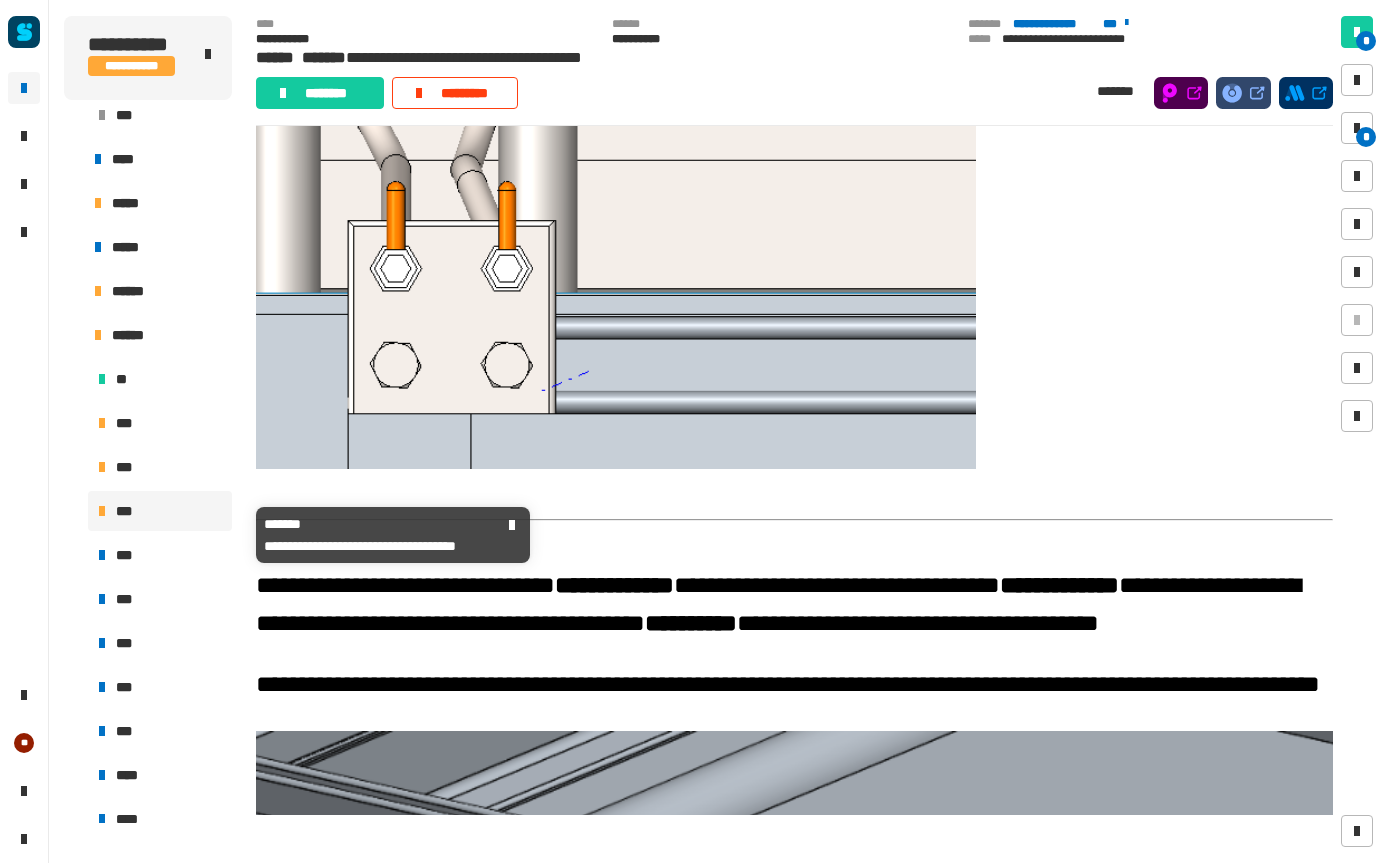 scroll, scrollTop: 823, scrollLeft: 0, axis: vertical 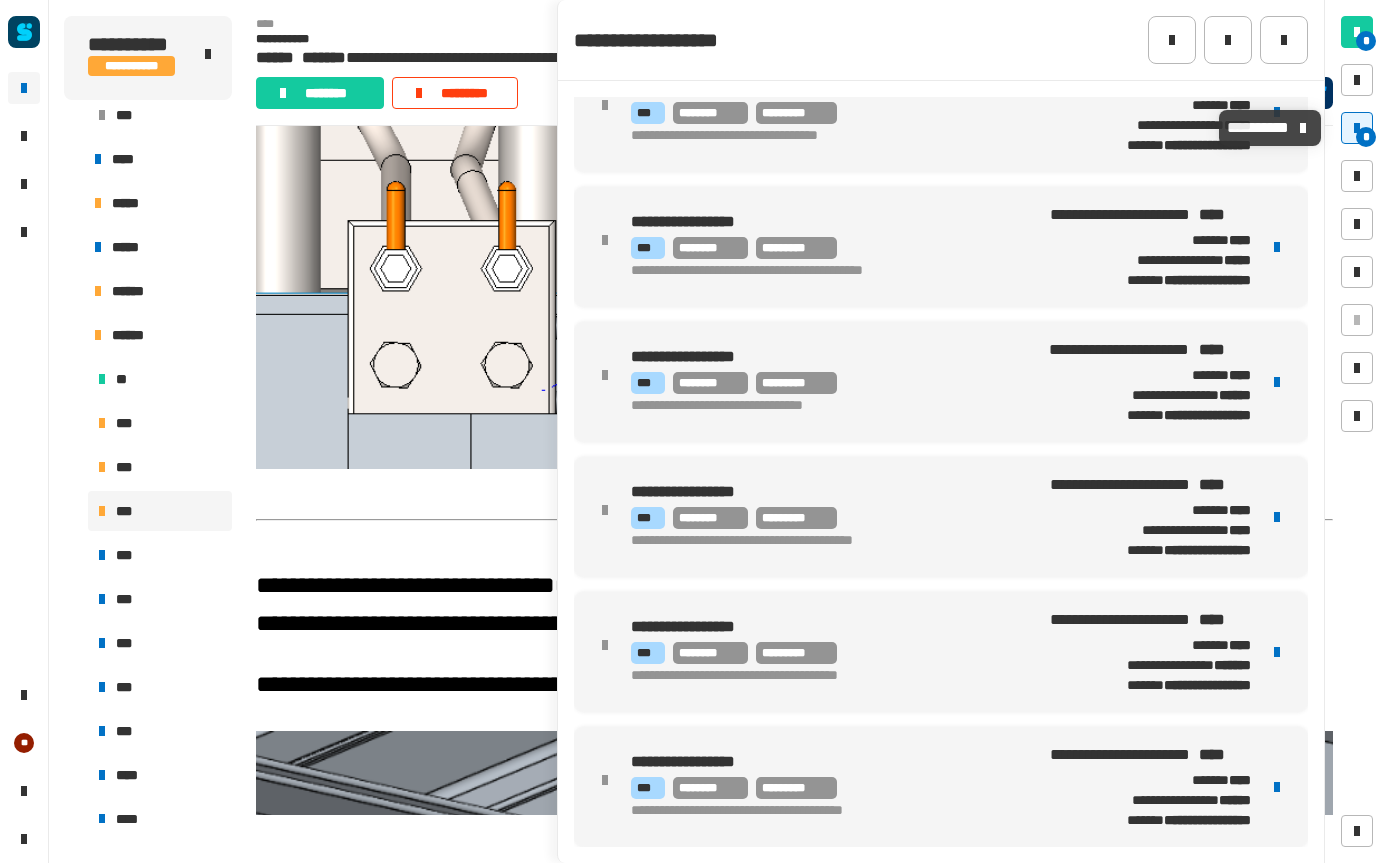 click at bounding box center (1357, 128) 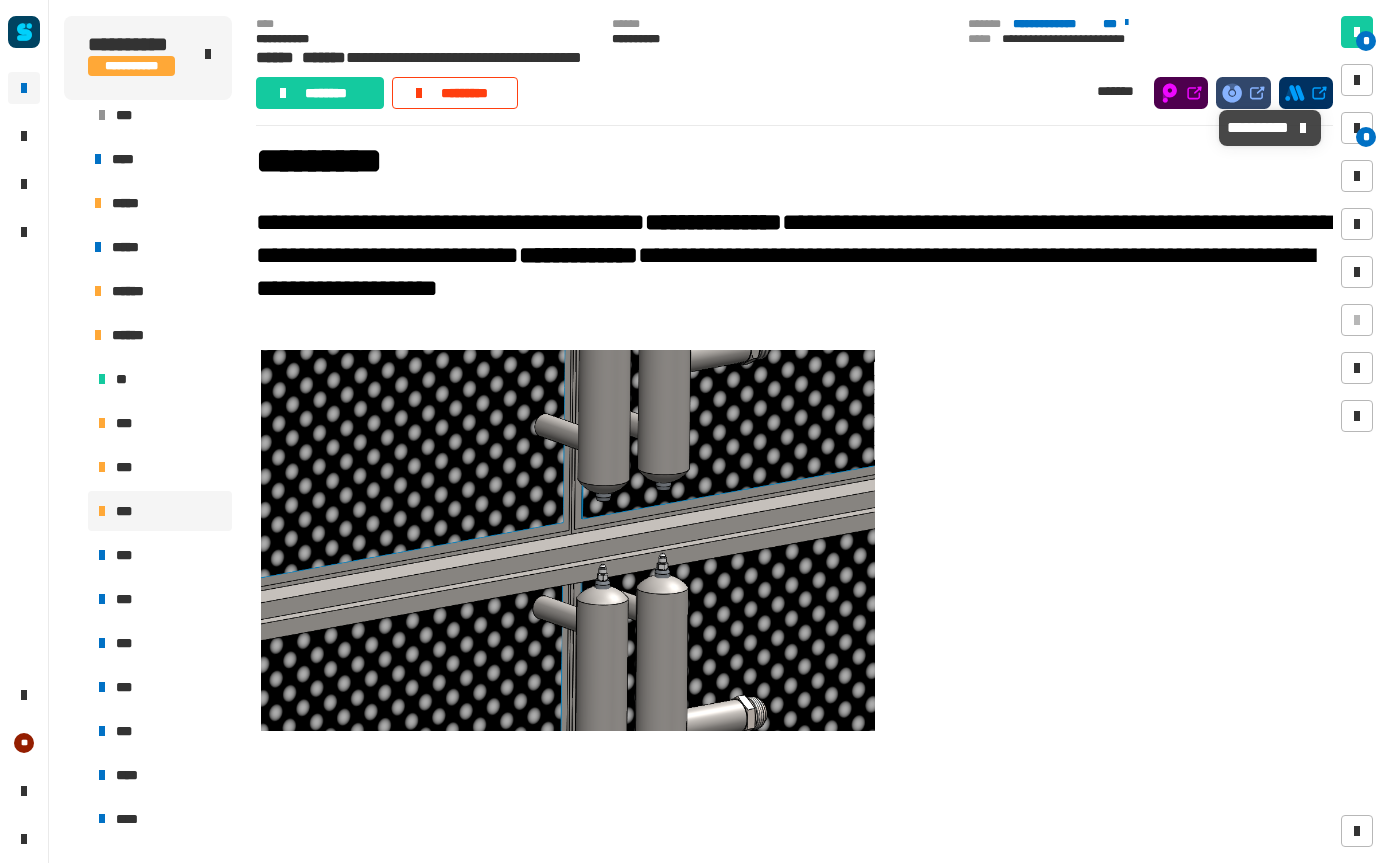 click 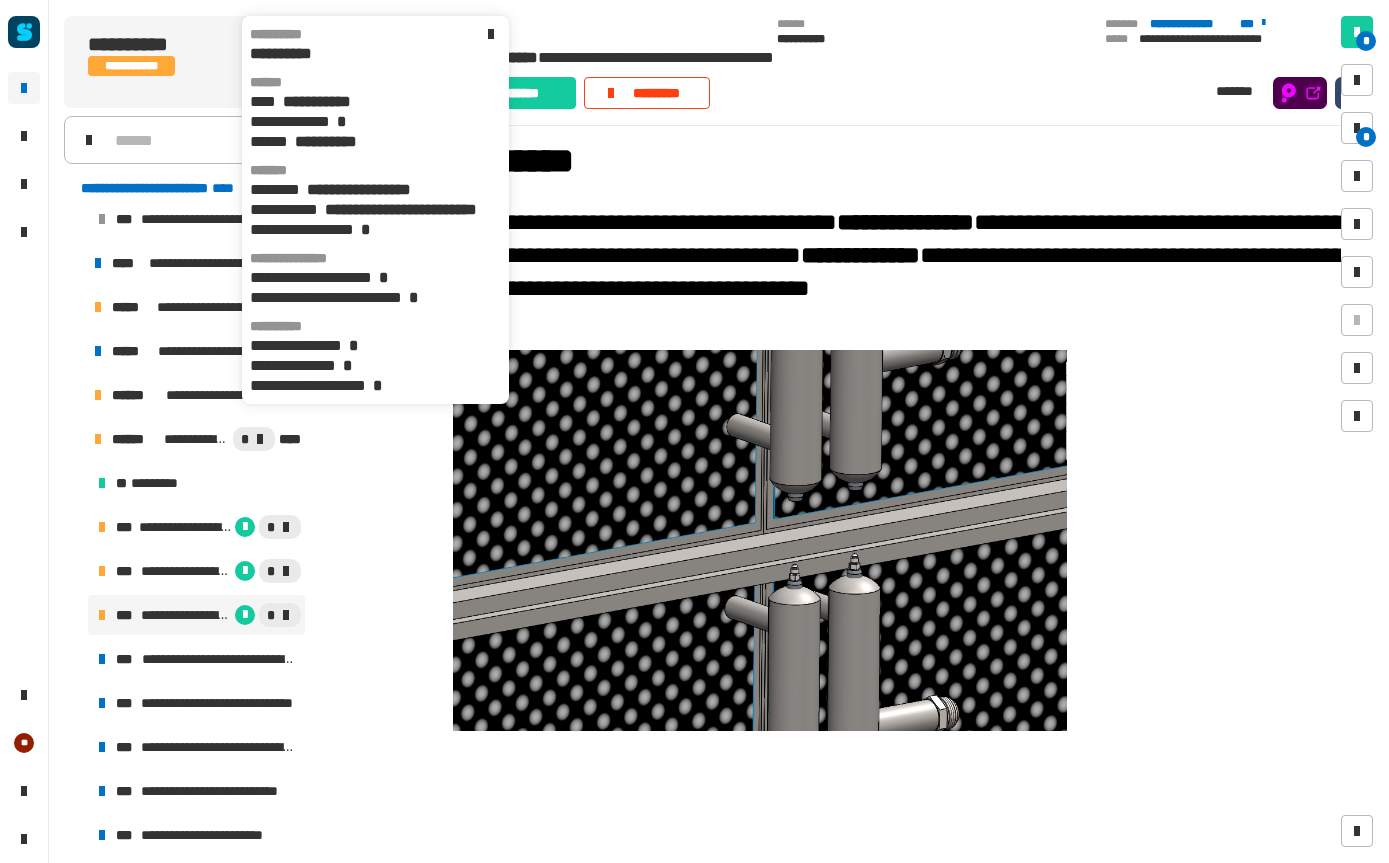 scroll, scrollTop: 3776, scrollLeft: 0, axis: vertical 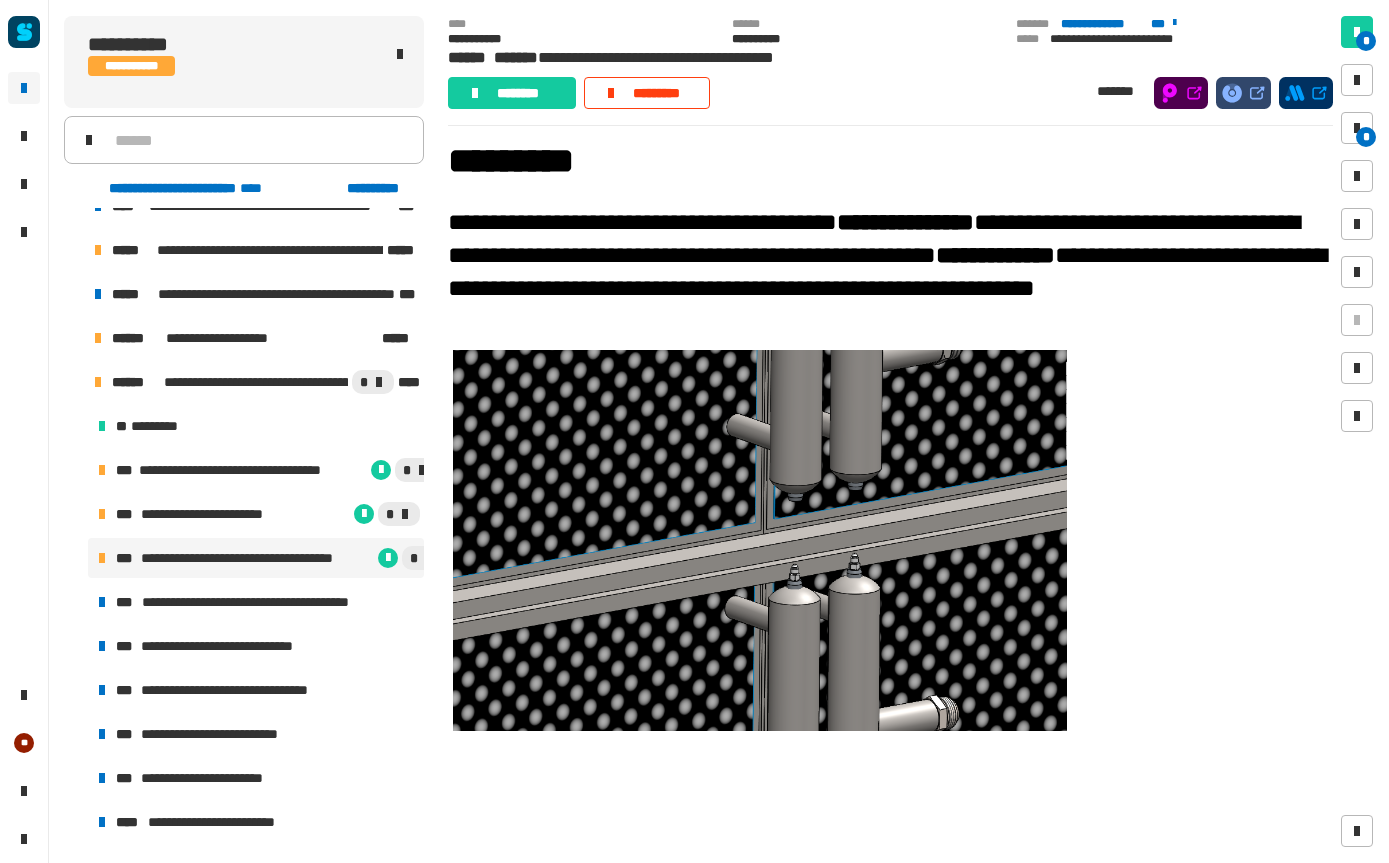 click on "**********" at bounding box center [267, 602] 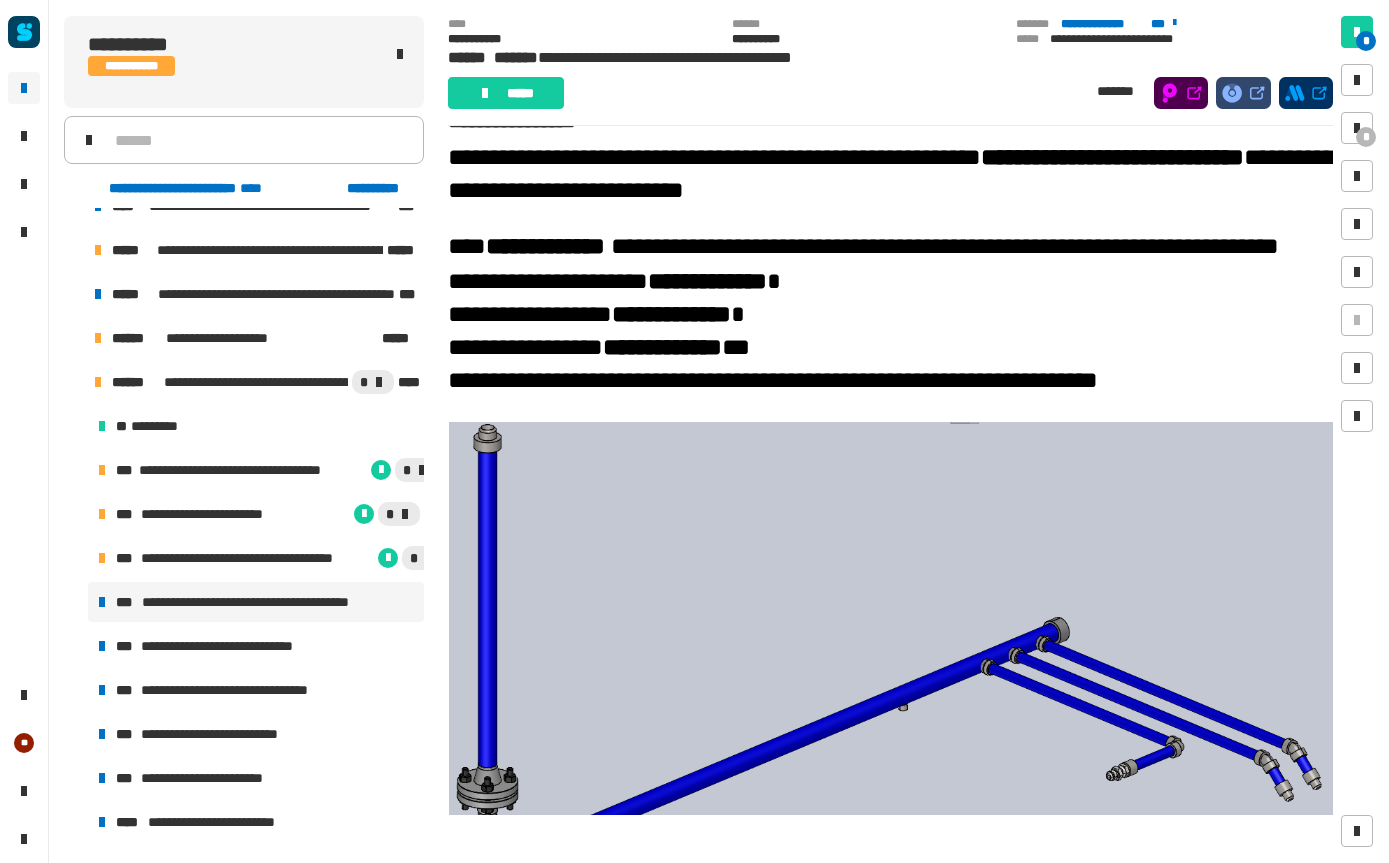 scroll, scrollTop: 34, scrollLeft: 0, axis: vertical 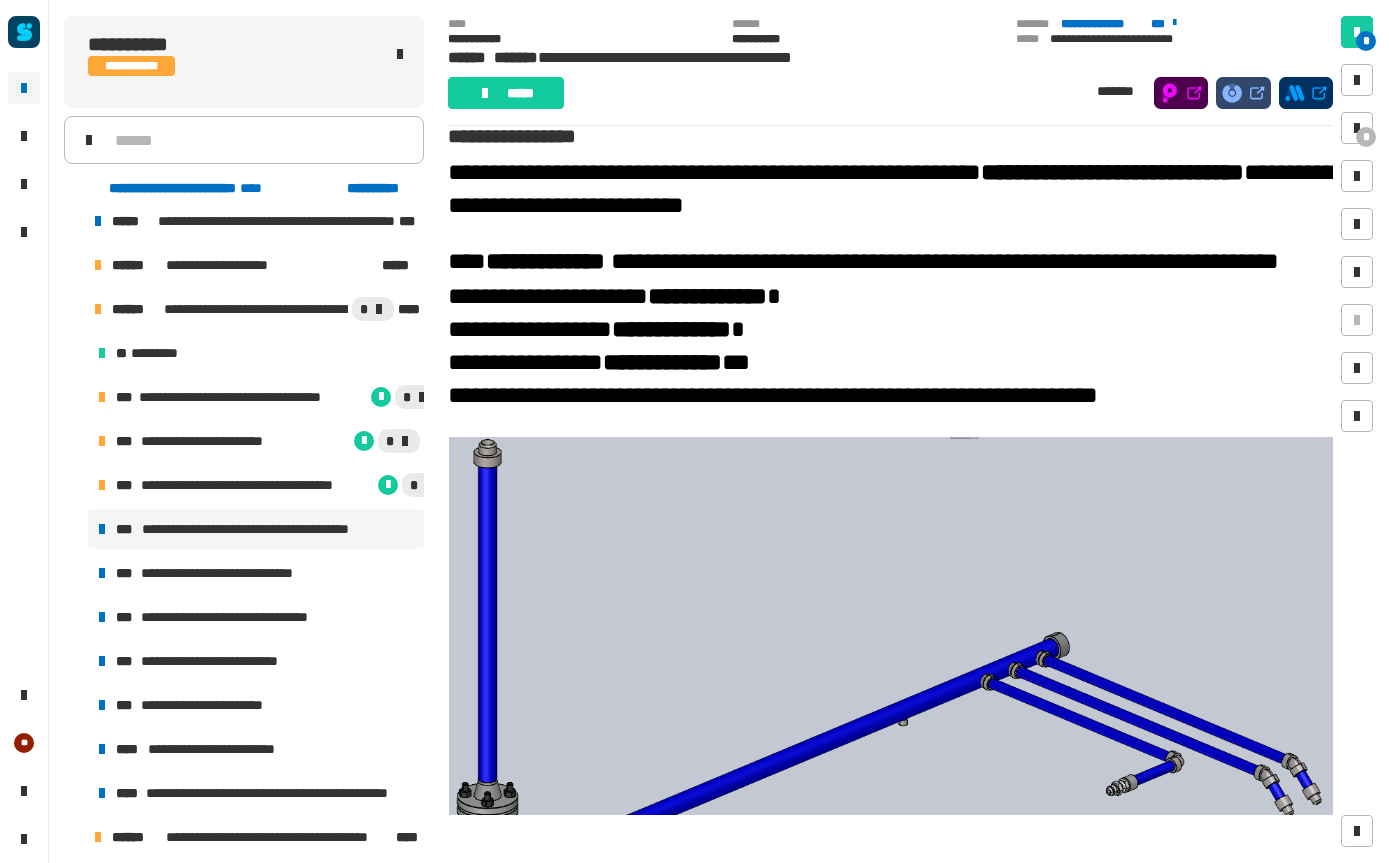 click on "**********" at bounding box center [227, 573] 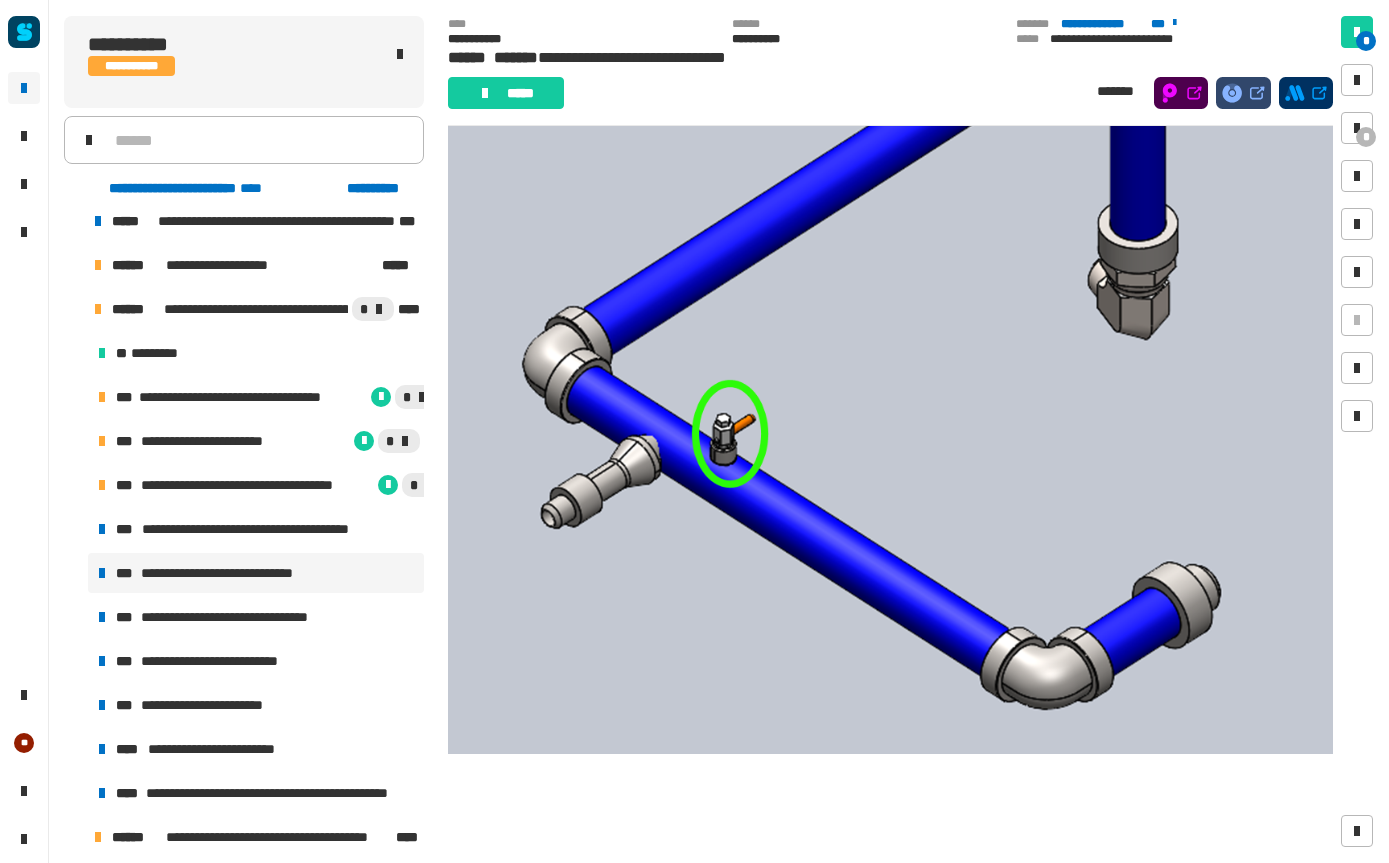 scroll, scrollTop: 1495, scrollLeft: 0, axis: vertical 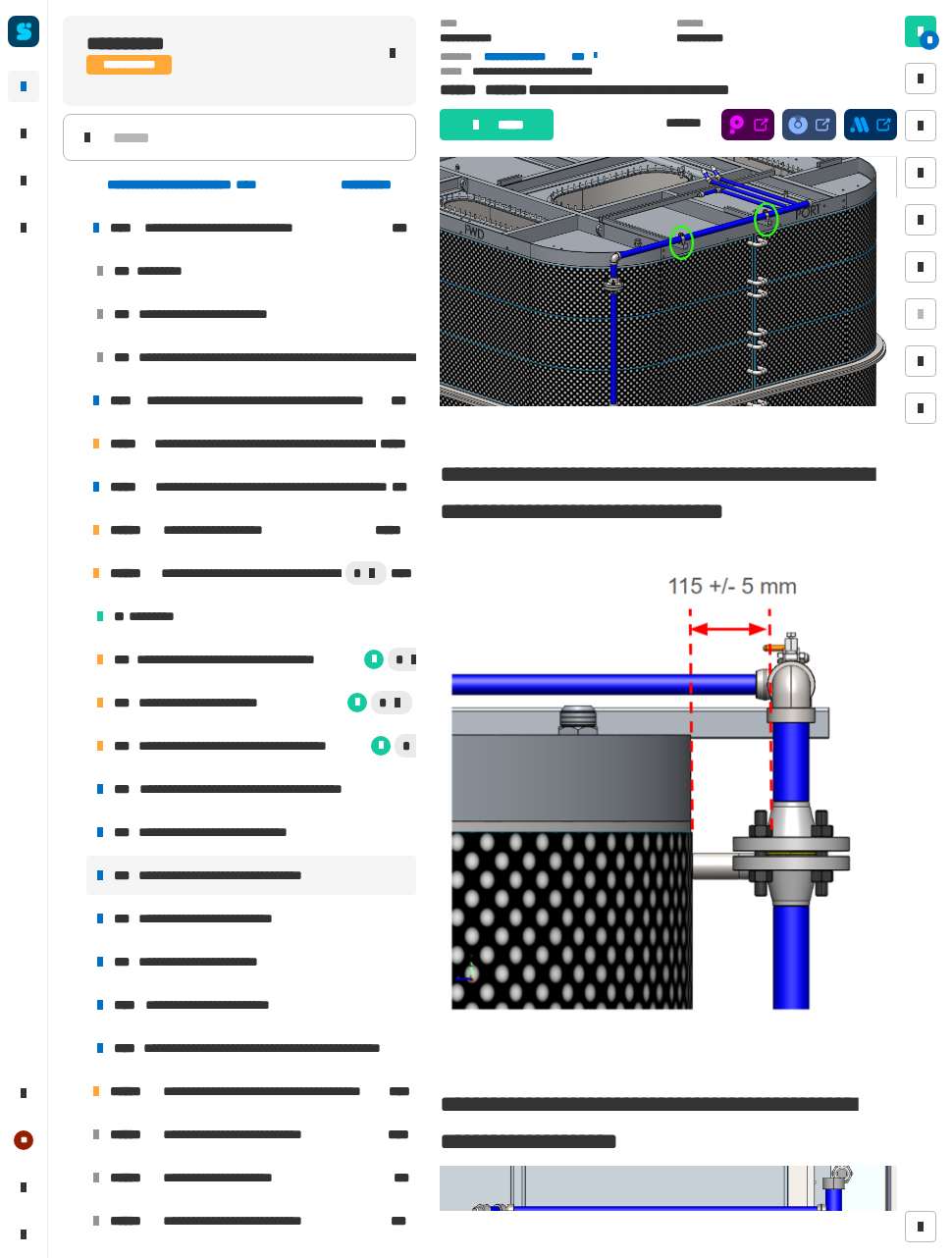 click 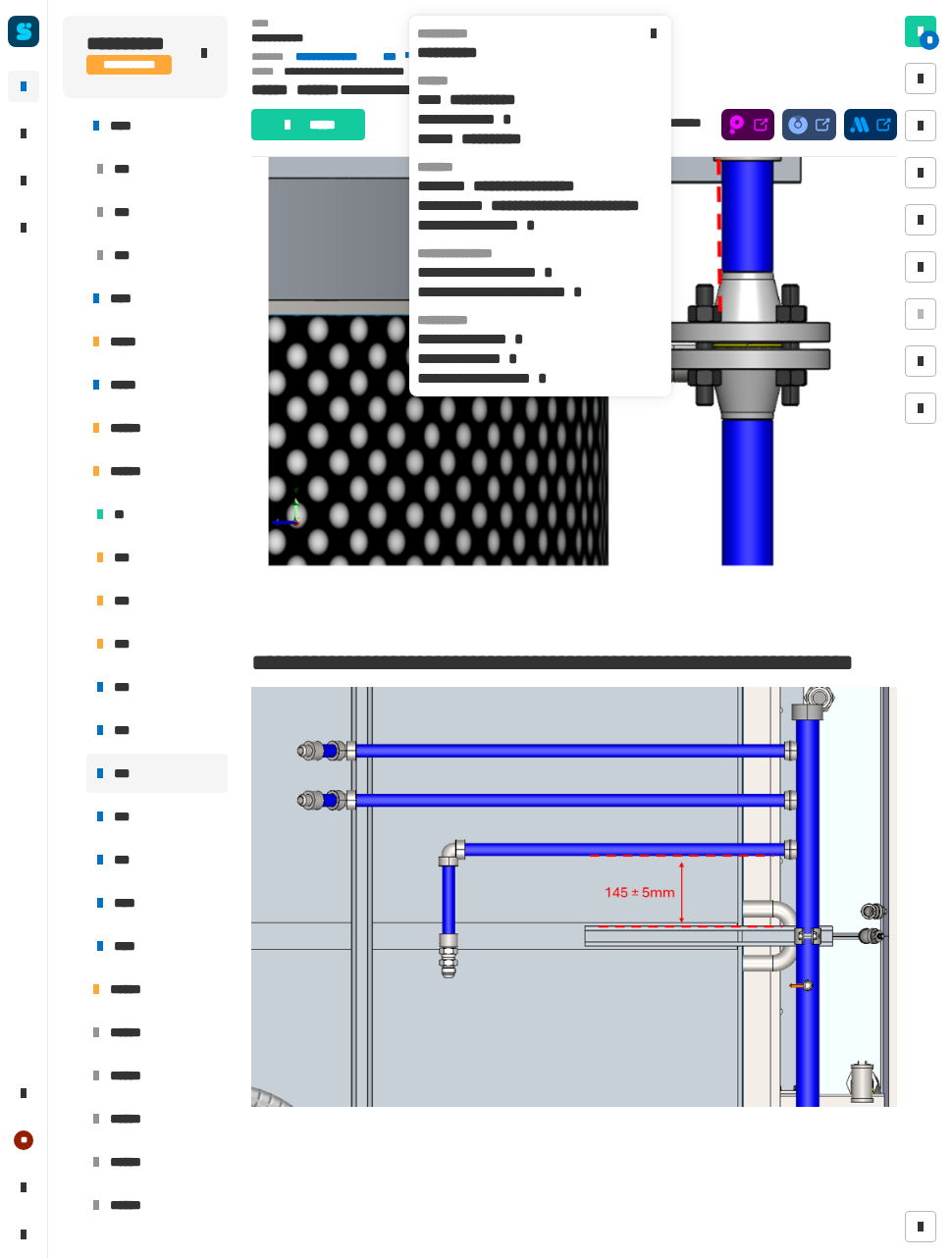 scroll, scrollTop: 1025, scrollLeft: 0, axis: vertical 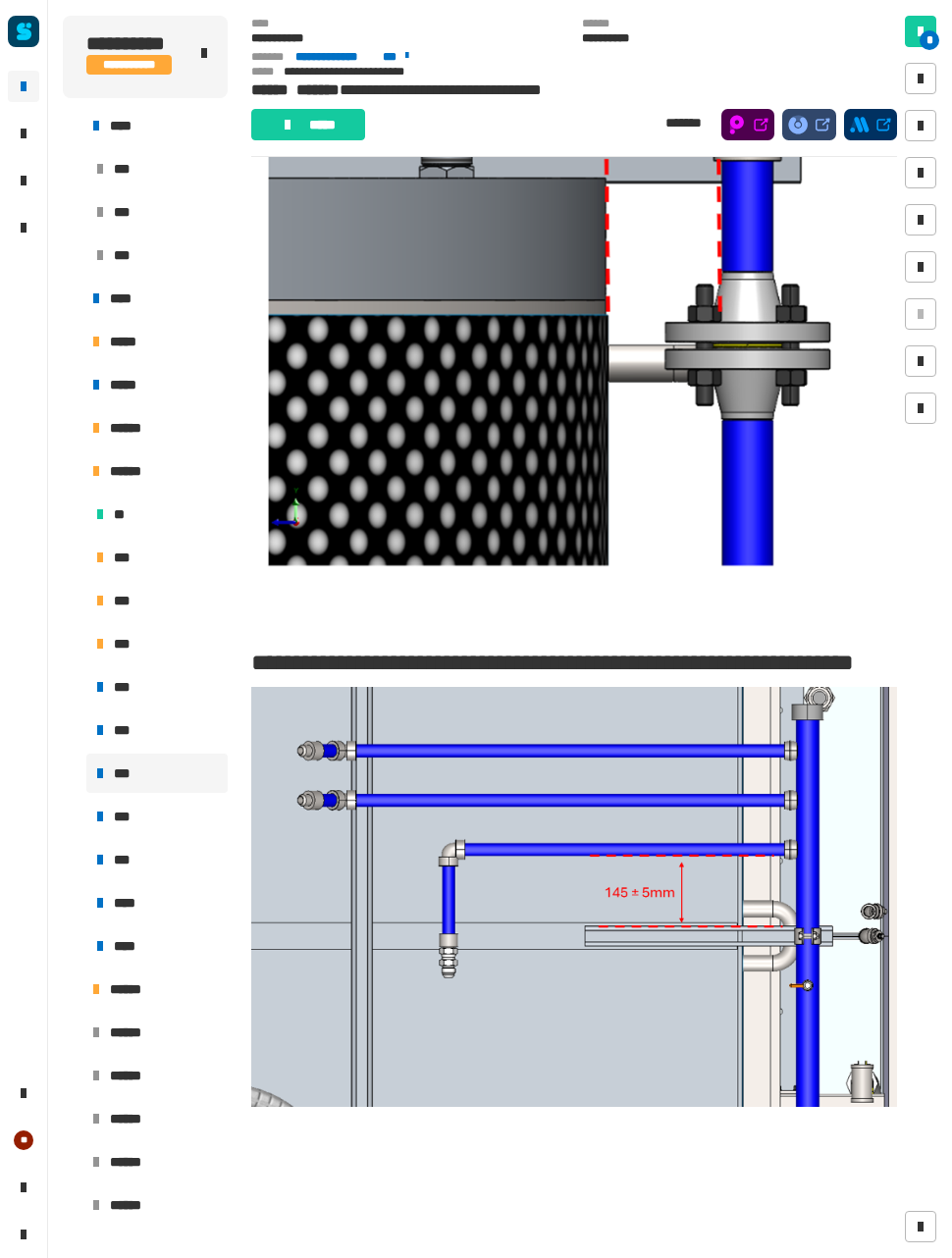 click 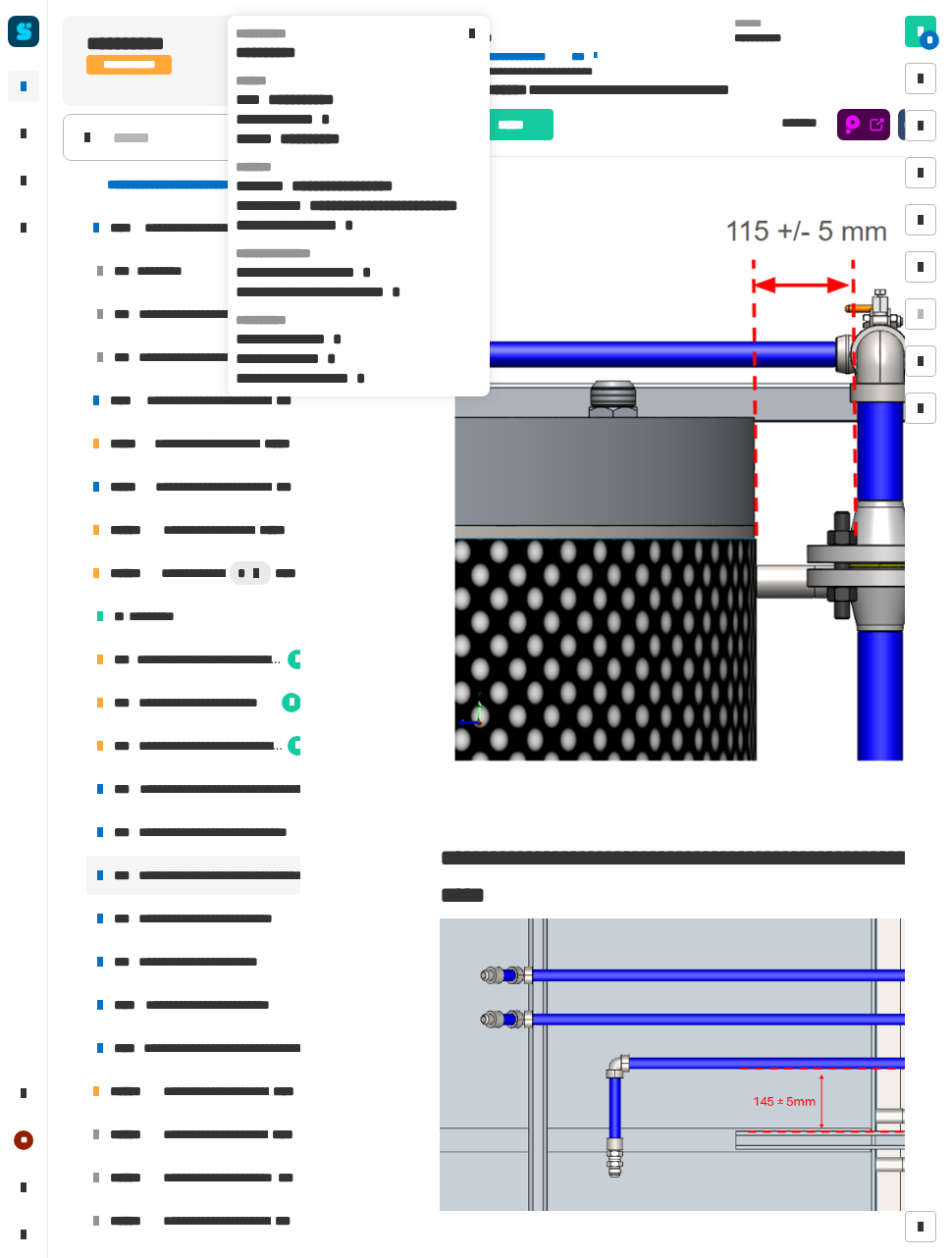scroll, scrollTop: 669, scrollLeft: 0, axis: vertical 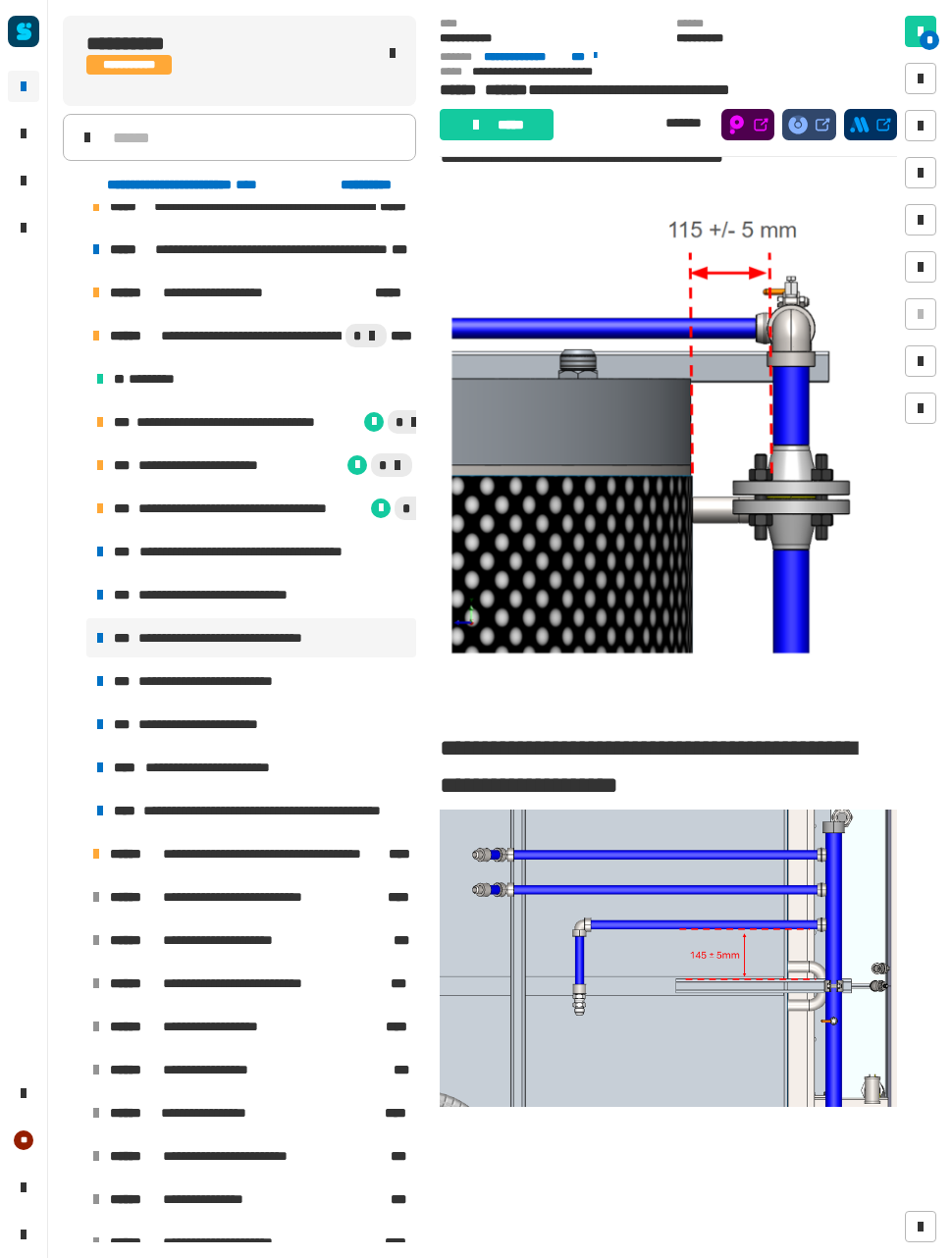 click on "**********" at bounding box center (251, 681) 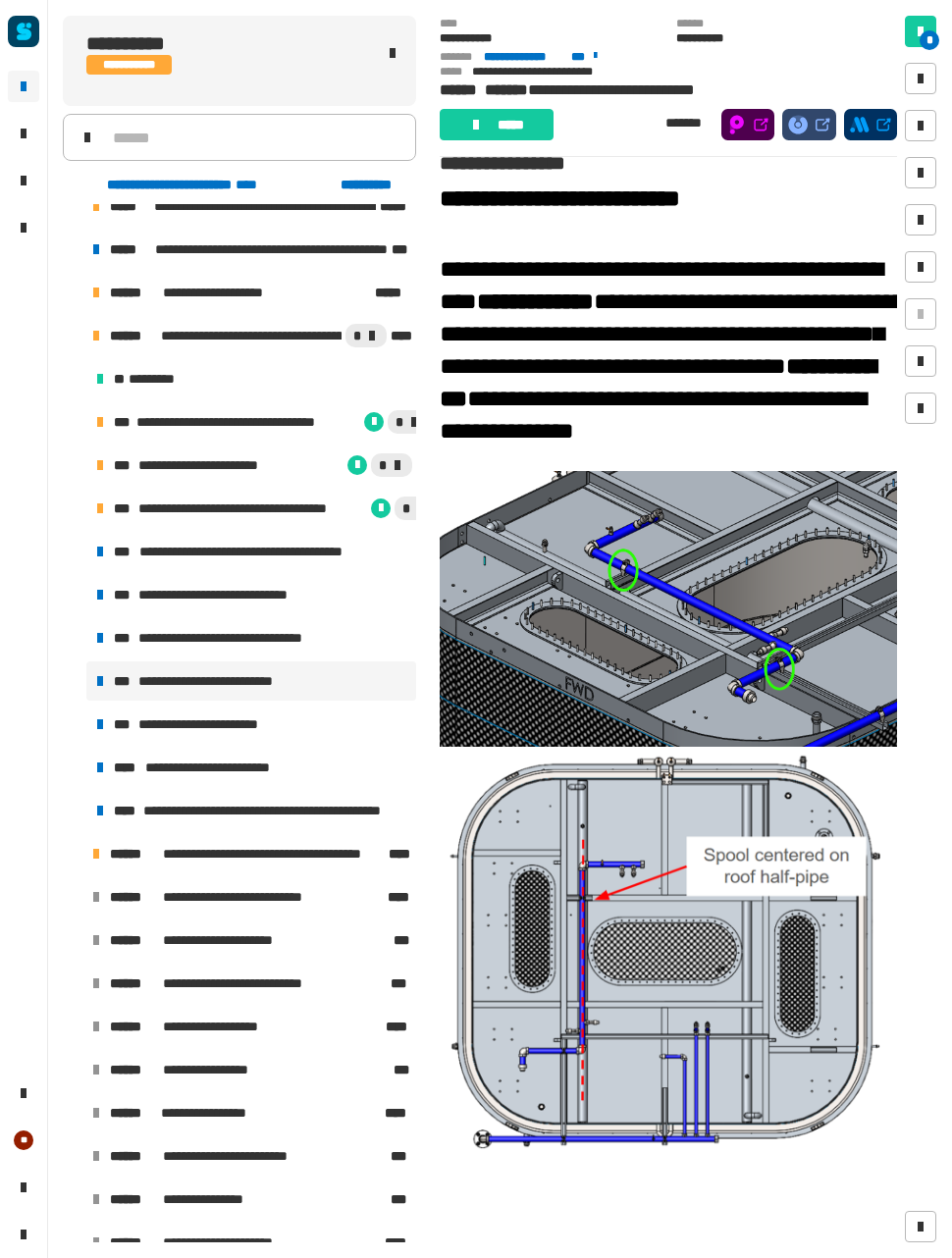 scroll, scrollTop: 53, scrollLeft: 0, axis: vertical 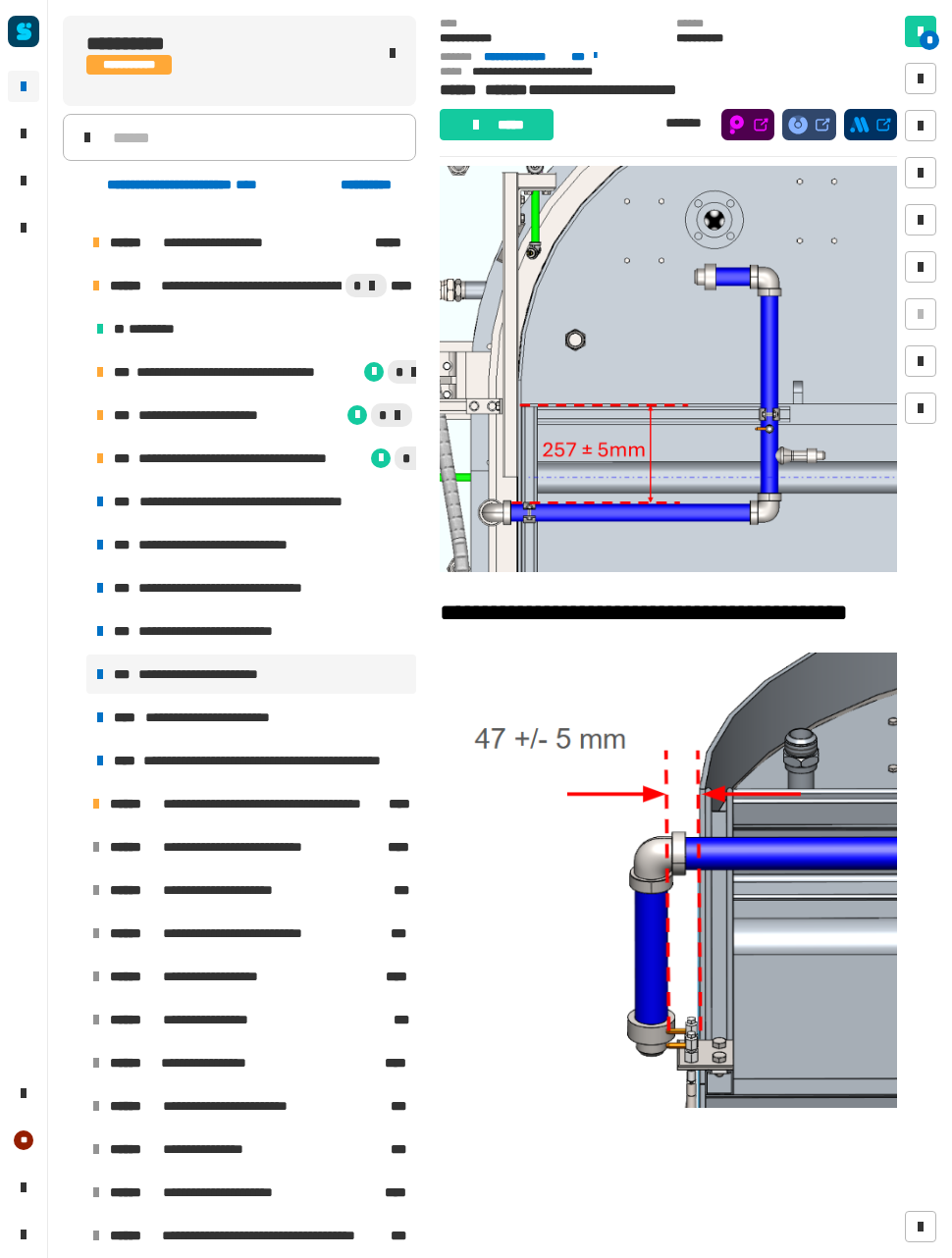 click on "**********" at bounding box center [217, 717] 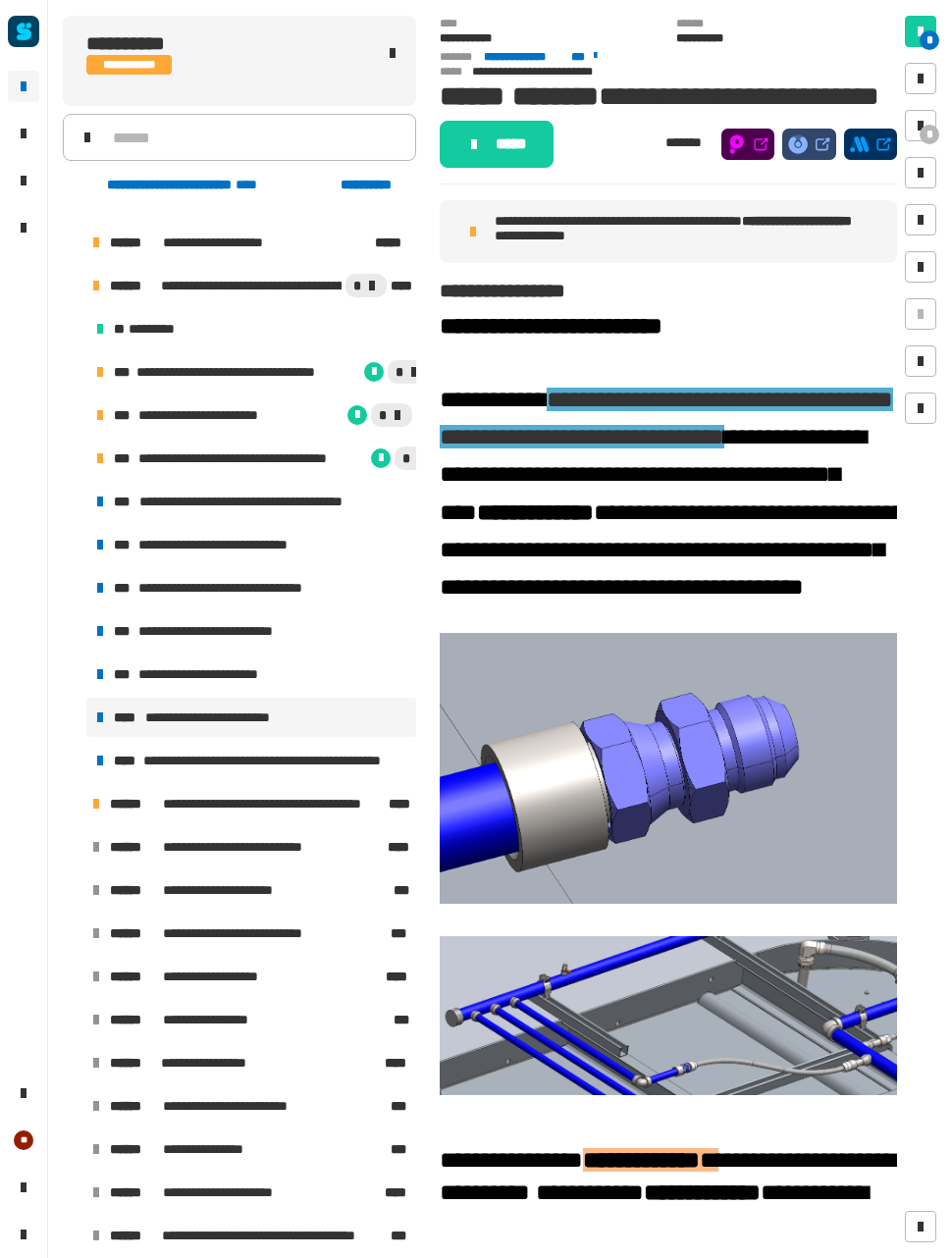 scroll, scrollTop: 0, scrollLeft: 0, axis: both 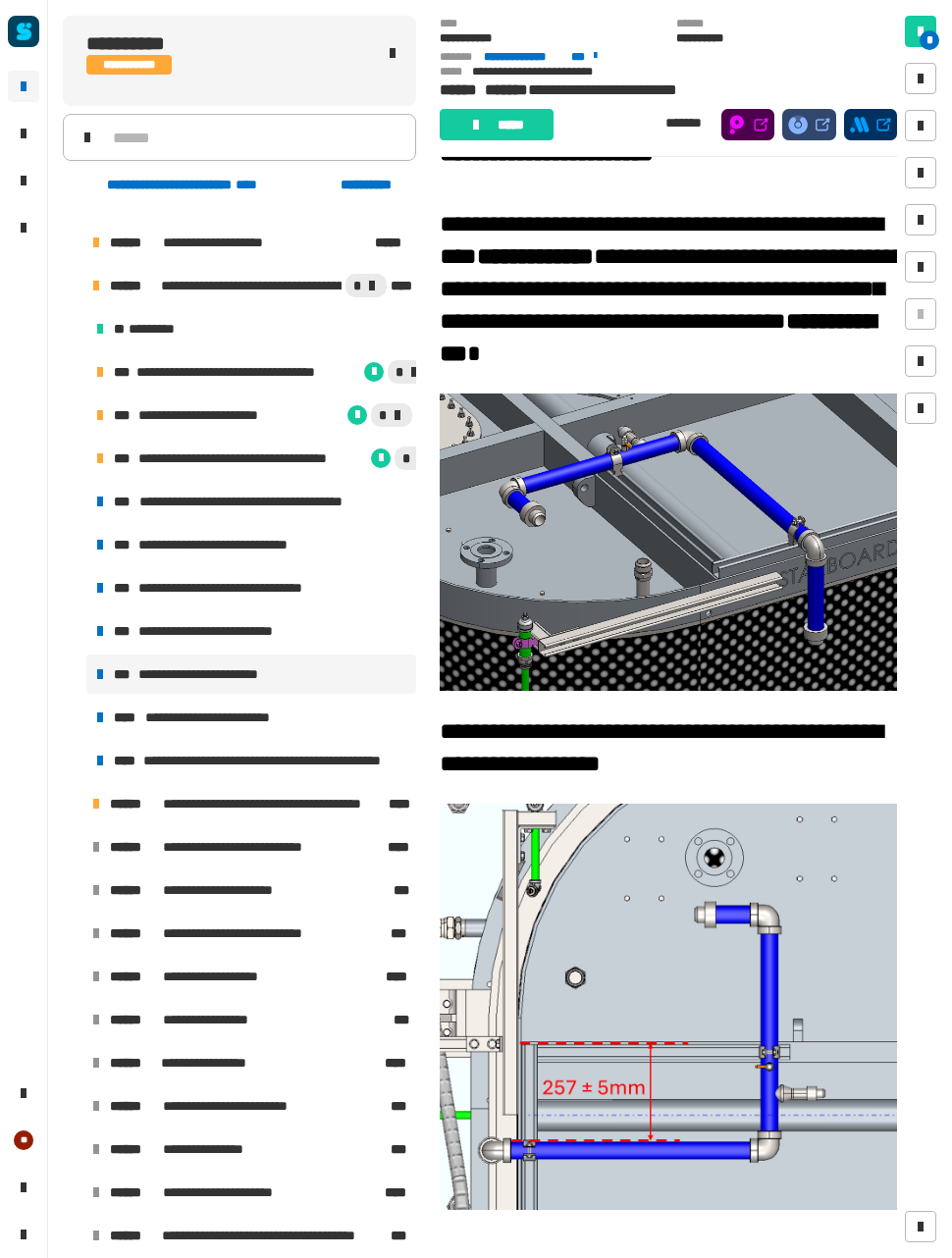 click on "**********" 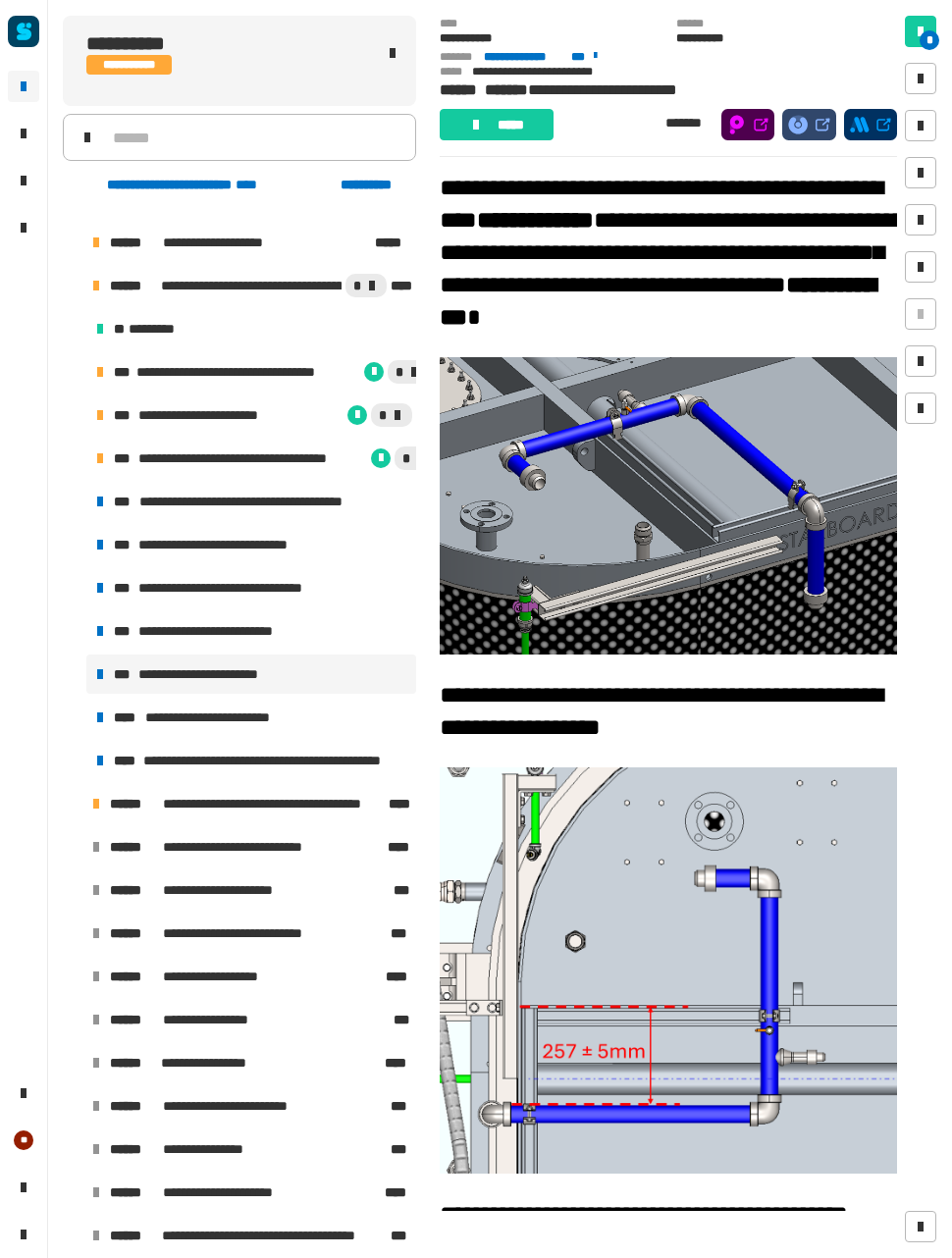 scroll, scrollTop: 101, scrollLeft: 0, axis: vertical 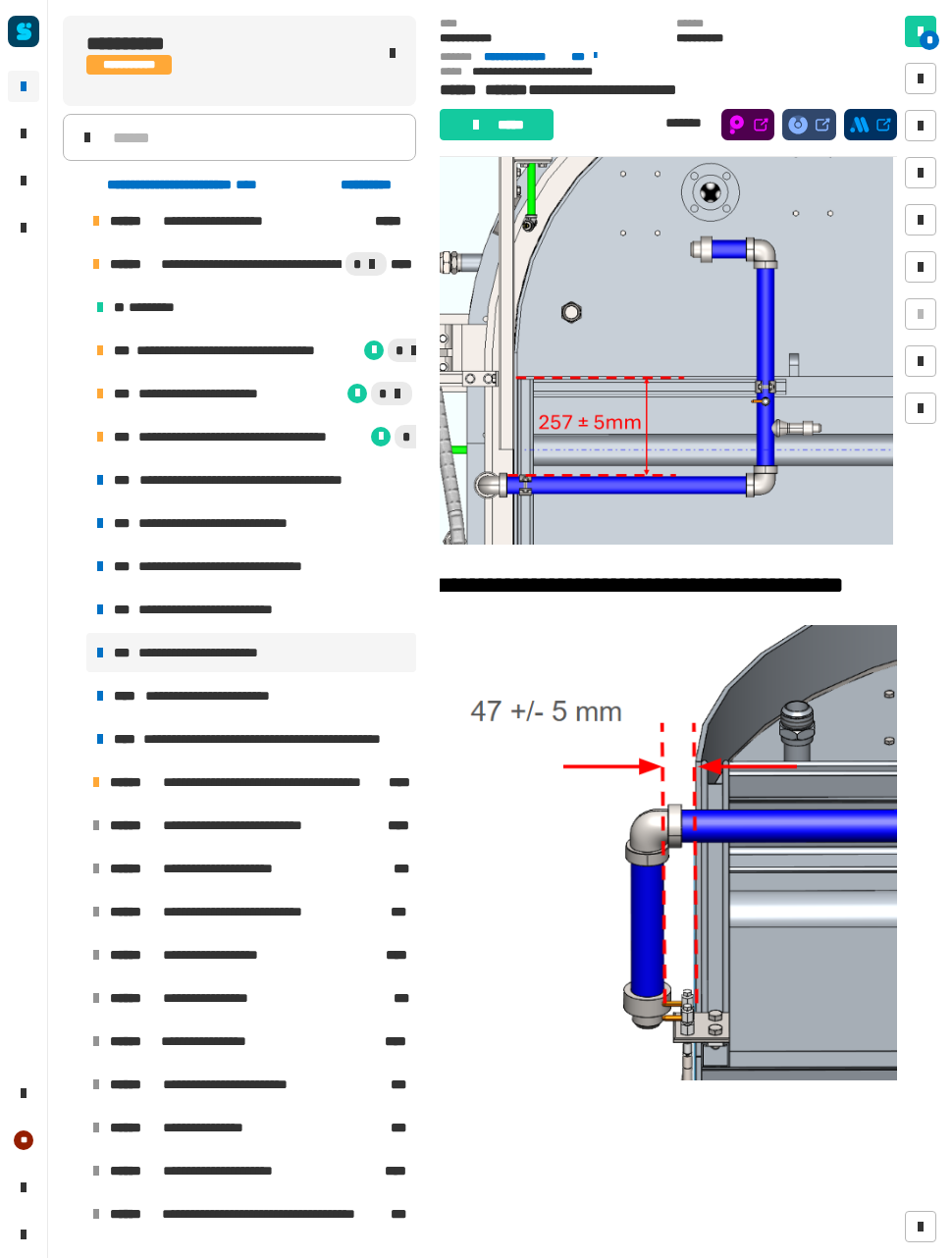 click on "**********" at bounding box center (217, 696) 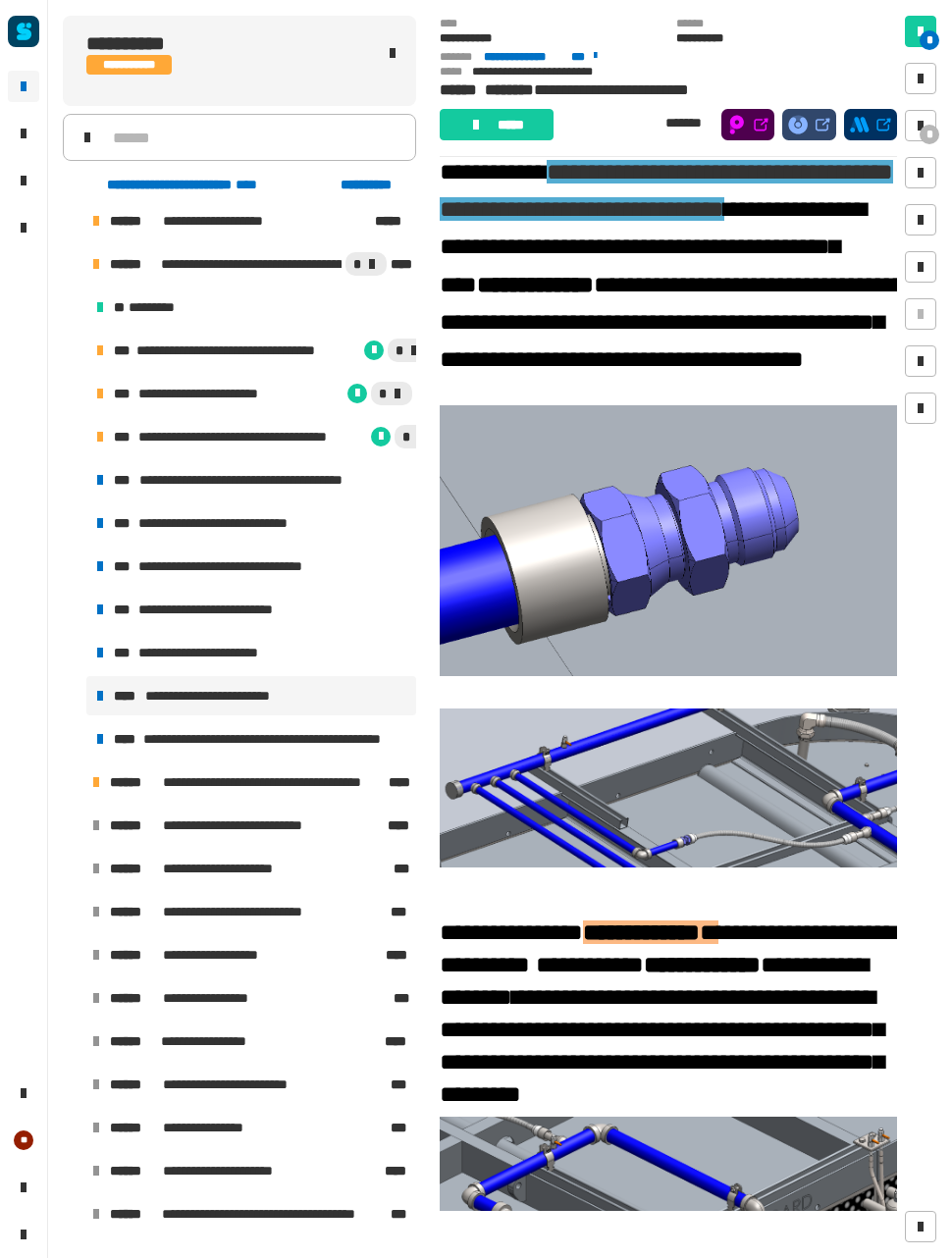 scroll, scrollTop: 116, scrollLeft: 0, axis: vertical 